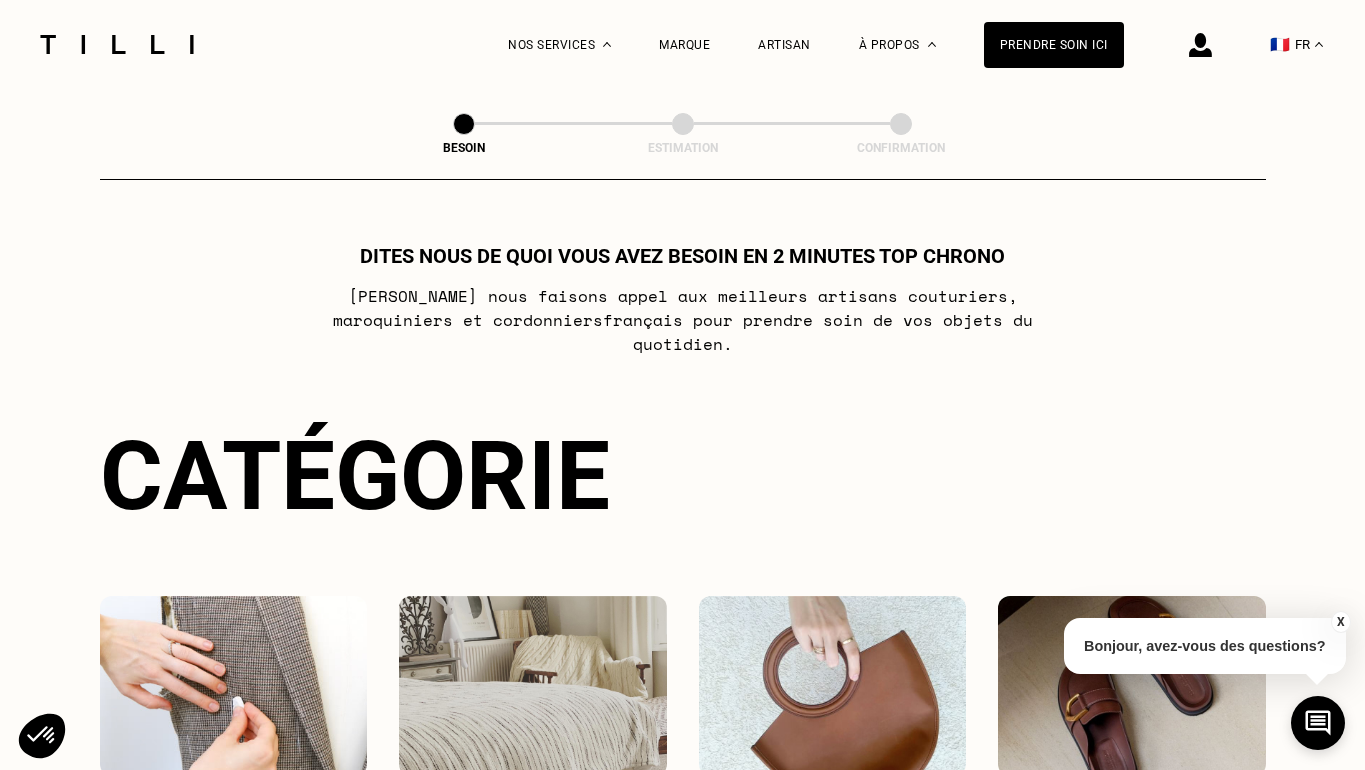 scroll, scrollTop: 445, scrollLeft: 0, axis: vertical 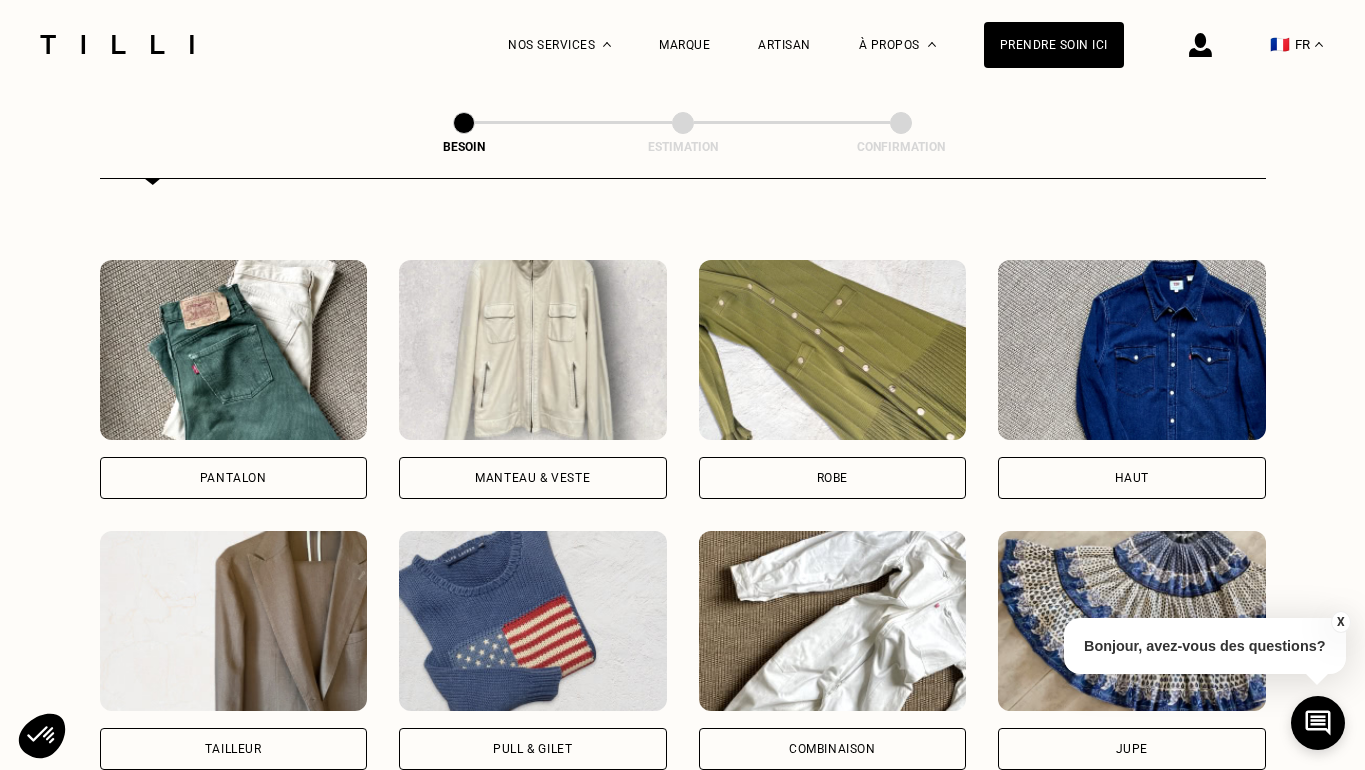 click on "Pantalon" at bounding box center [233, 478] 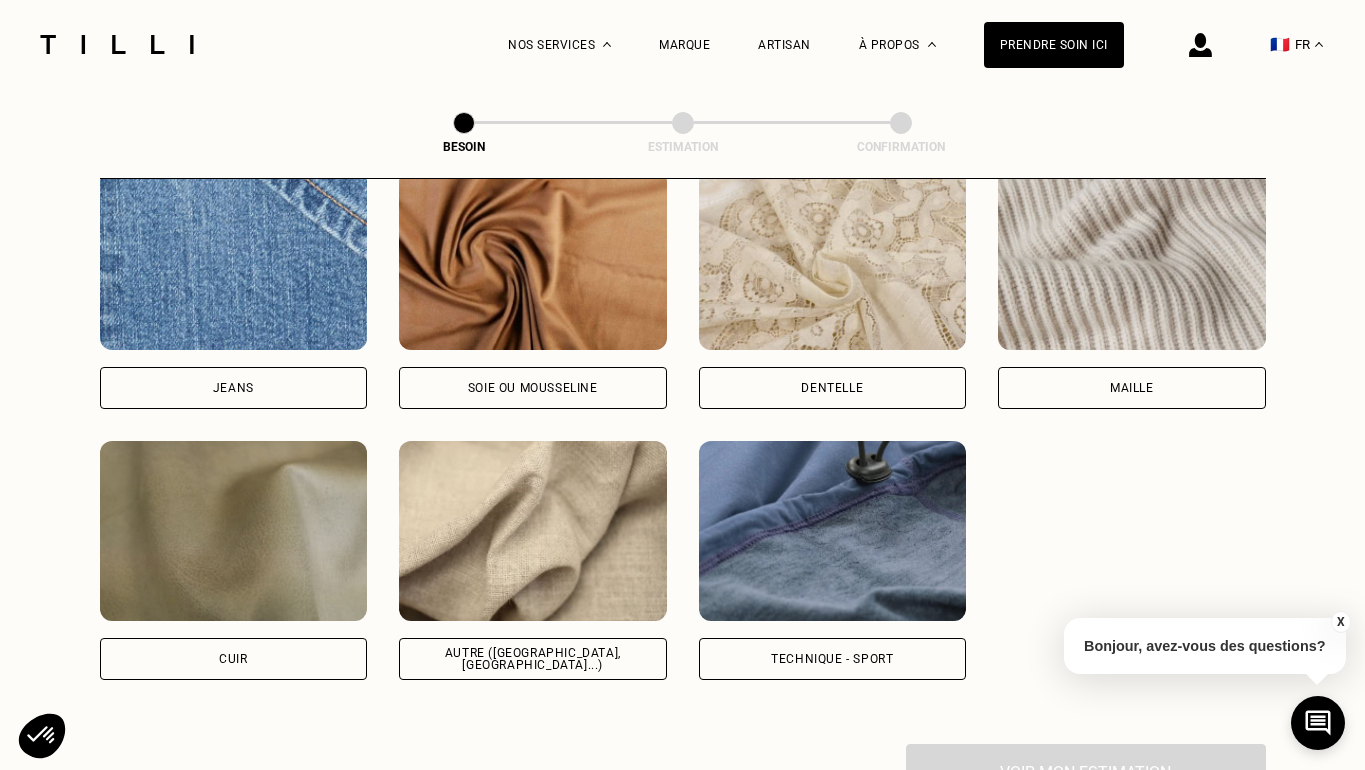 scroll, scrollTop: 2187, scrollLeft: 0, axis: vertical 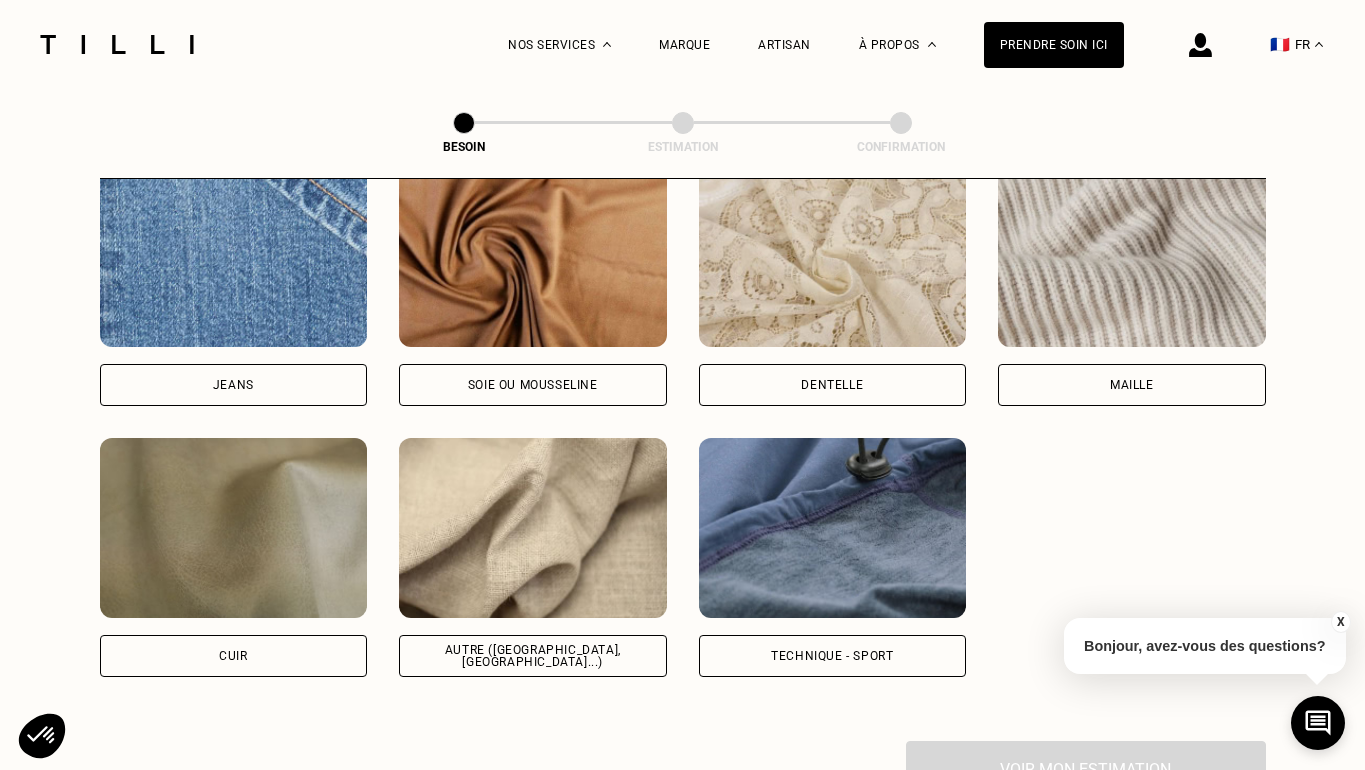 click on "Autre ([GEOGRAPHIC_DATA], [GEOGRAPHIC_DATA]...)" at bounding box center [533, 656] 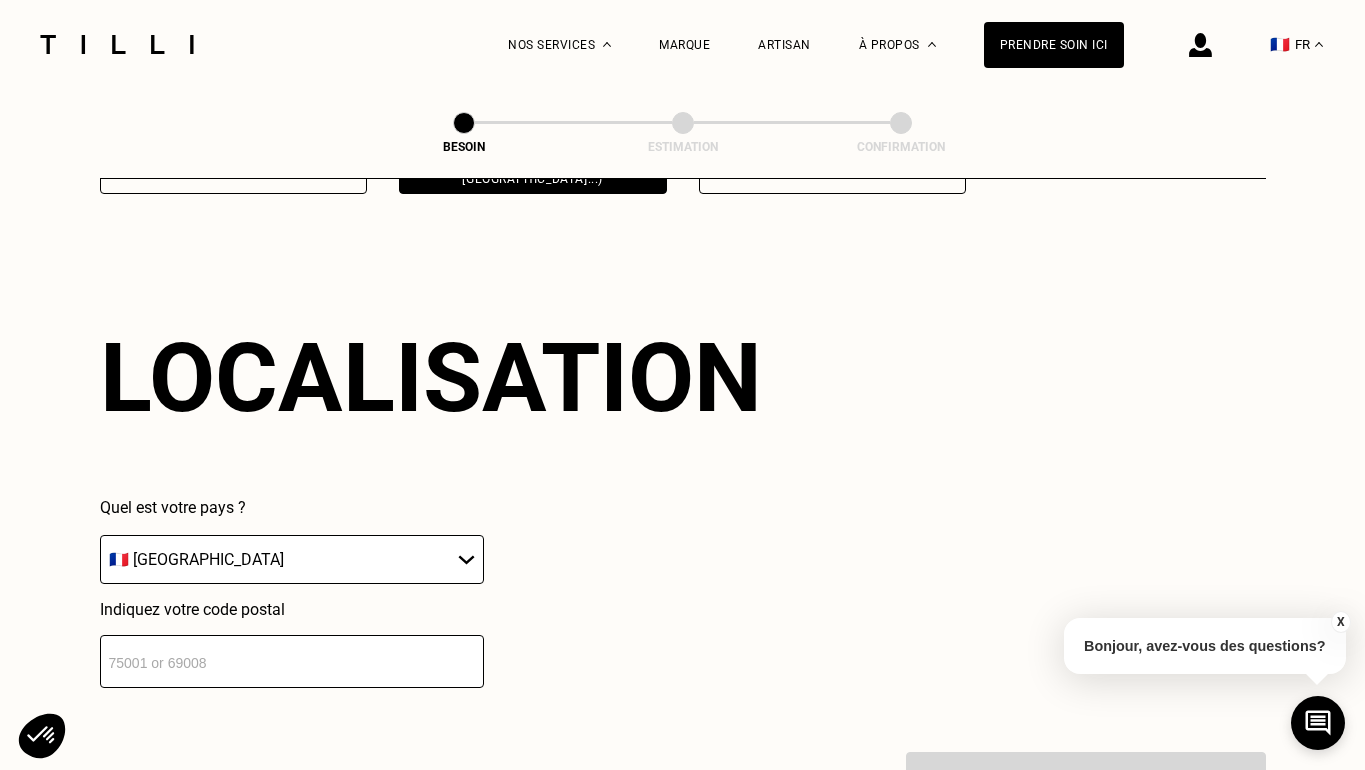 scroll, scrollTop: 2682, scrollLeft: 0, axis: vertical 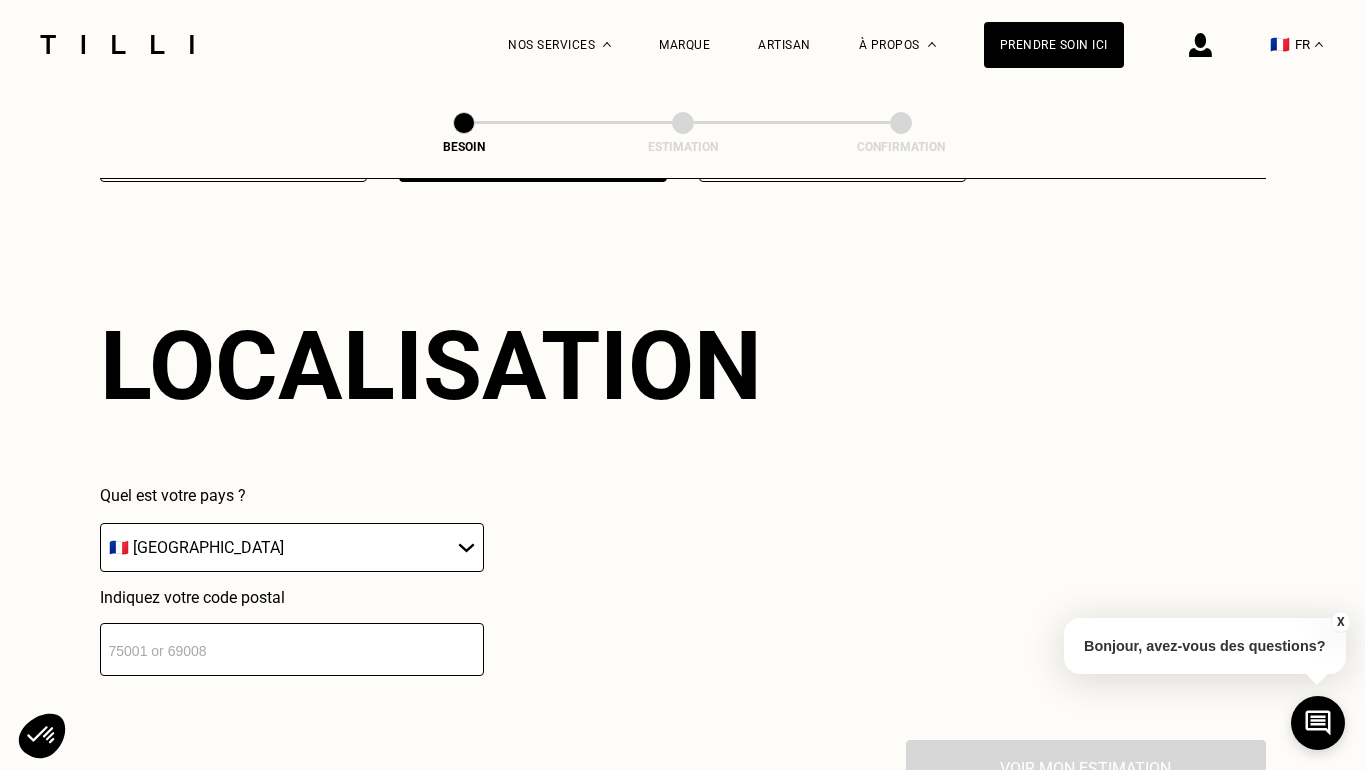 click at bounding box center [292, 649] 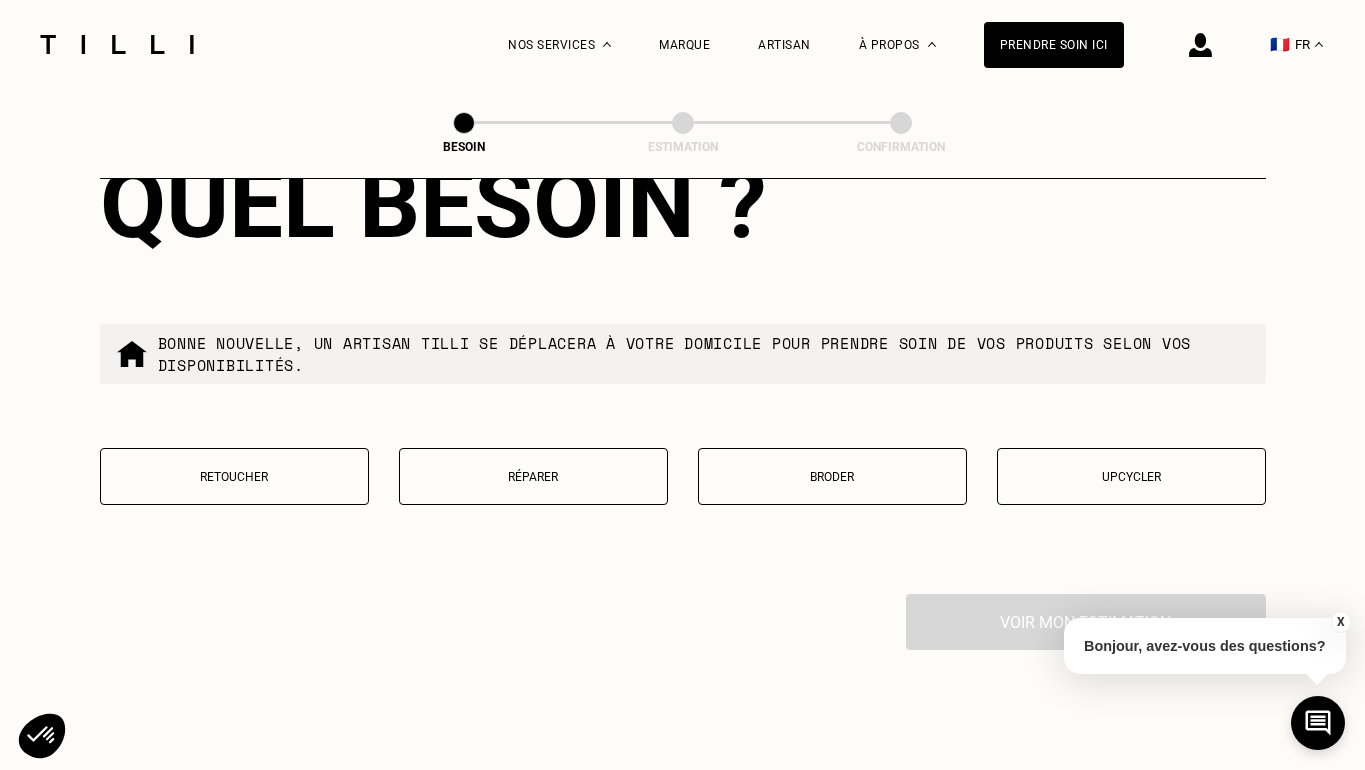 scroll, scrollTop: 3354, scrollLeft: 0, axis: vertical 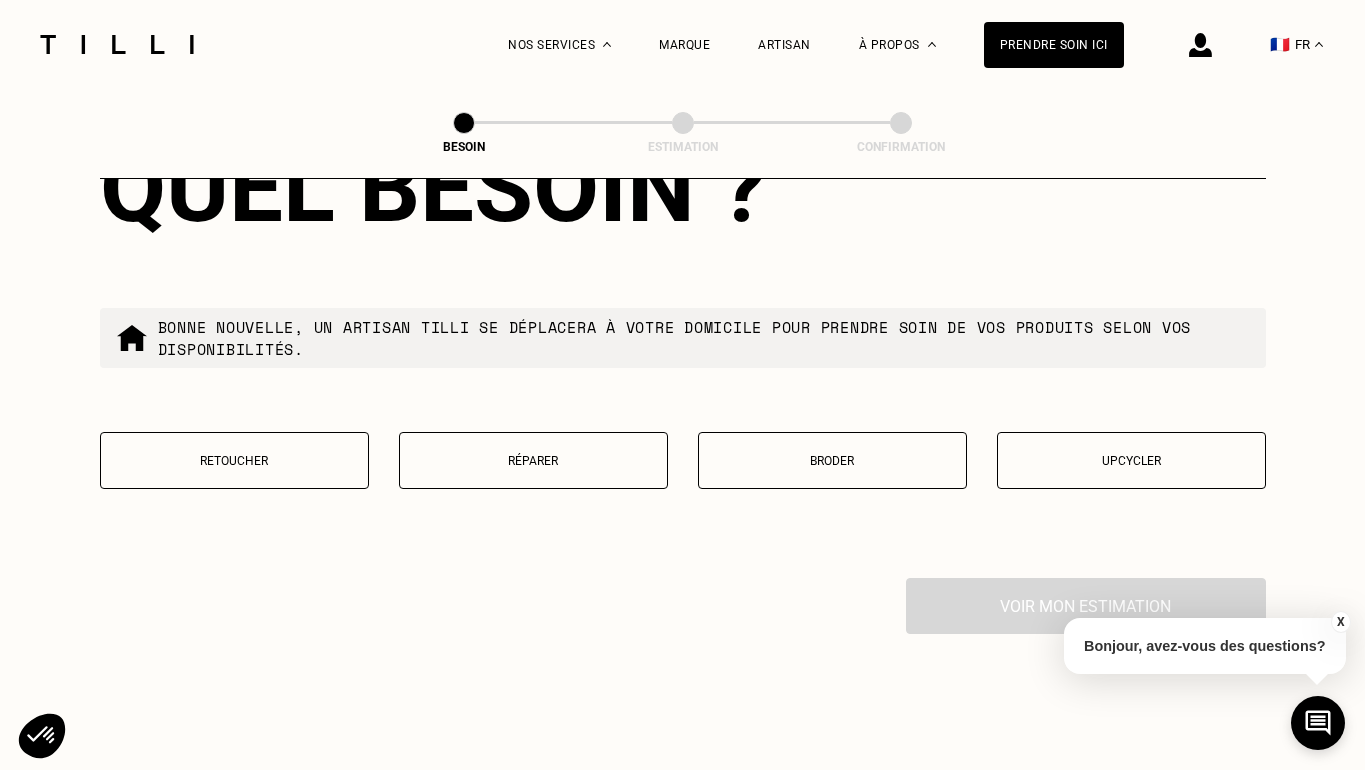 click on "Retoucher" at bounding box center [234, 461] 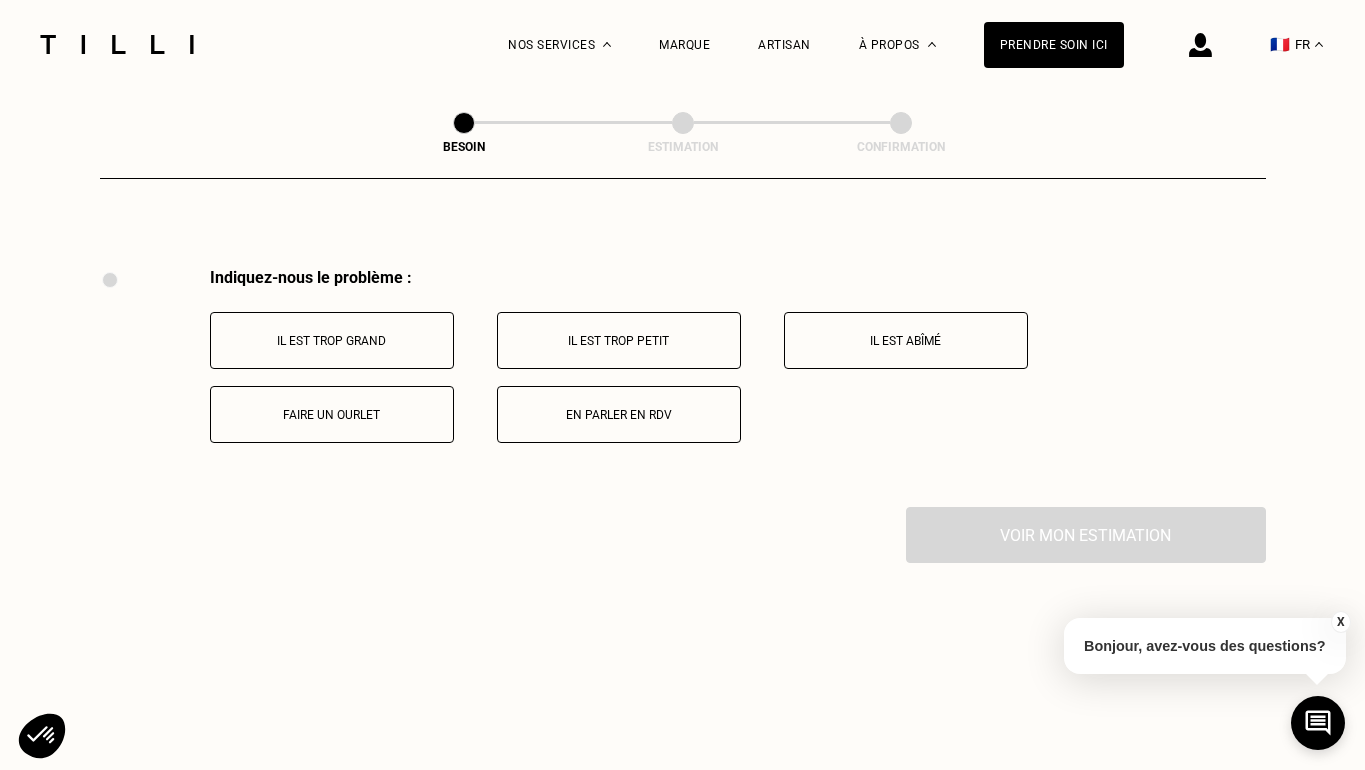 scroll, scrollTop: 3688, scrollLeft: 0, axis: vertical 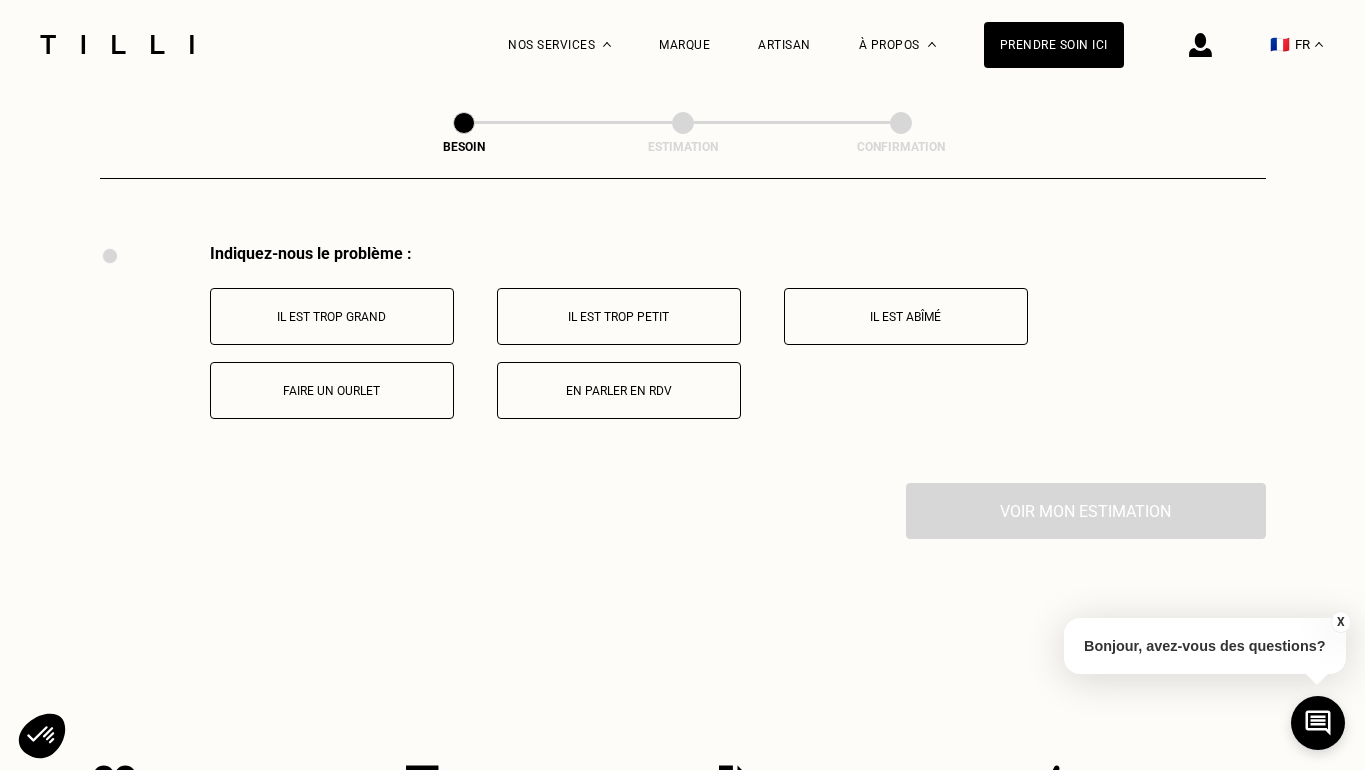click on "Faire un ourlet" at bounding box center (332, 391) 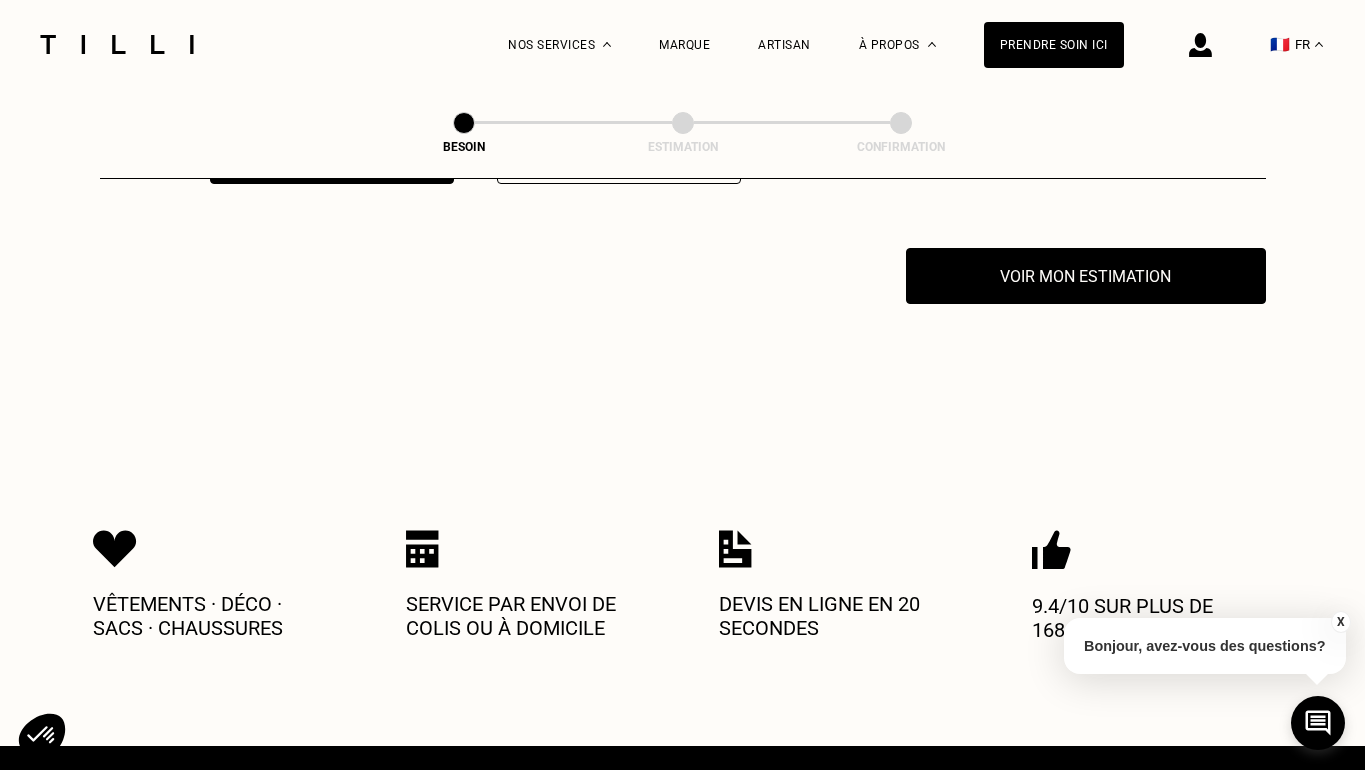 scroll, scrollTop: 3927, scrollLeft: 0, axis: vertical 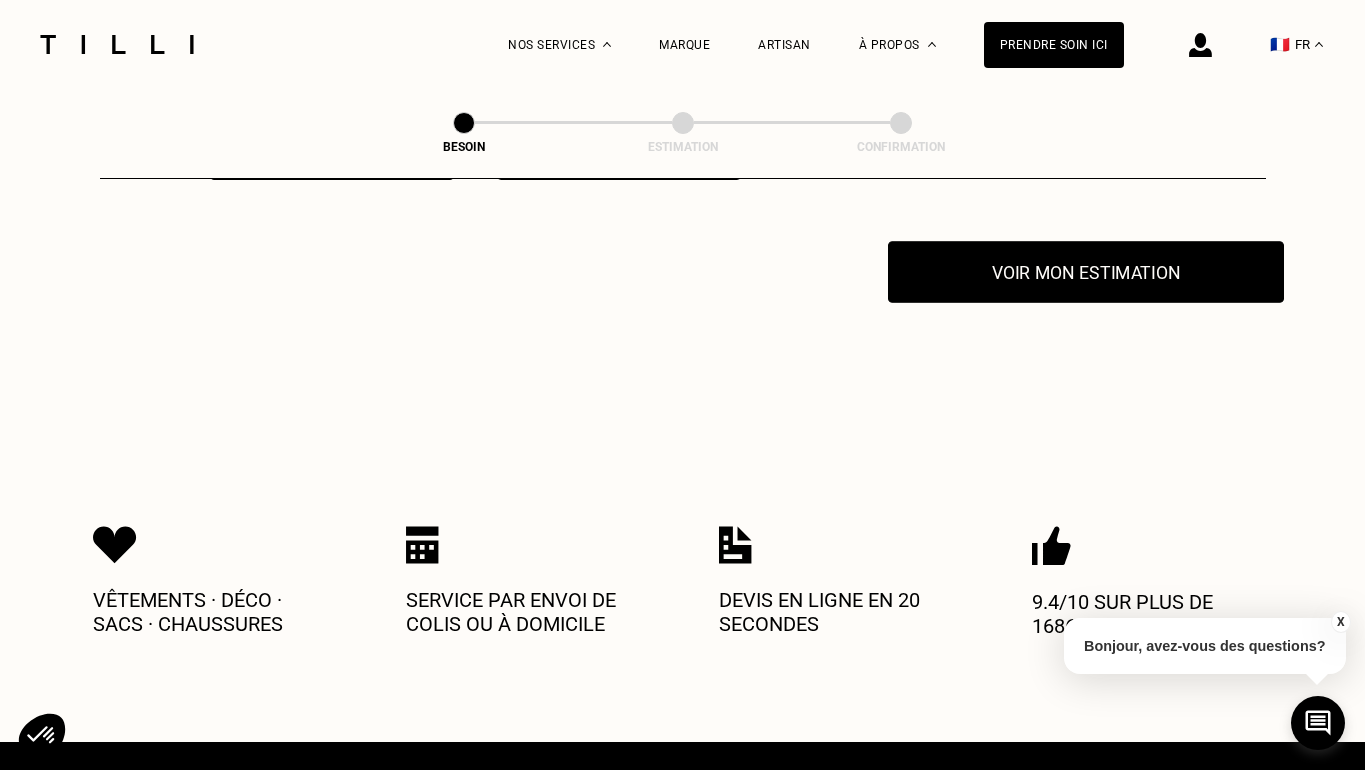 click on "Voir mon estimation" at bounding box center (1086, 272) 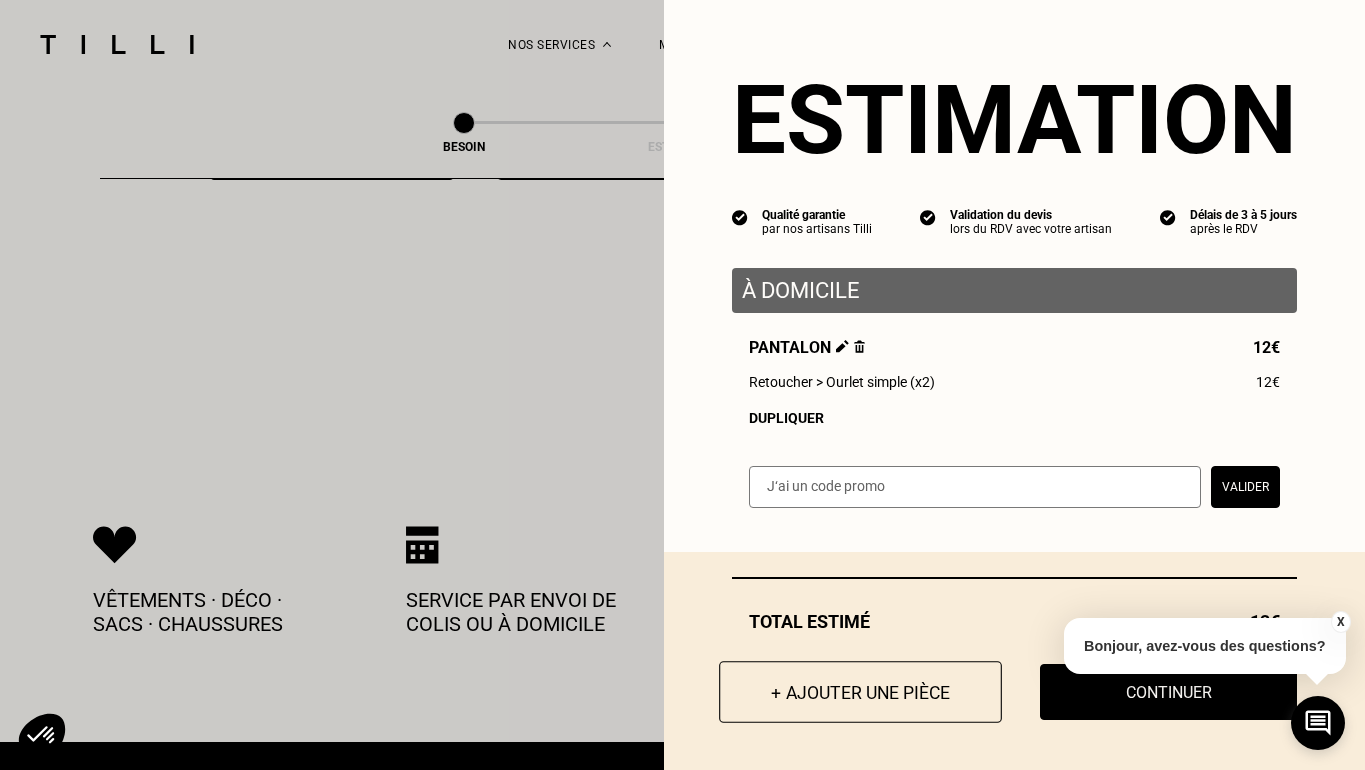 click on "+ Ajouter une pièce" at bounding box center (860, 692) 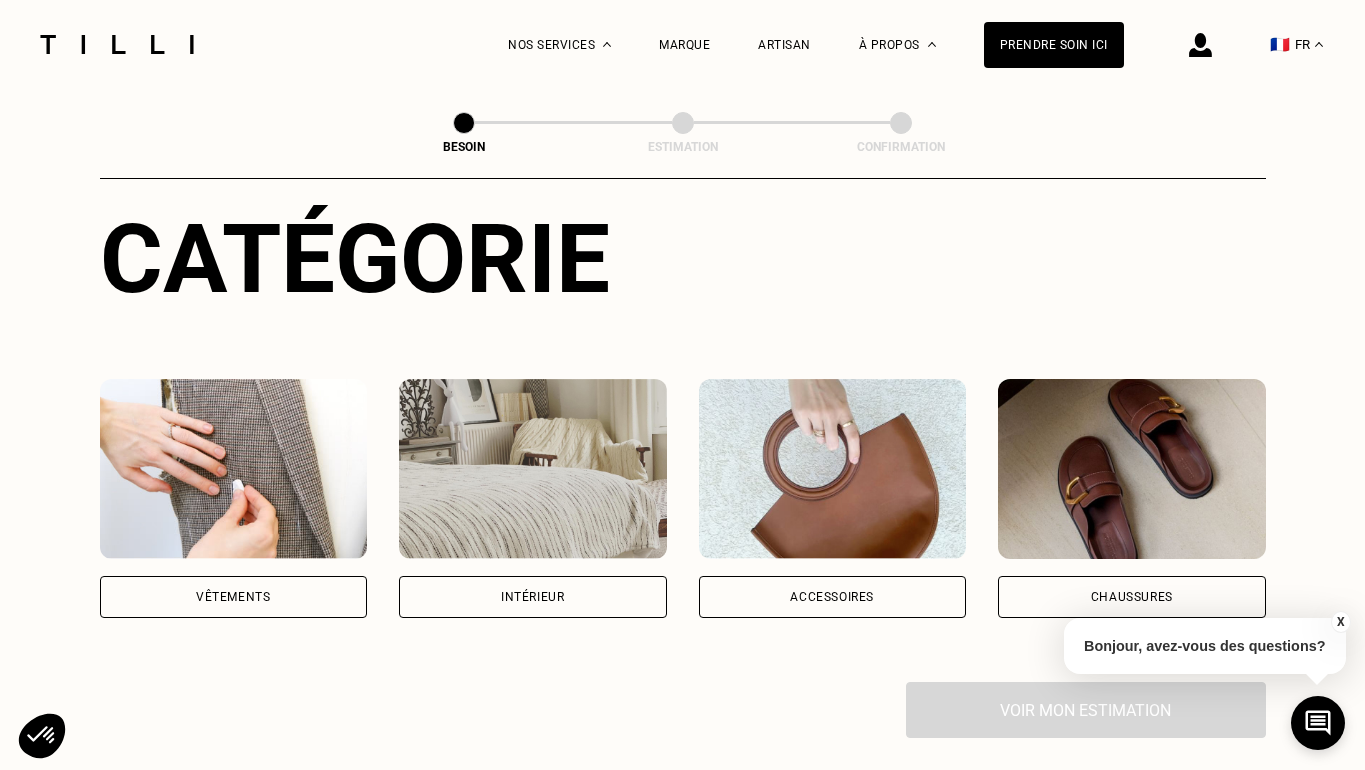 scroll, scrollTop: 265, scrollLeft: 0, axis: vertical 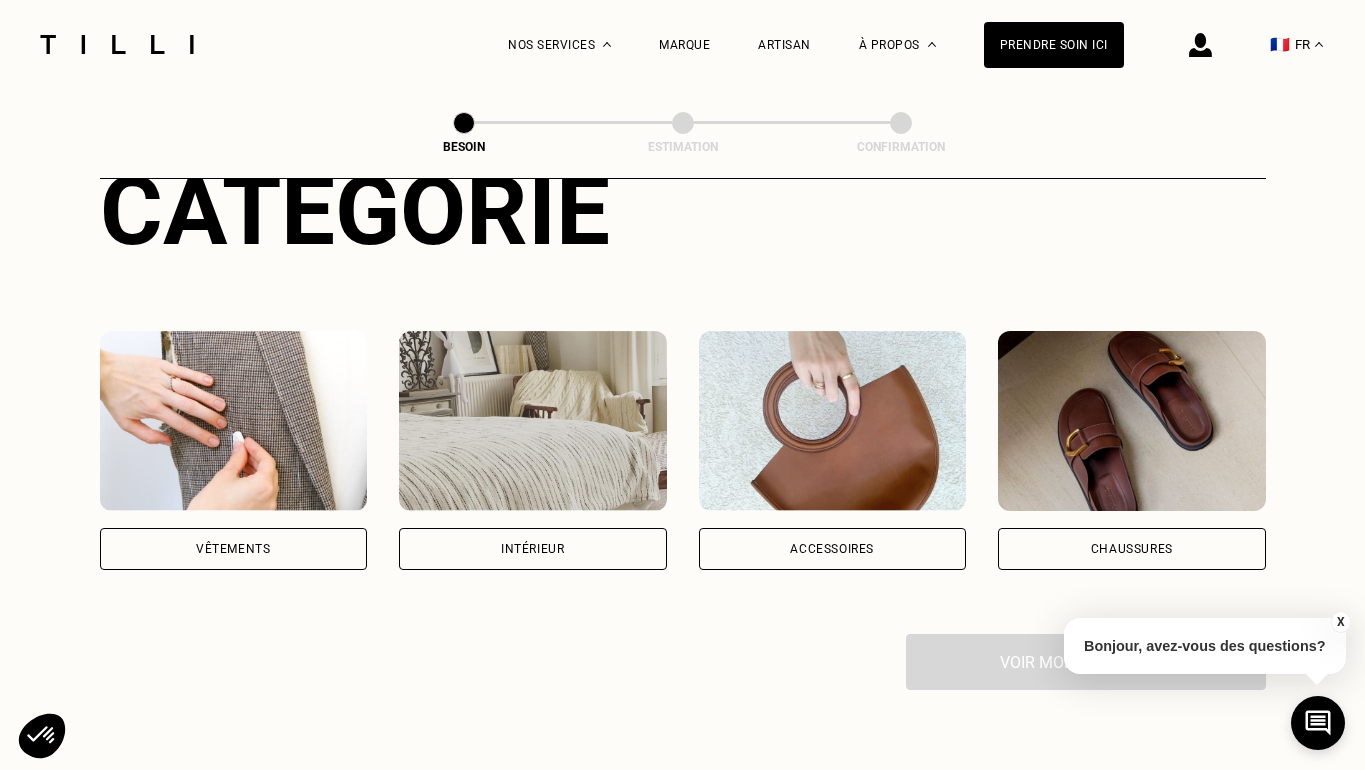 click on "Vêtements" at bounding box center [233, 549] 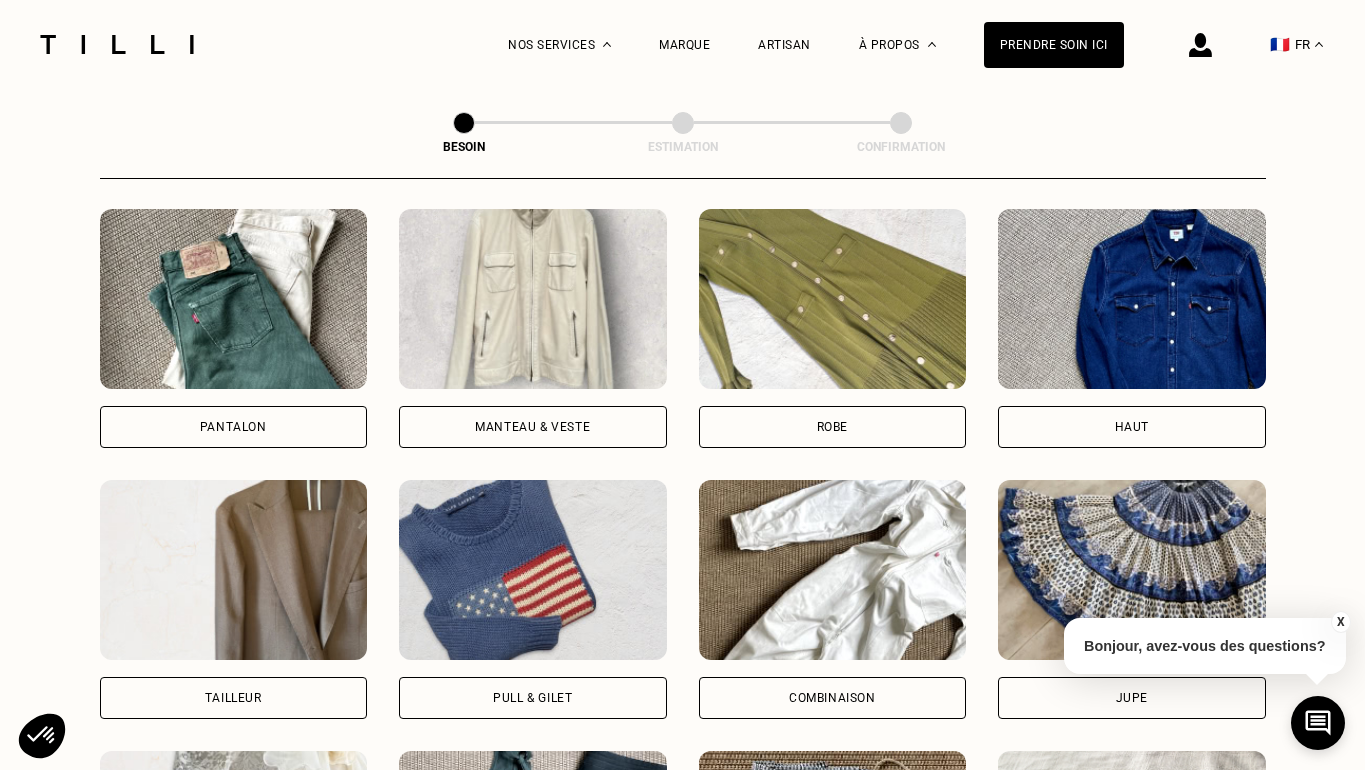 scroll, scrollTop: 937, scrollLeft: 0, axis: vertical 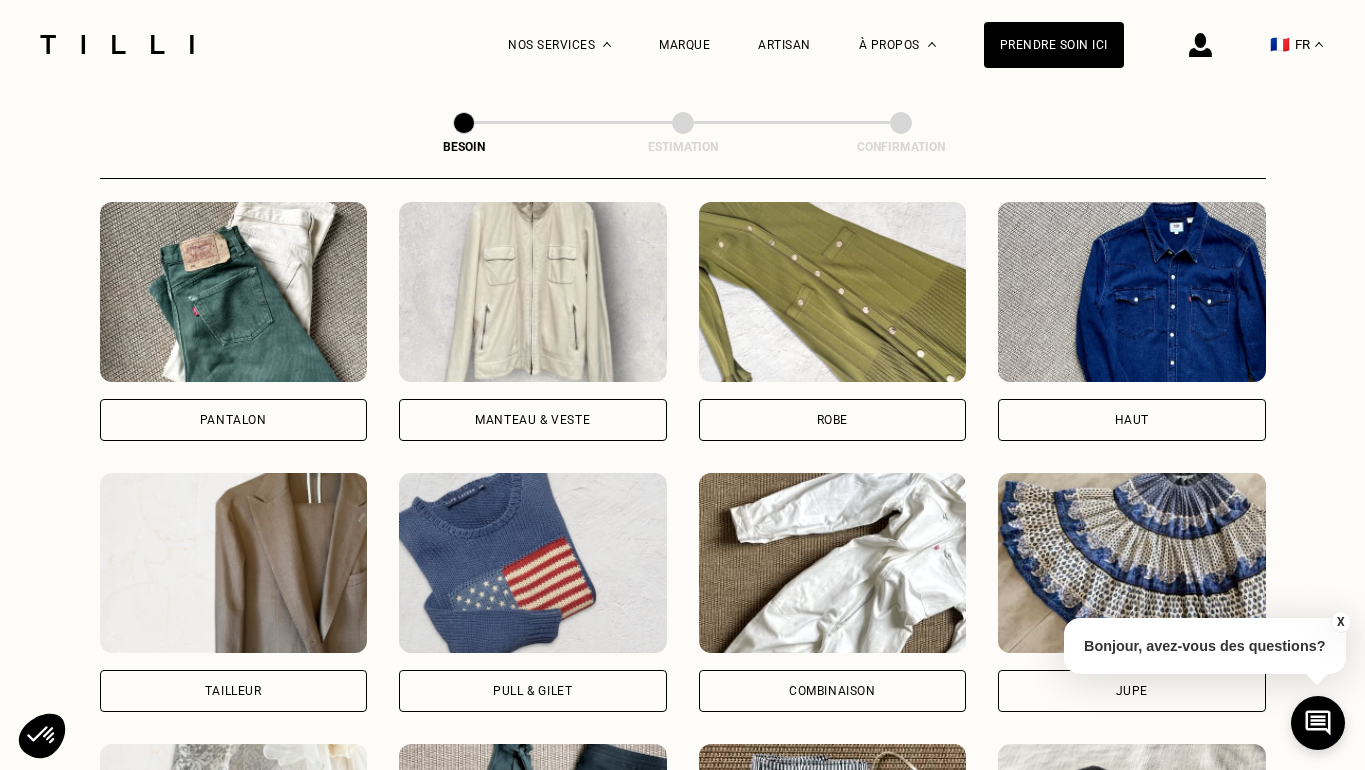 click on "Robe" at bounding box center [833, 420] 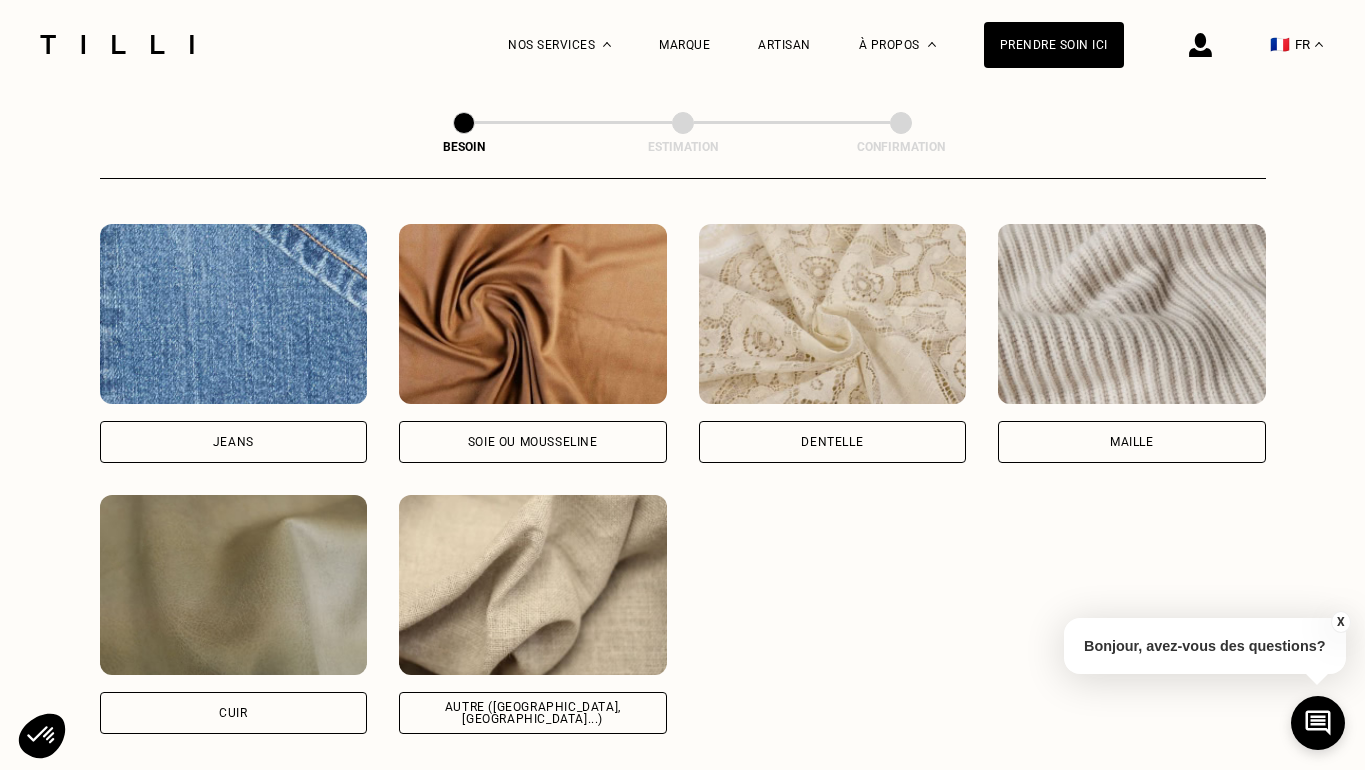 scroll, scrollTop: 2133, scrollLeft: 0, axis: vertical 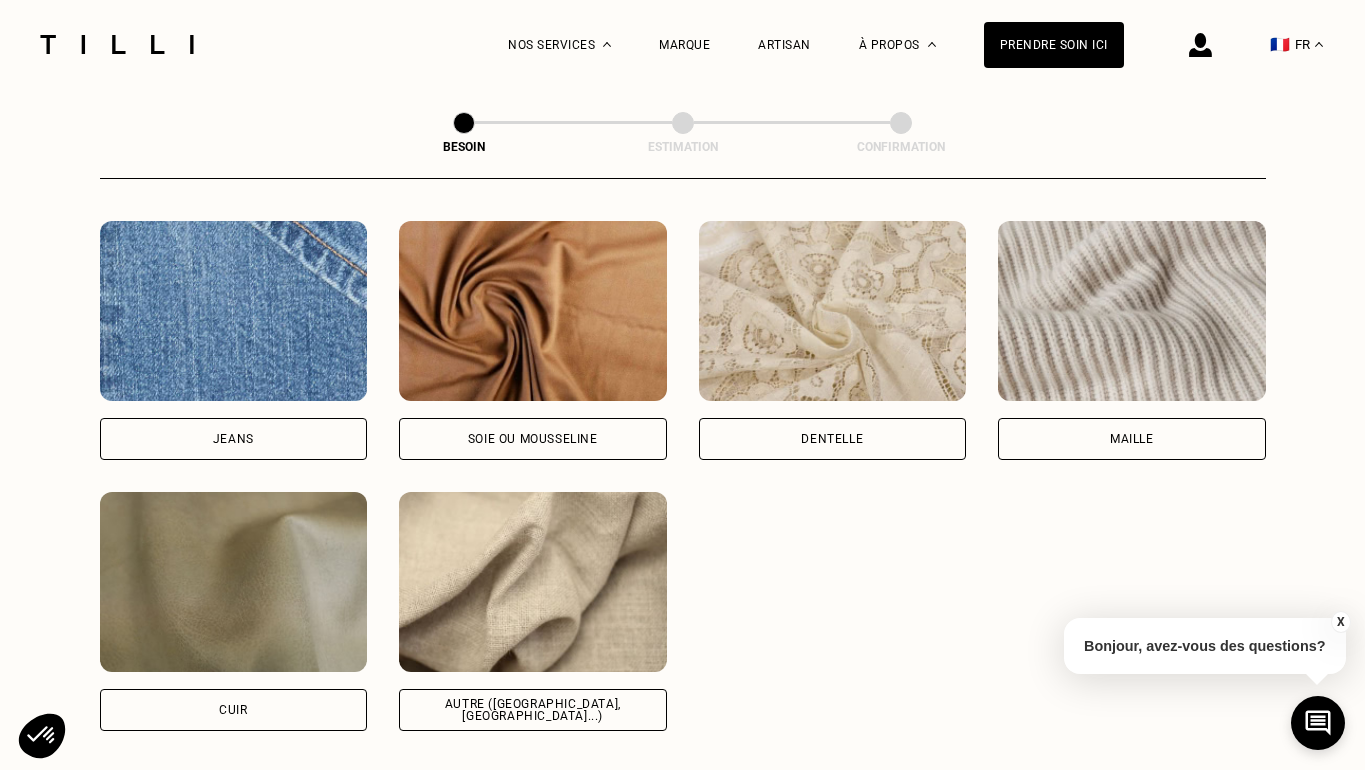 click on "Soie ou mousseline" at bounding box center (533, 439) 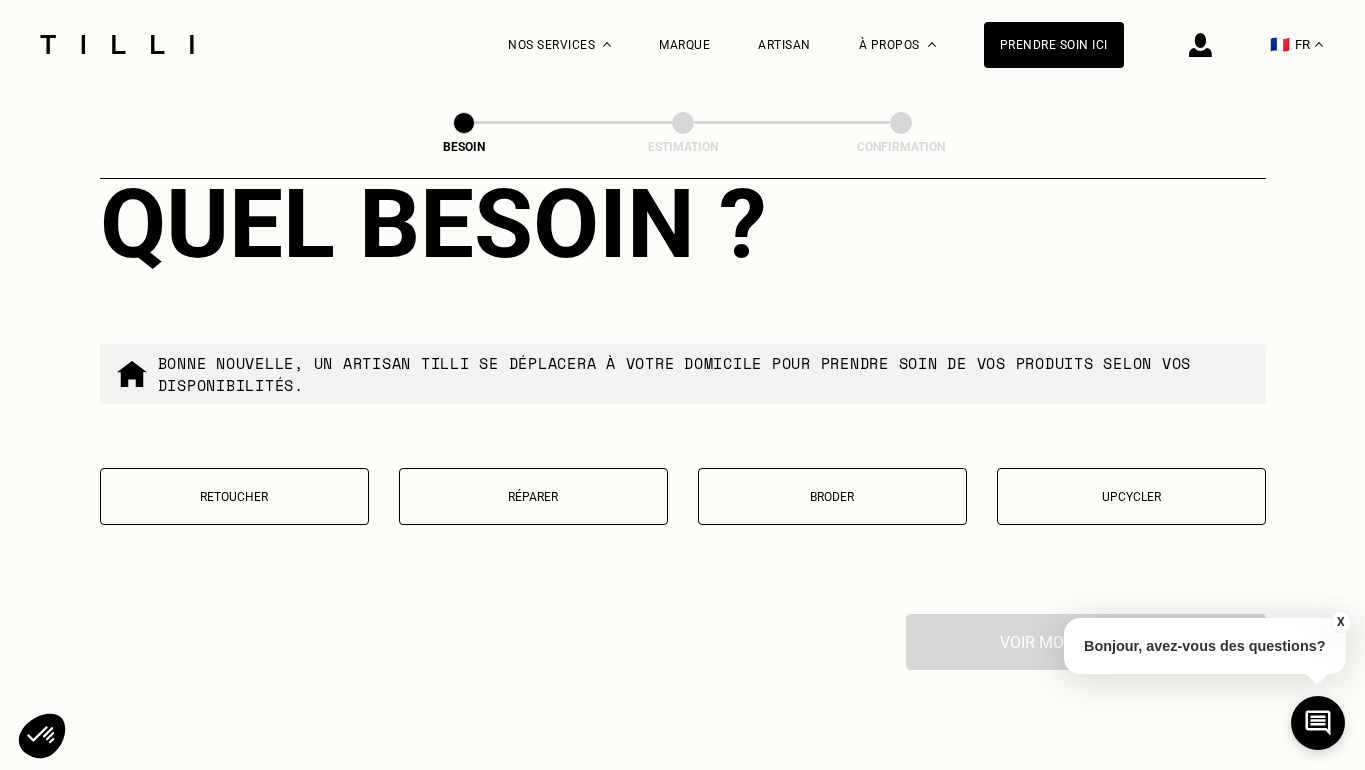 scroll, scrollTop: 3320, scrollLeft: 0, axis: vertical 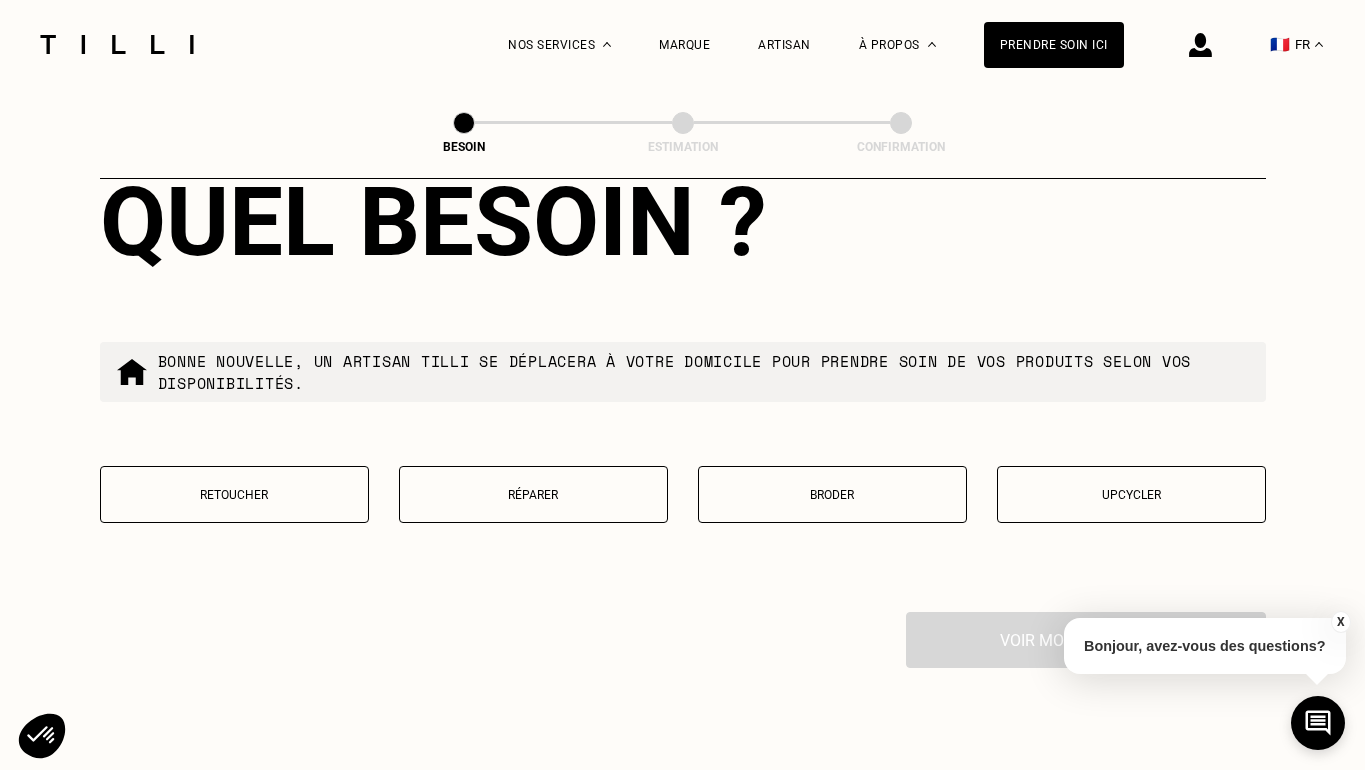 click on "Retoucher" at bounding box center (234, 495) 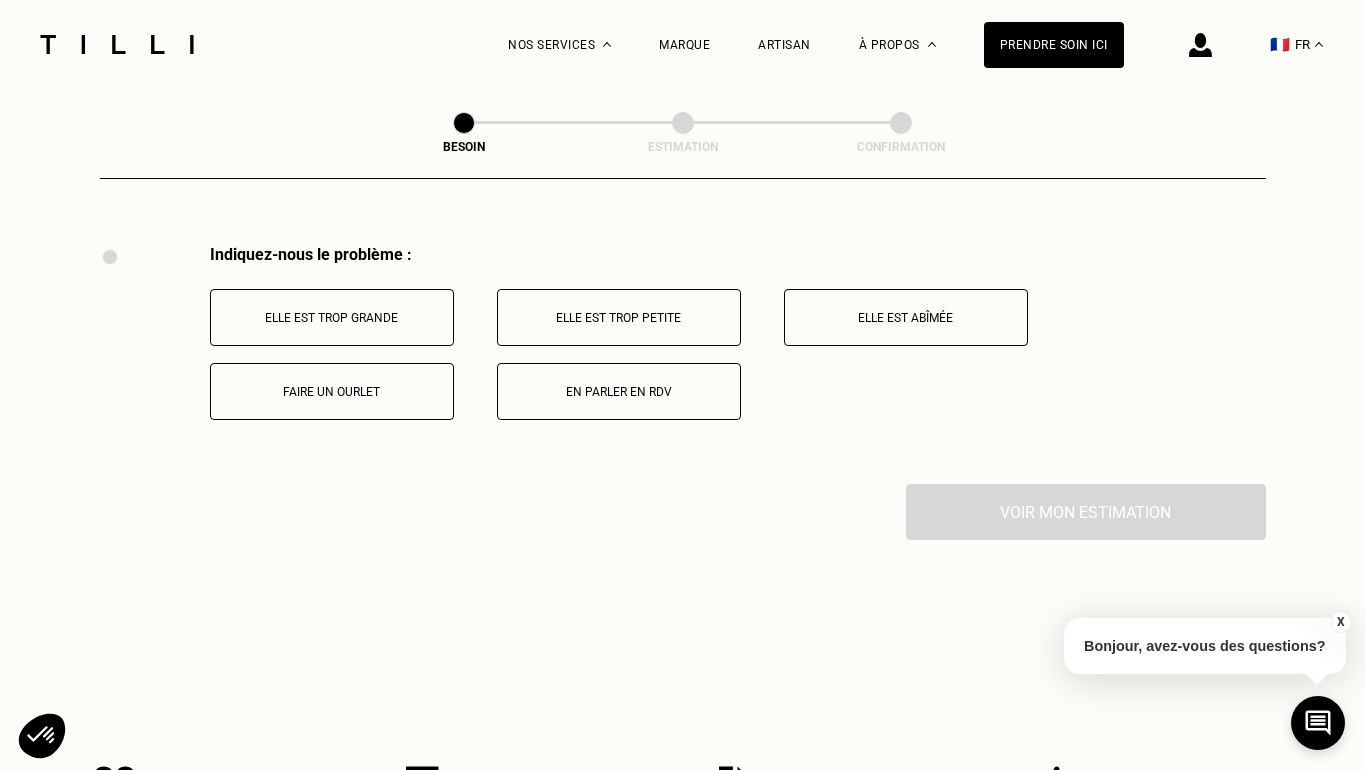 scroll, scrollTop: 3688, scrollLeft: 0, axis: vertical 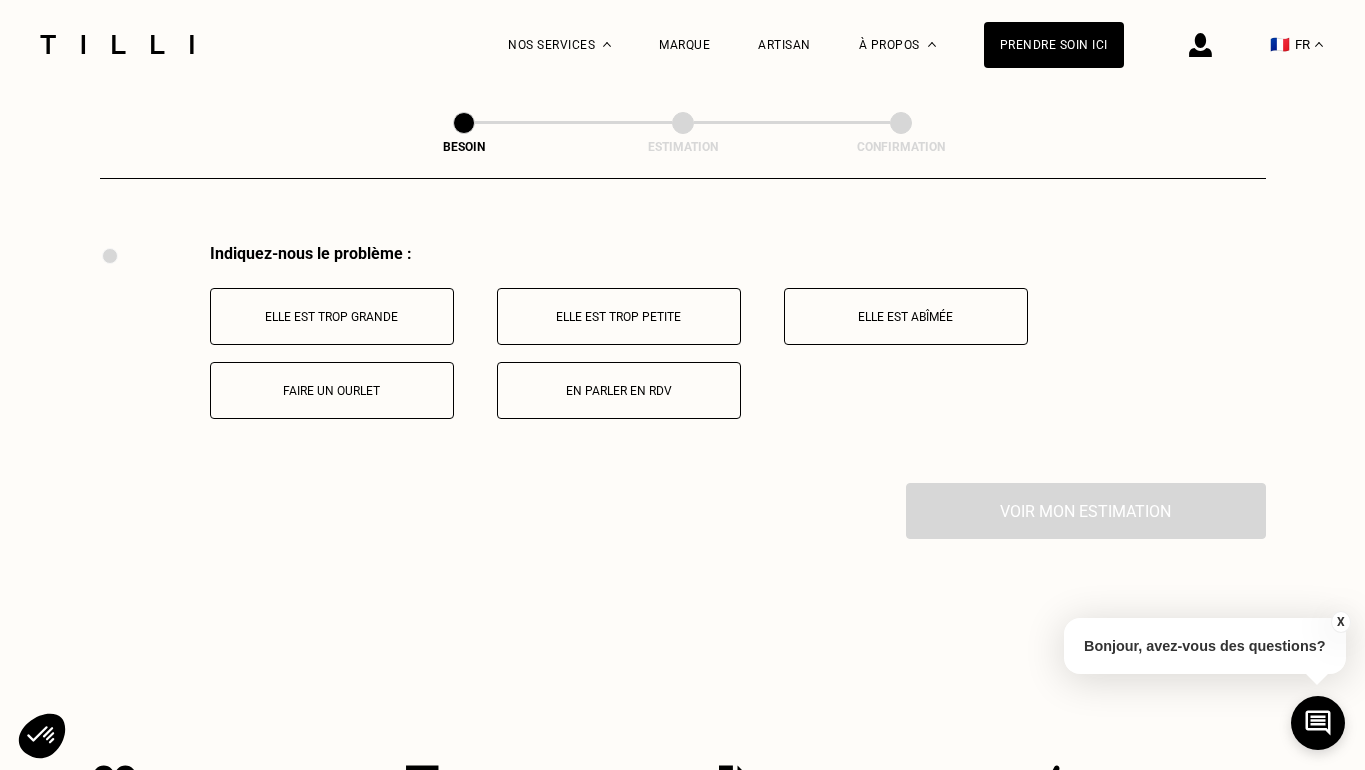 click on "Faire un ourlet" at bounding box center (332, 391) 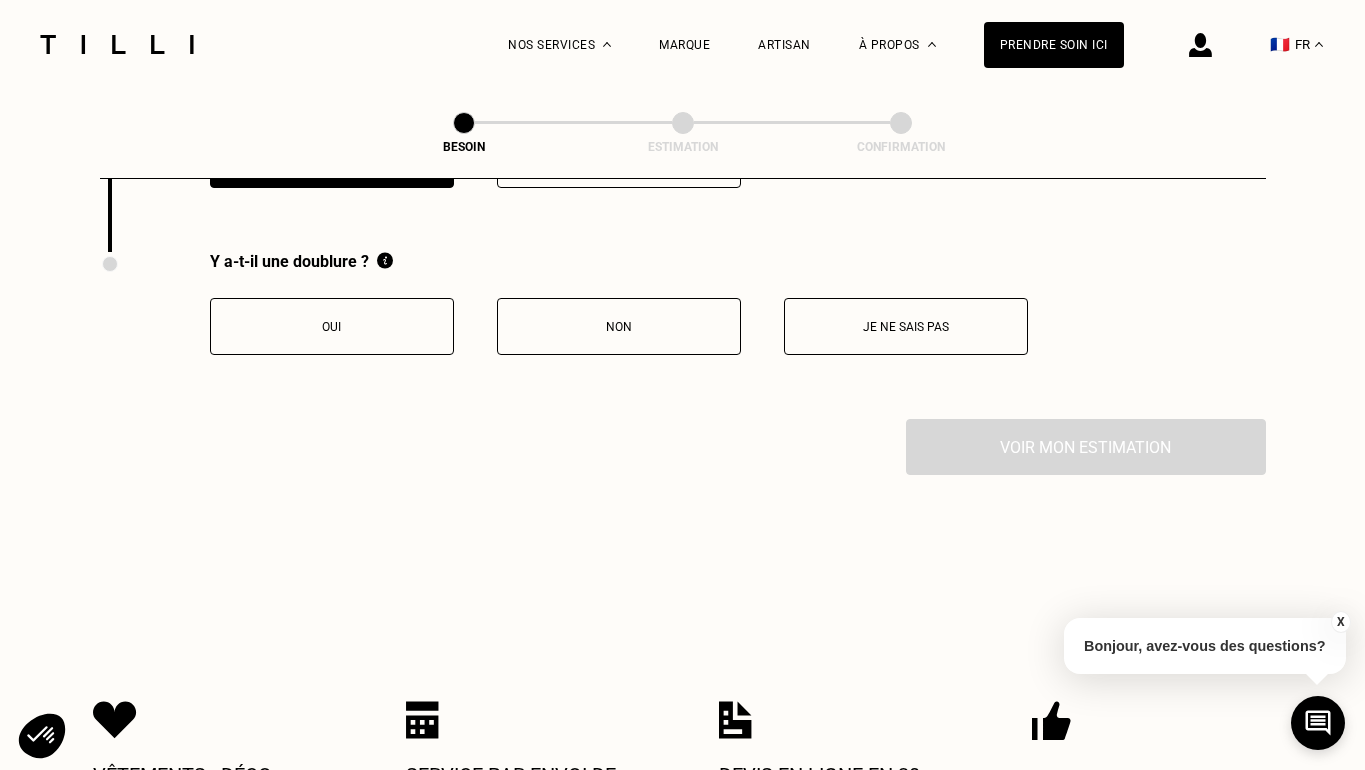 scroll, scrollTop: 3927, scrollLeft: 0, axis: vertical 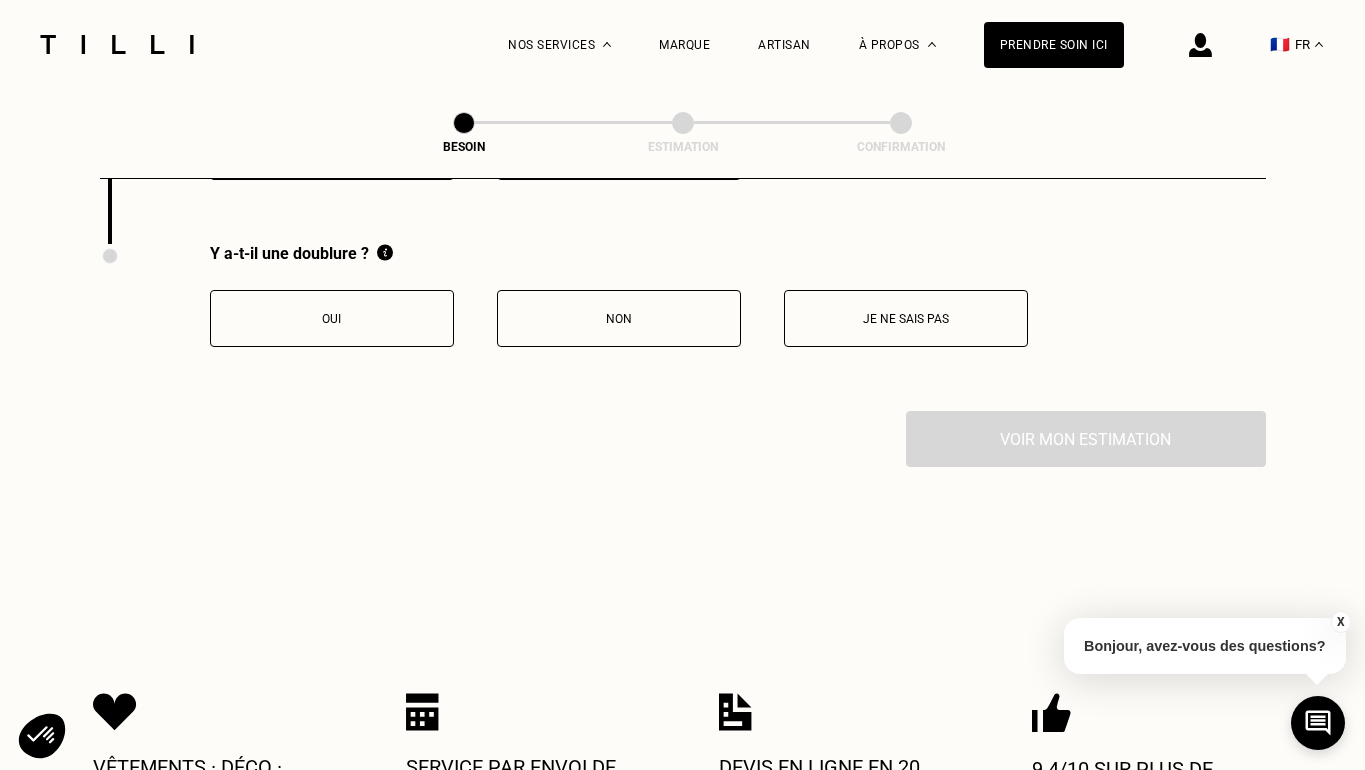 click on "Non" at bounding box center [619, 318] 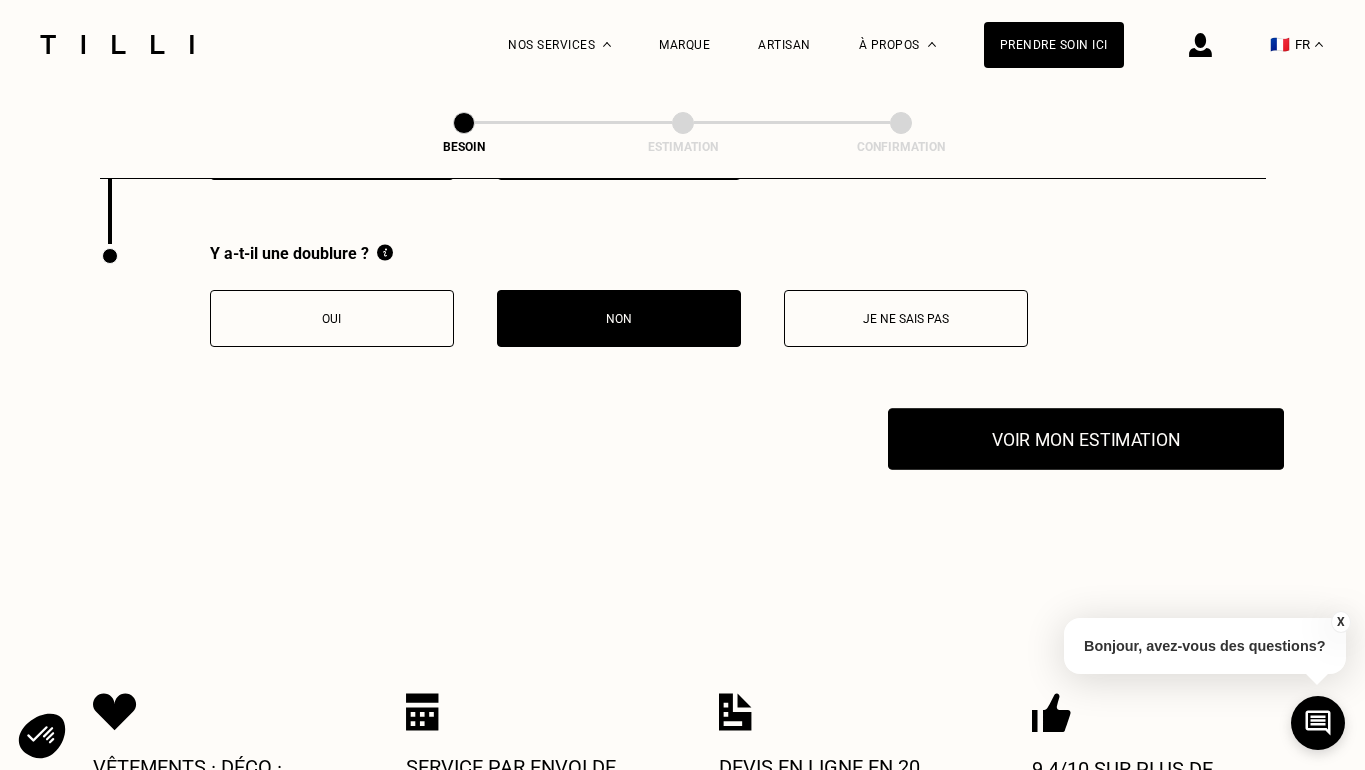 click on "Voir mon estimation" at bounding box center (1086, 439) 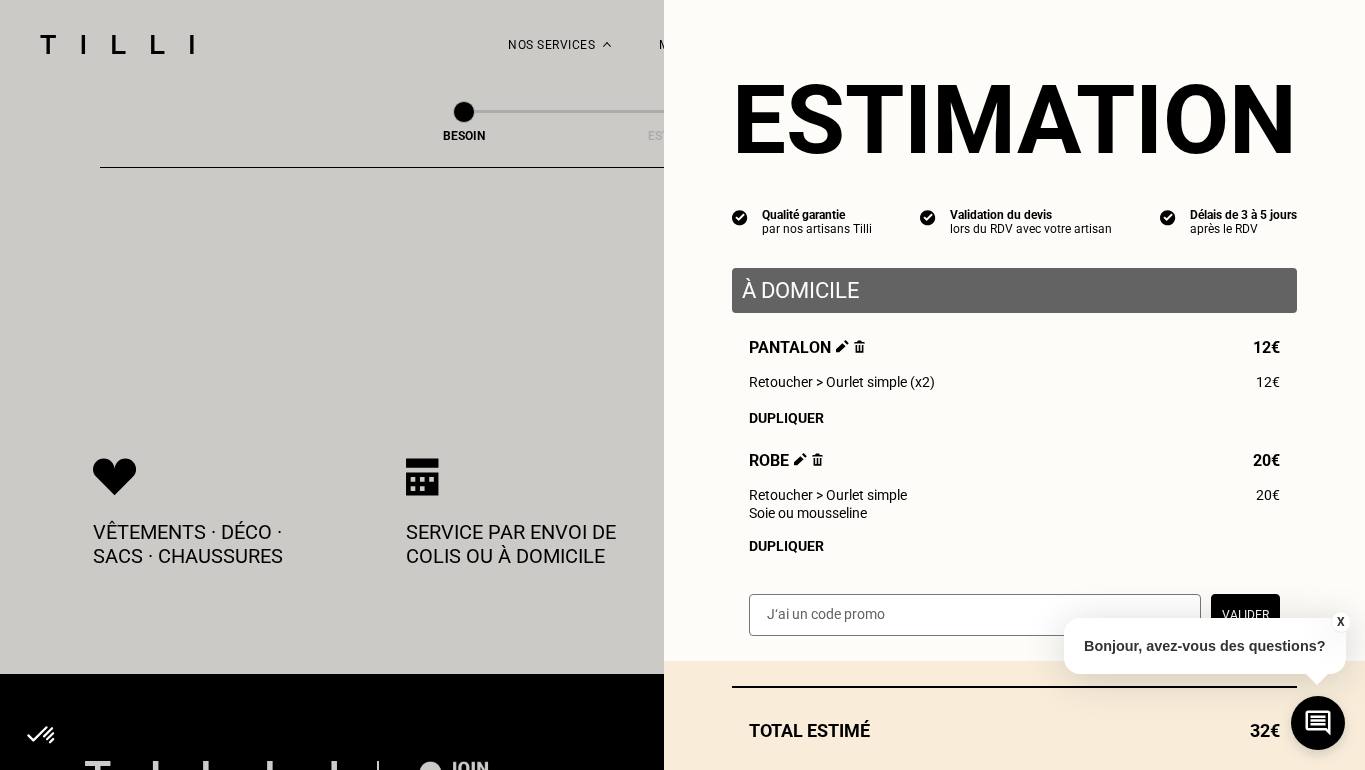 scroll, scrollTop: 4168, scrollLeft: 0, axis: vertical 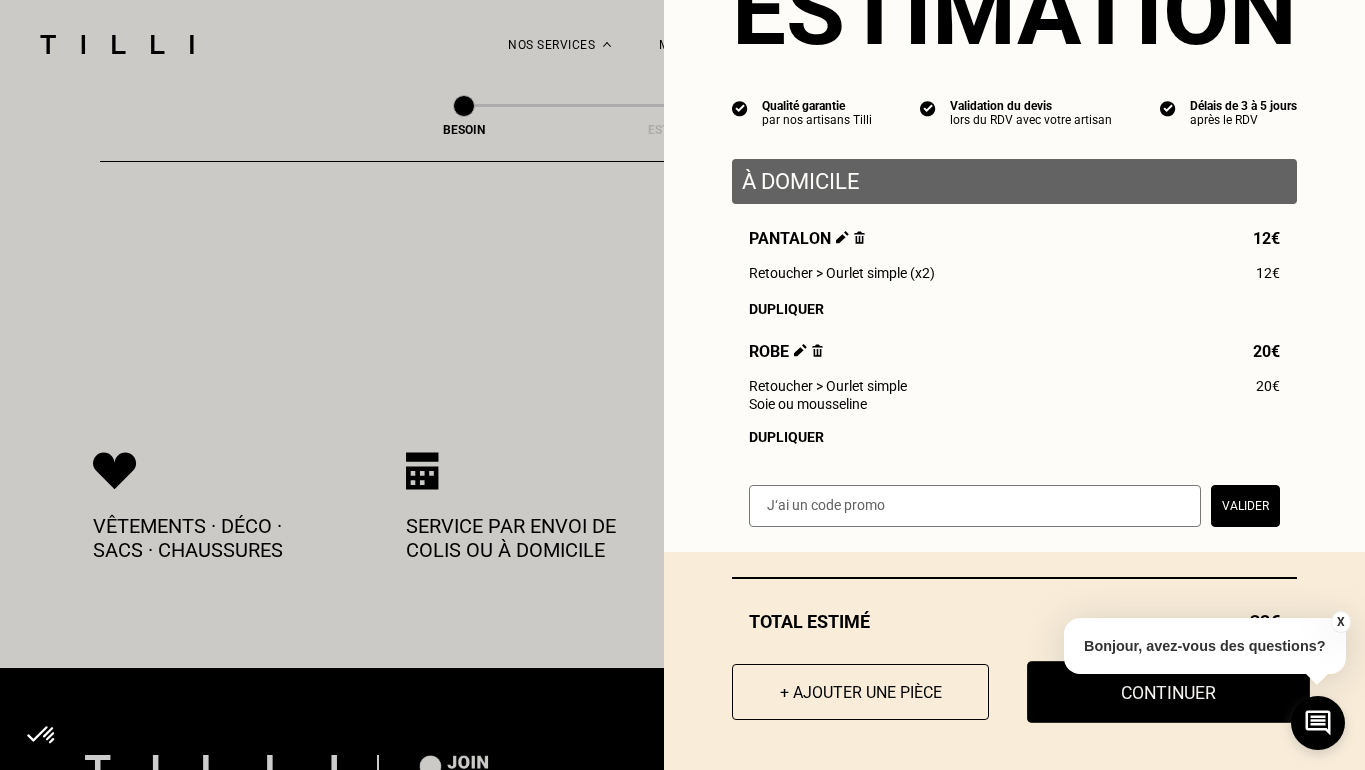 click on "Continuer" at bounding box center (1168, 692) 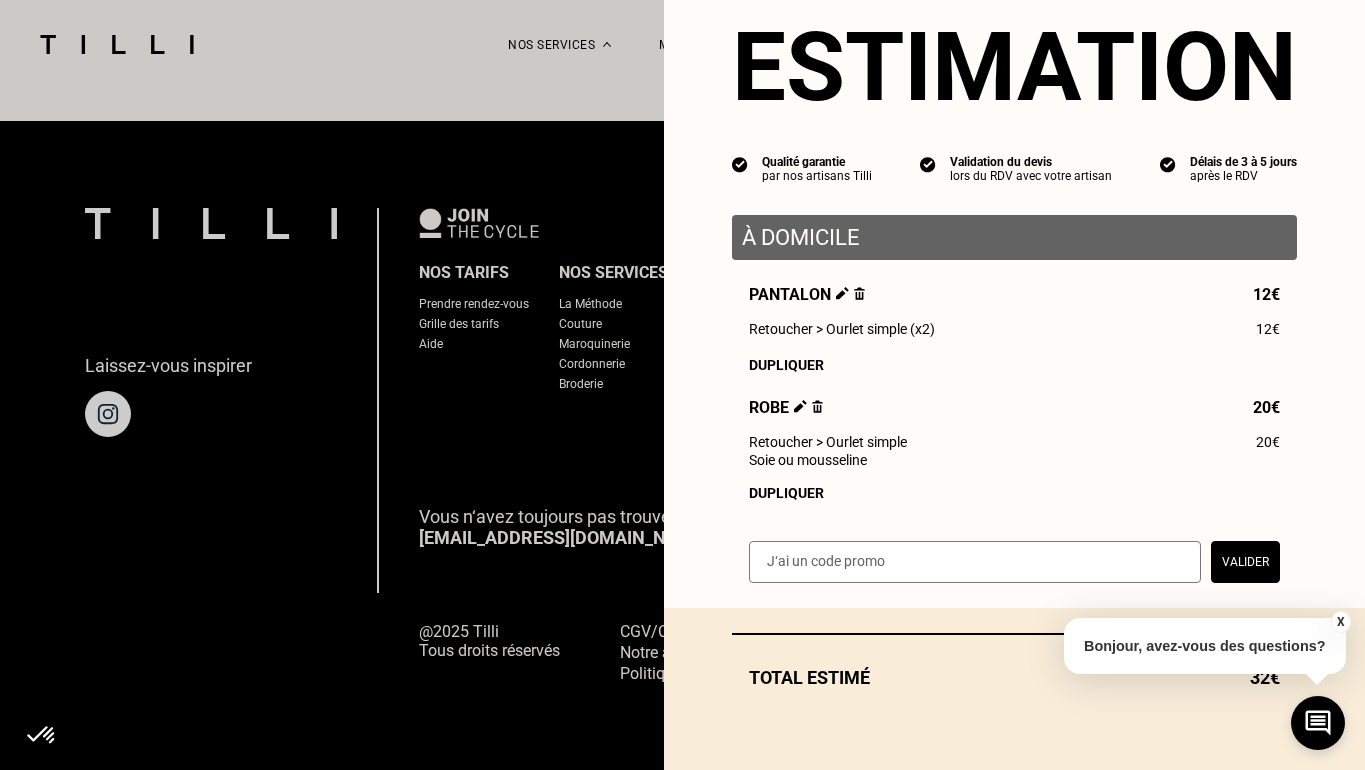 scroll, scrollTop: 1251, scrollLeft: 0, axis: vertical 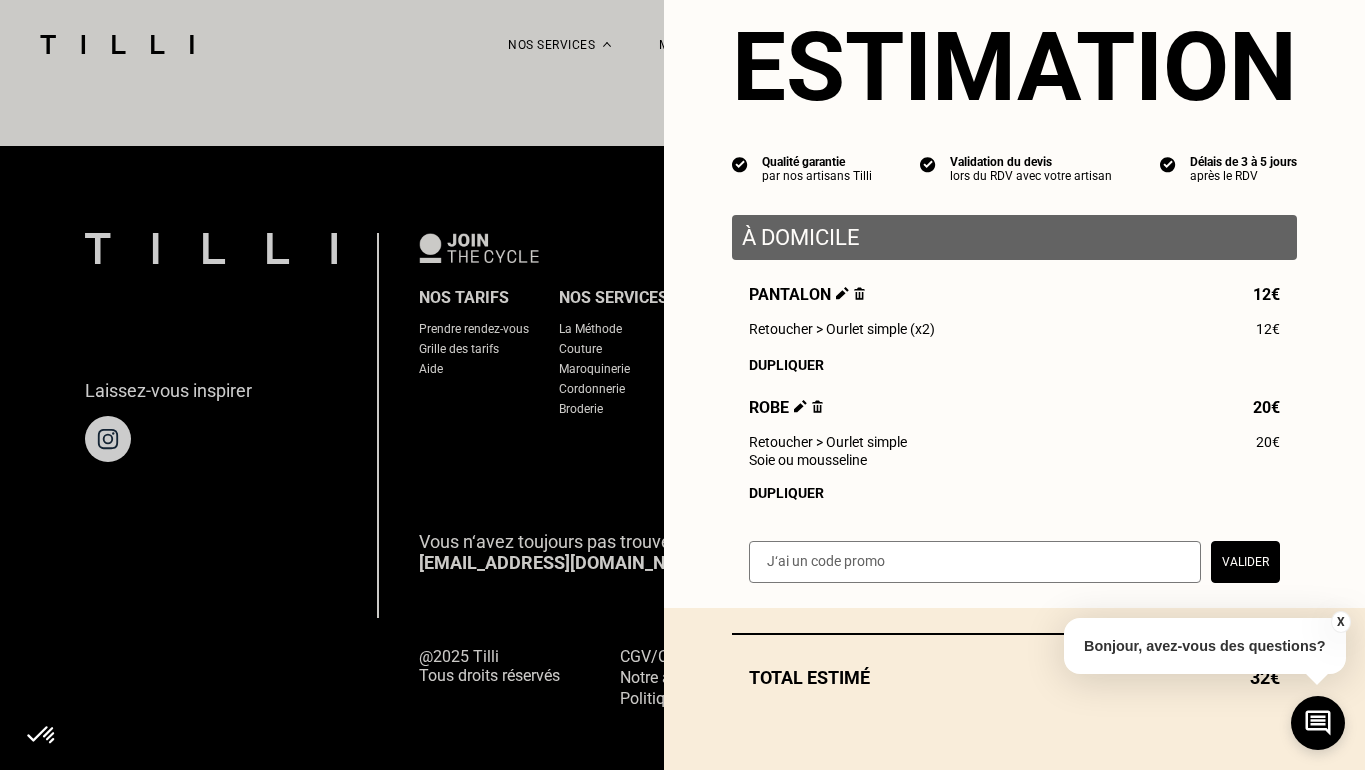 select on "FR" 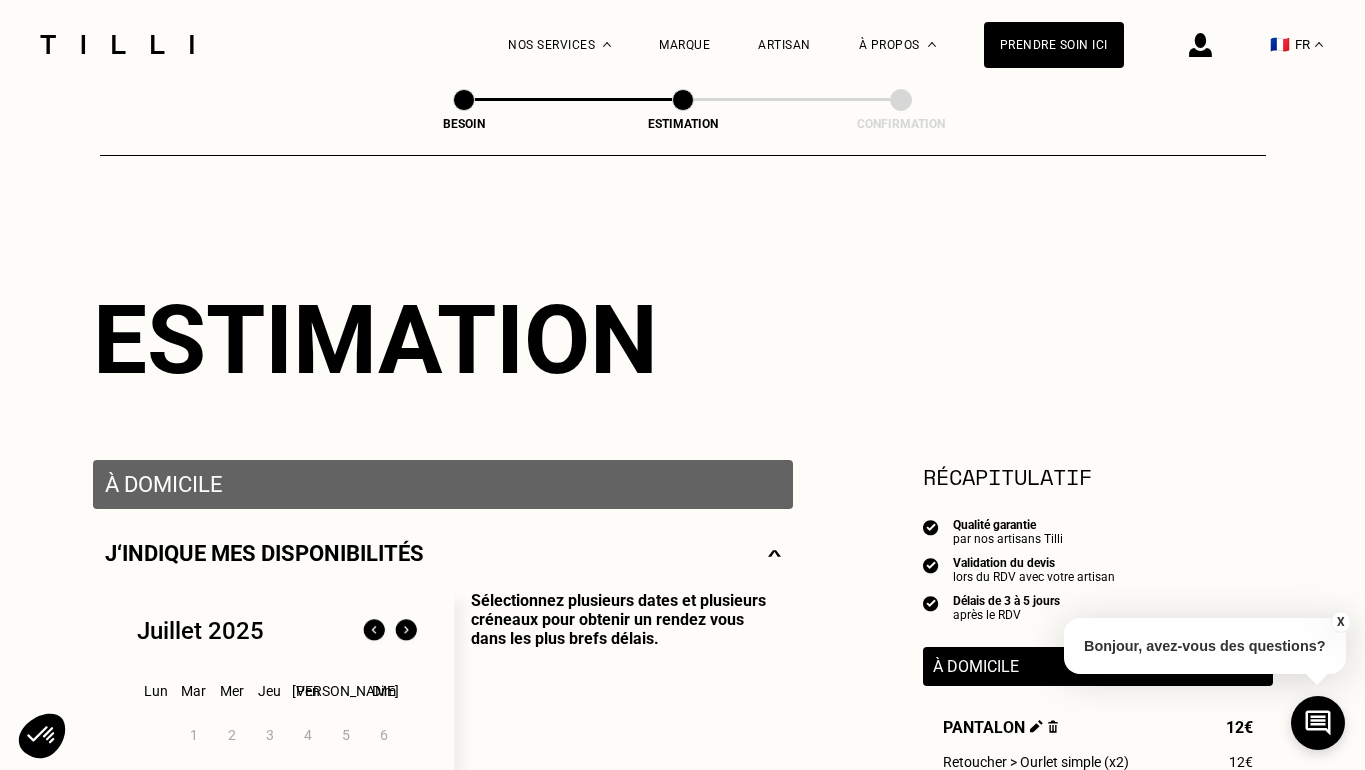 scroll, scrollTop: 0, scrollLeft: 0, axis: both 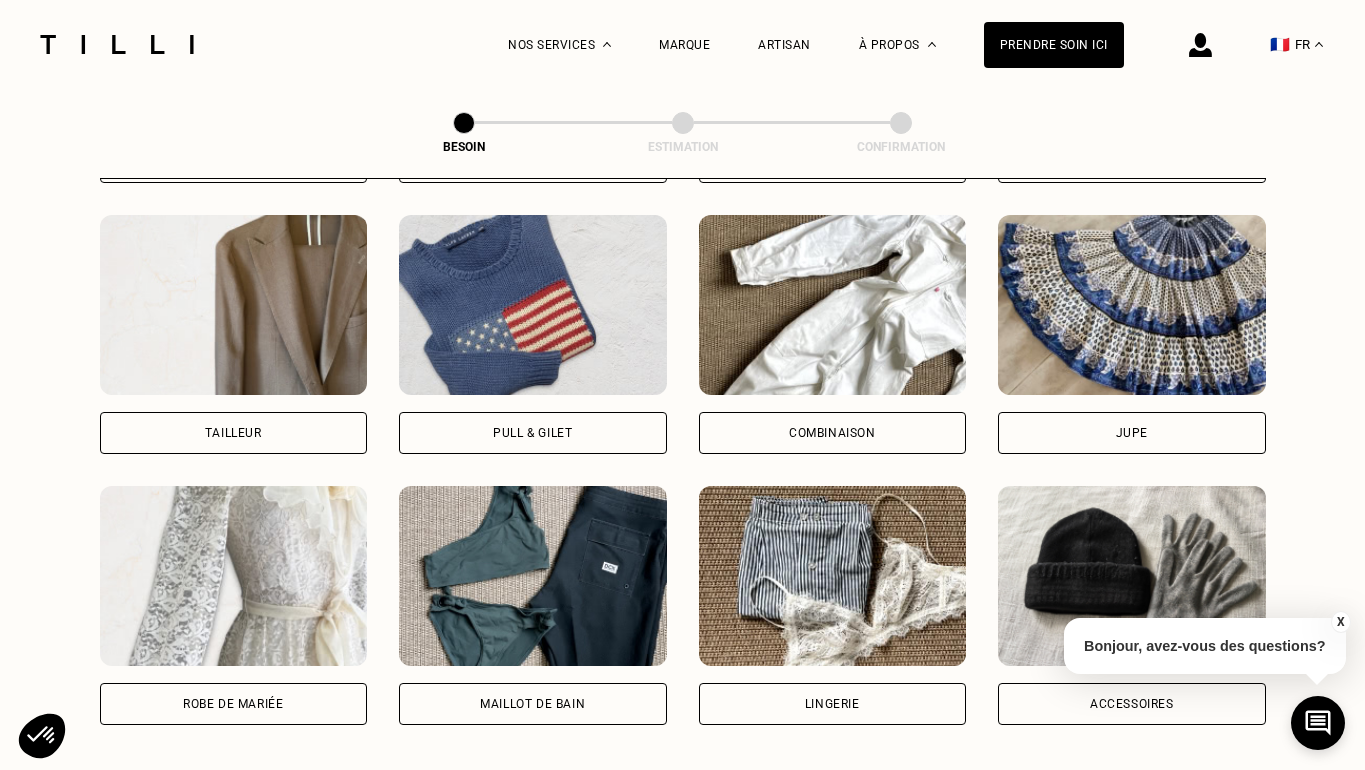 click at bounding box center [833, 305] 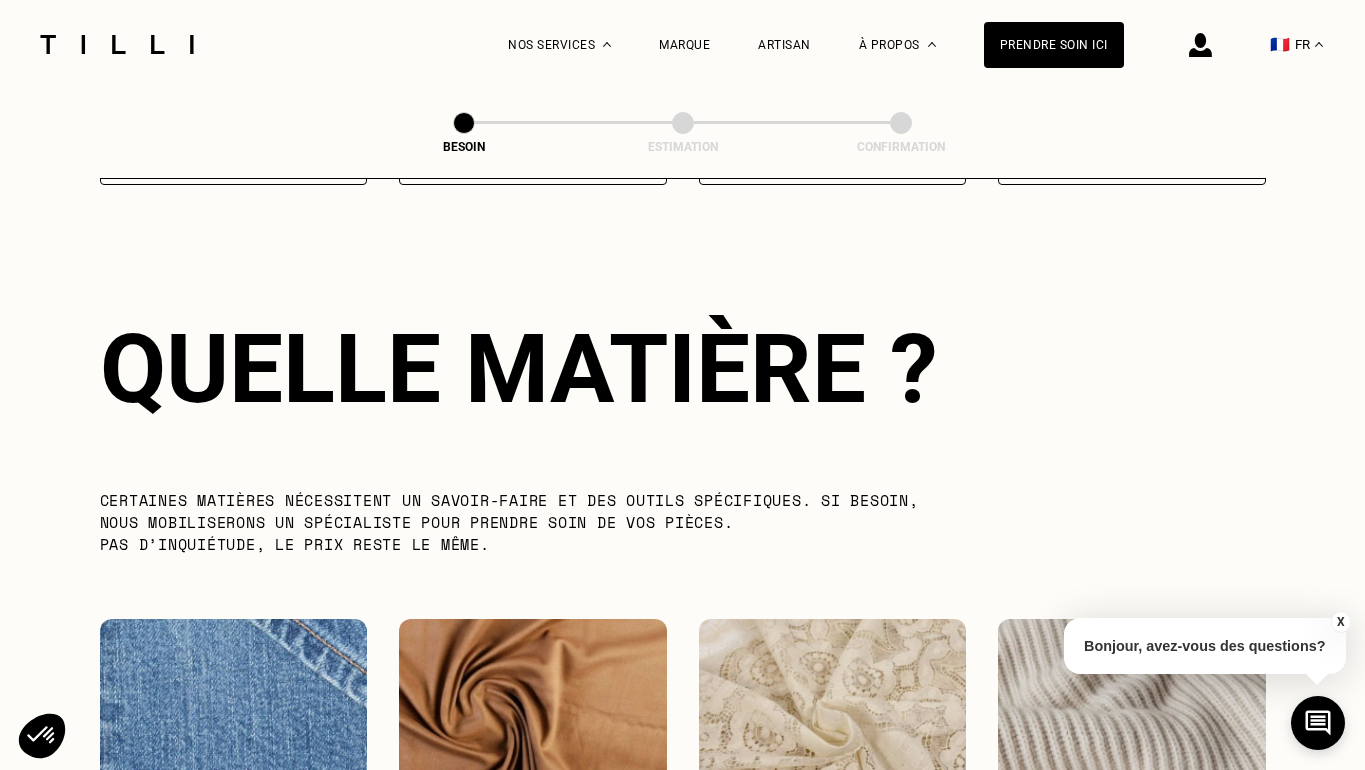 scroll, scrollTop: 1736, scrollLeft: 0, axis: vertical 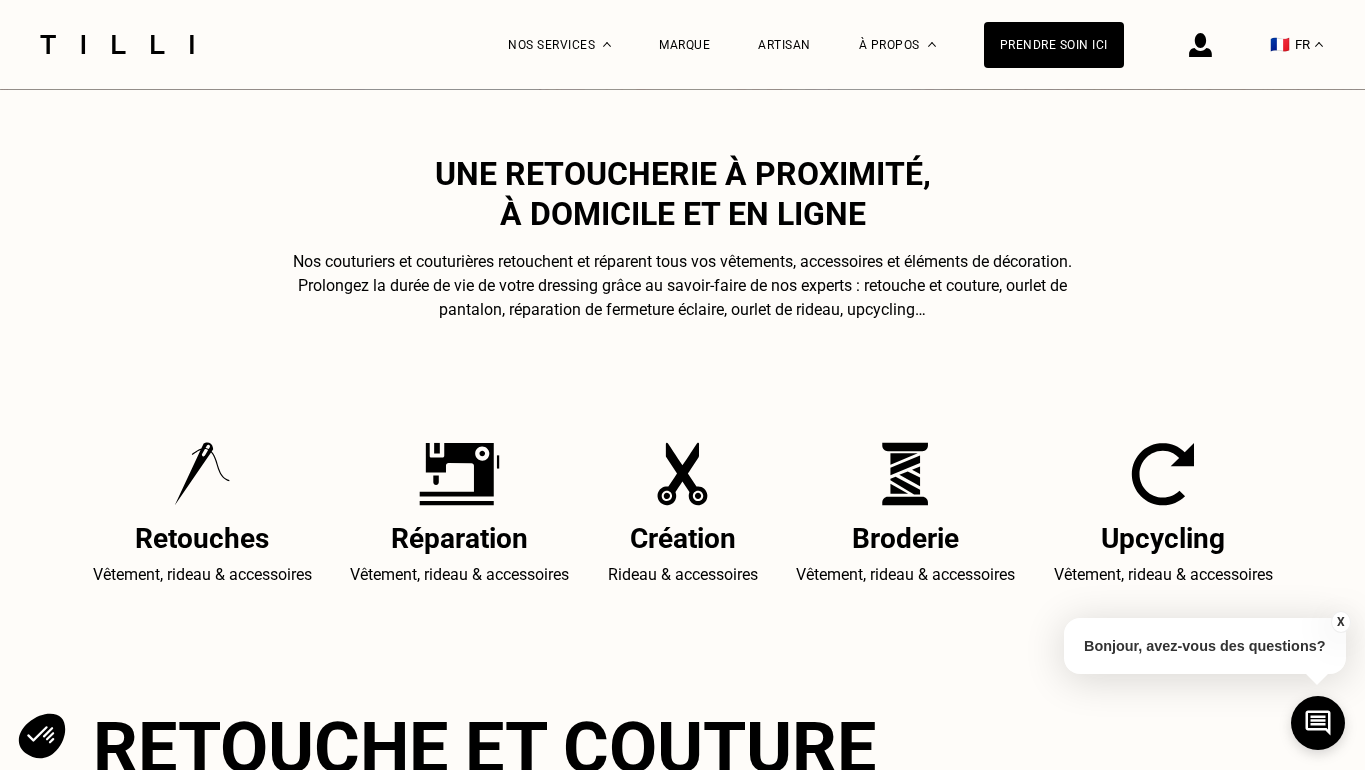 click on "Vêtement, rideau & accessoires" at bounding box center (202, 575) 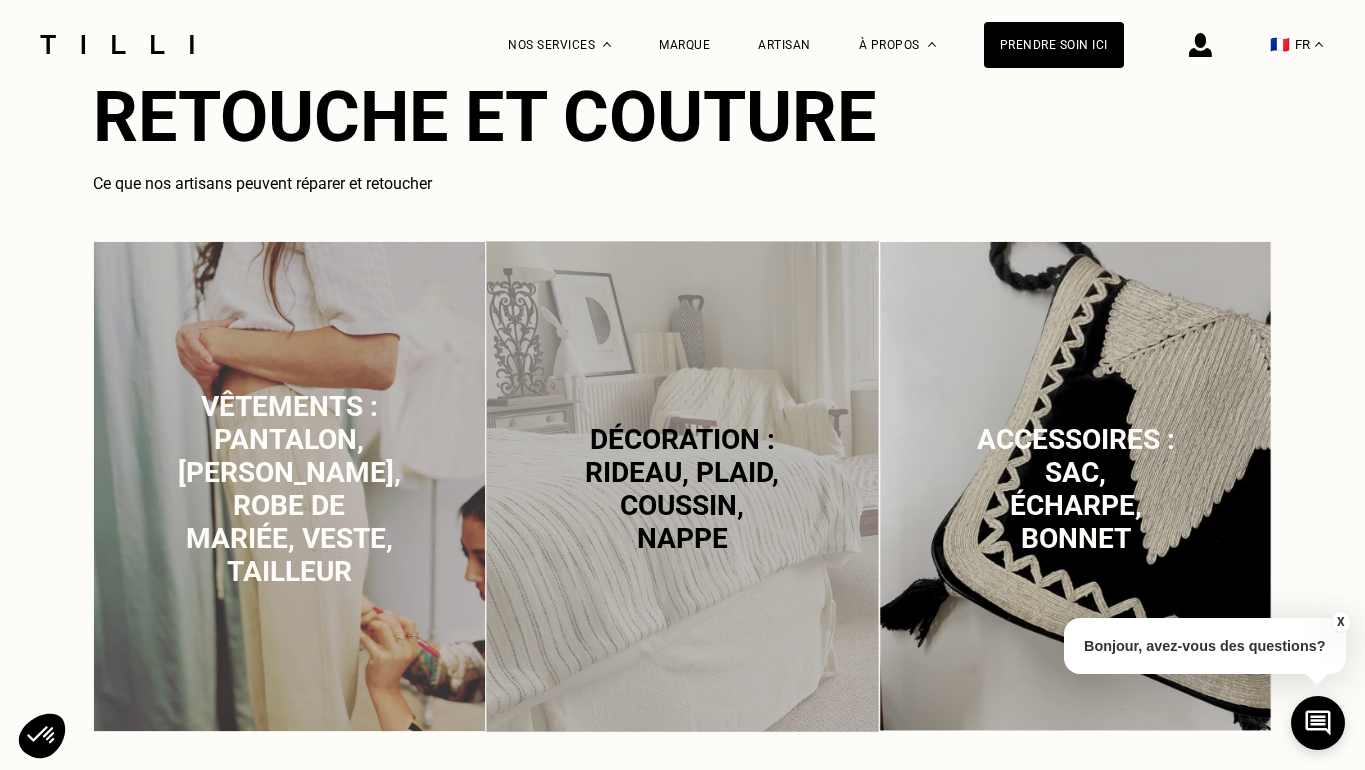 click on "Vêtements : pantalon, [PERSON_NAME], robe de mariée, veste, tailleur" at bounding box center [289, 489] 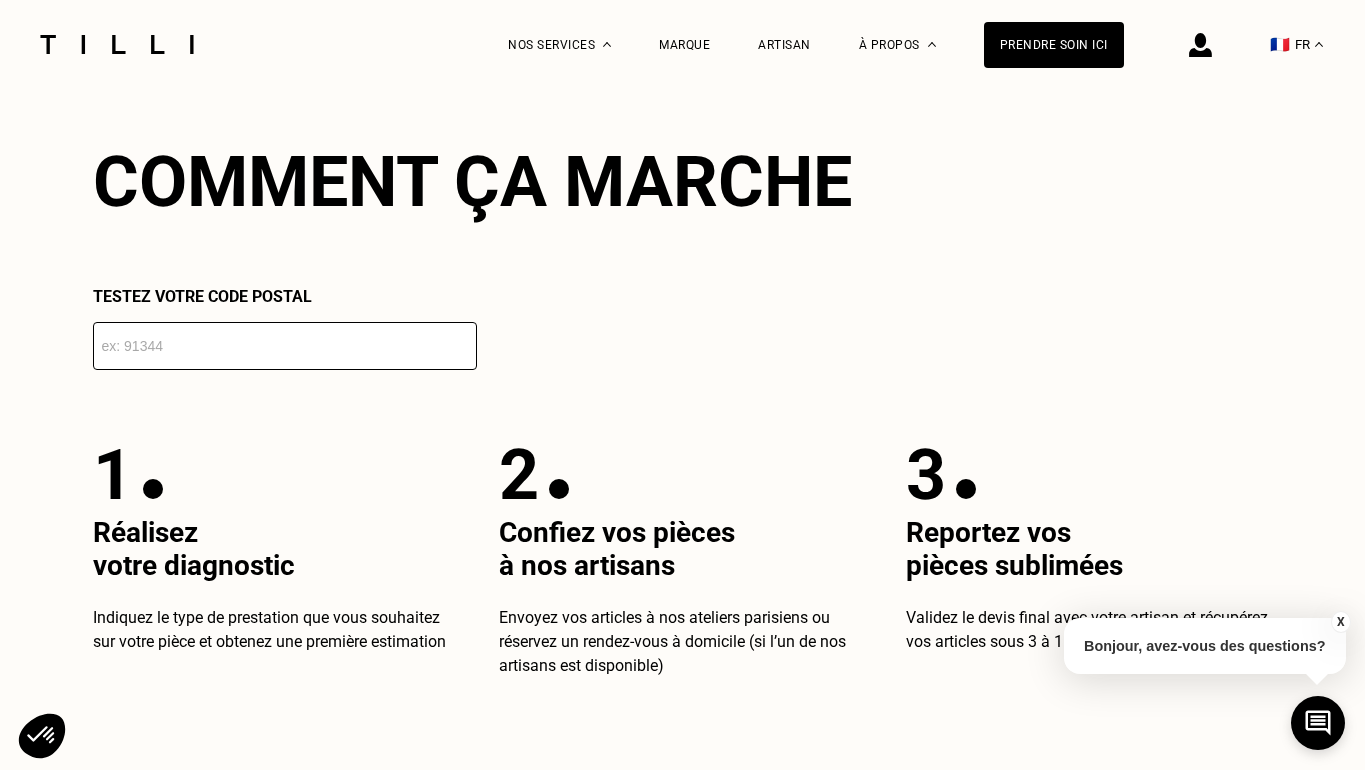 scroll, scrollTop: 4370, scrollLeft: 0, axis: vertical 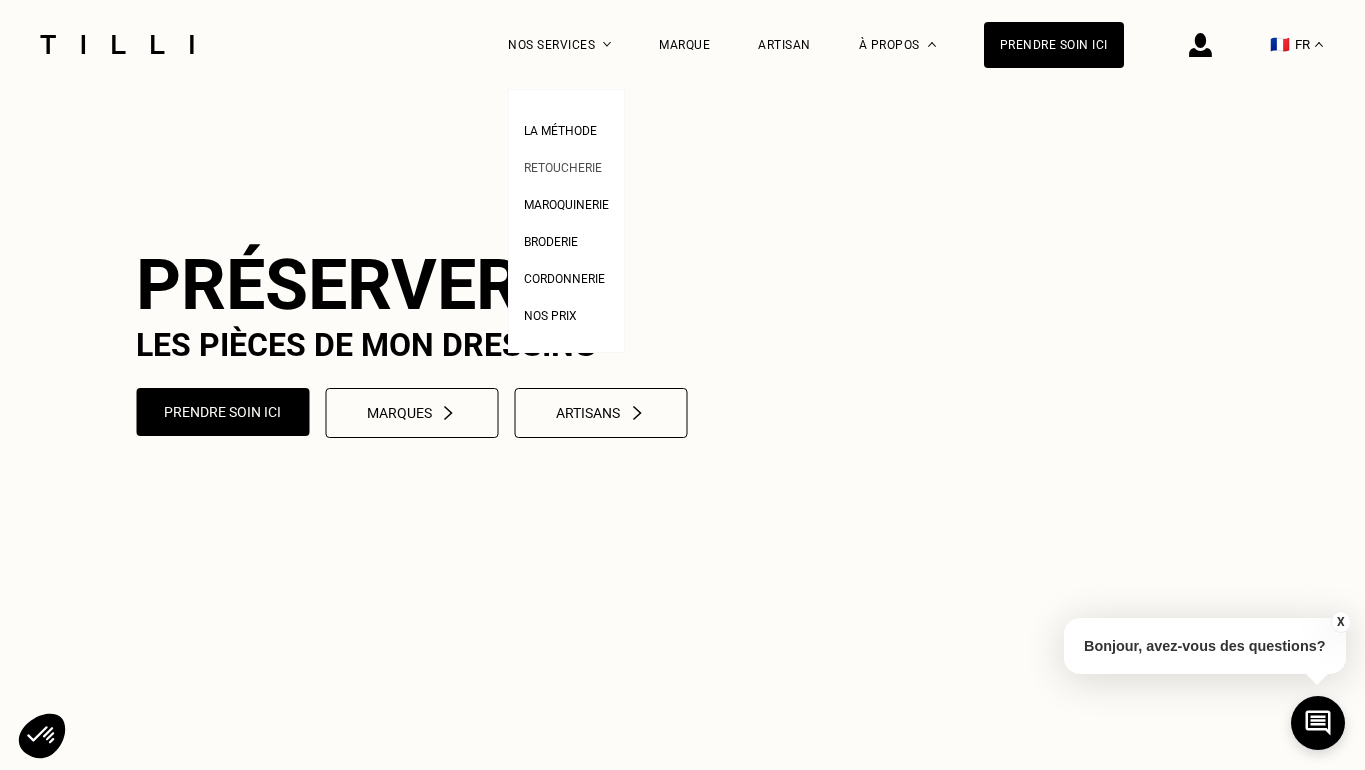 click on "Retoucherie" at bounding box center (563, 168) 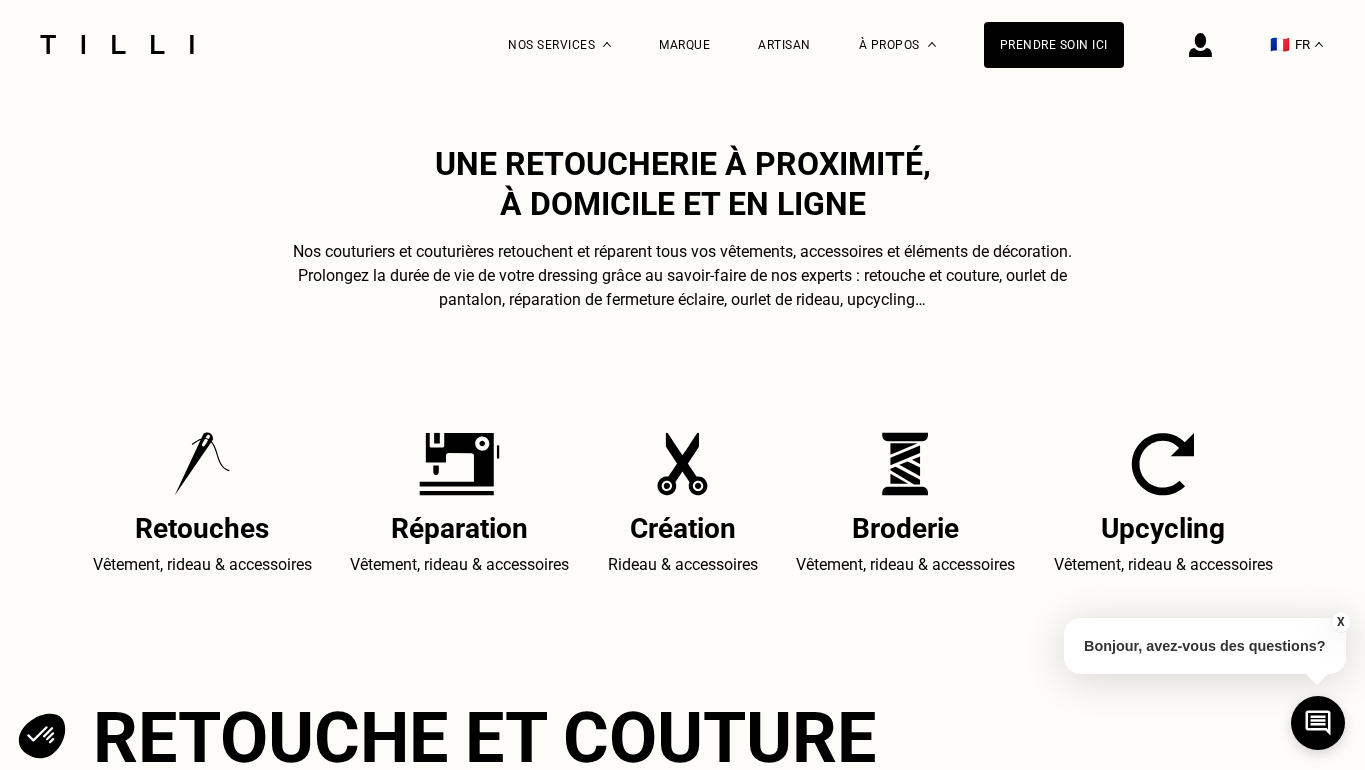 scroll, scrollTop: 686, scrollLeft: 0, axis: vertical 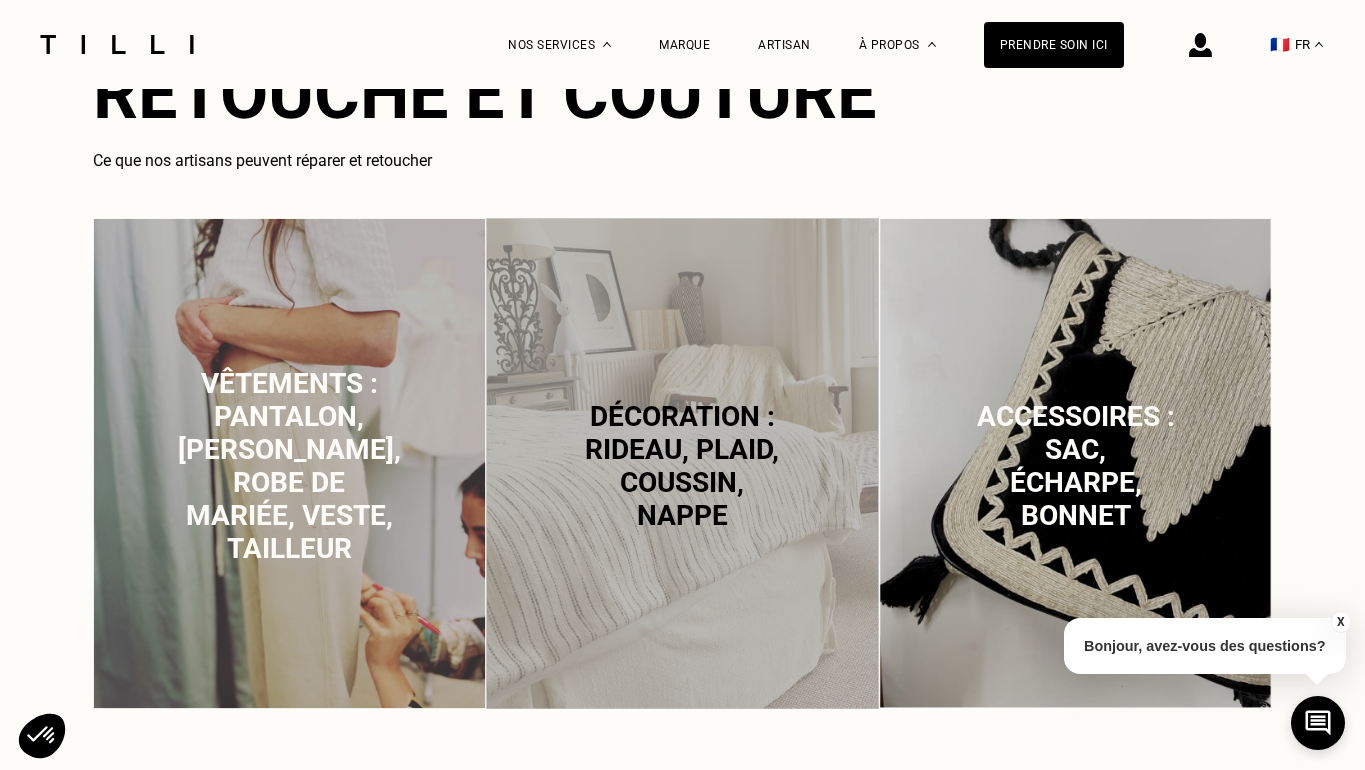 click on "Vêtements : pantalon, [PERSON_NAME], robe de mariée, veste, tailleur" at bounding box center (289, 466) 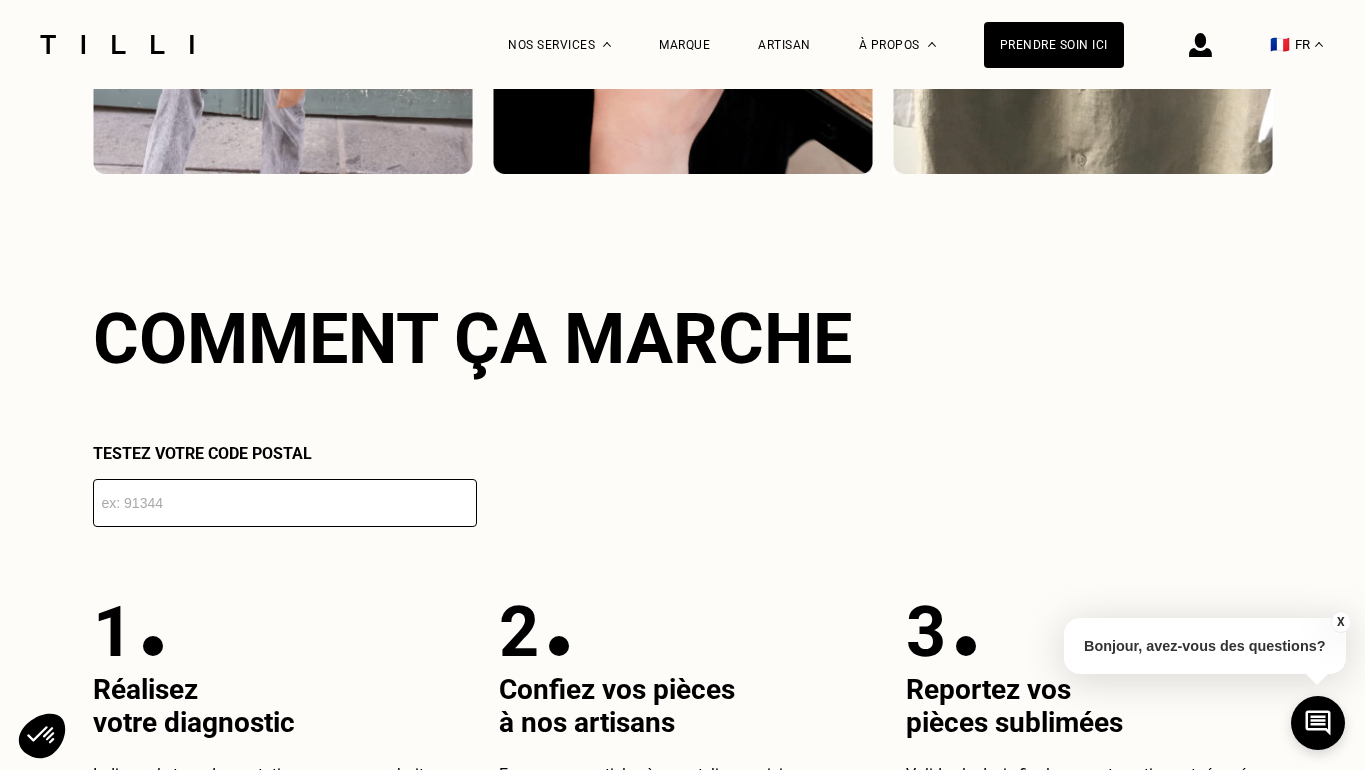 scroll, scrollTop: 3400, scrollLeft: 0, axis: vertical 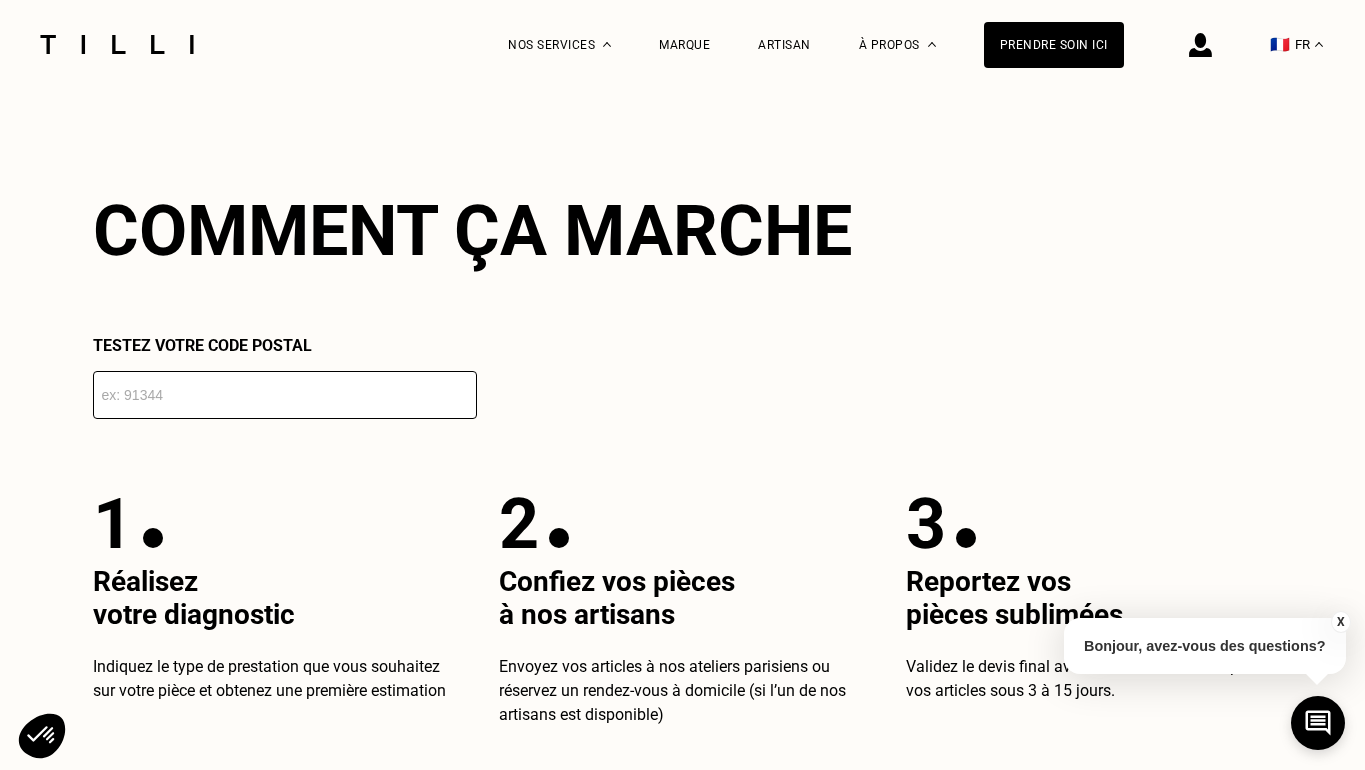 click at bounding box center [285, 395] 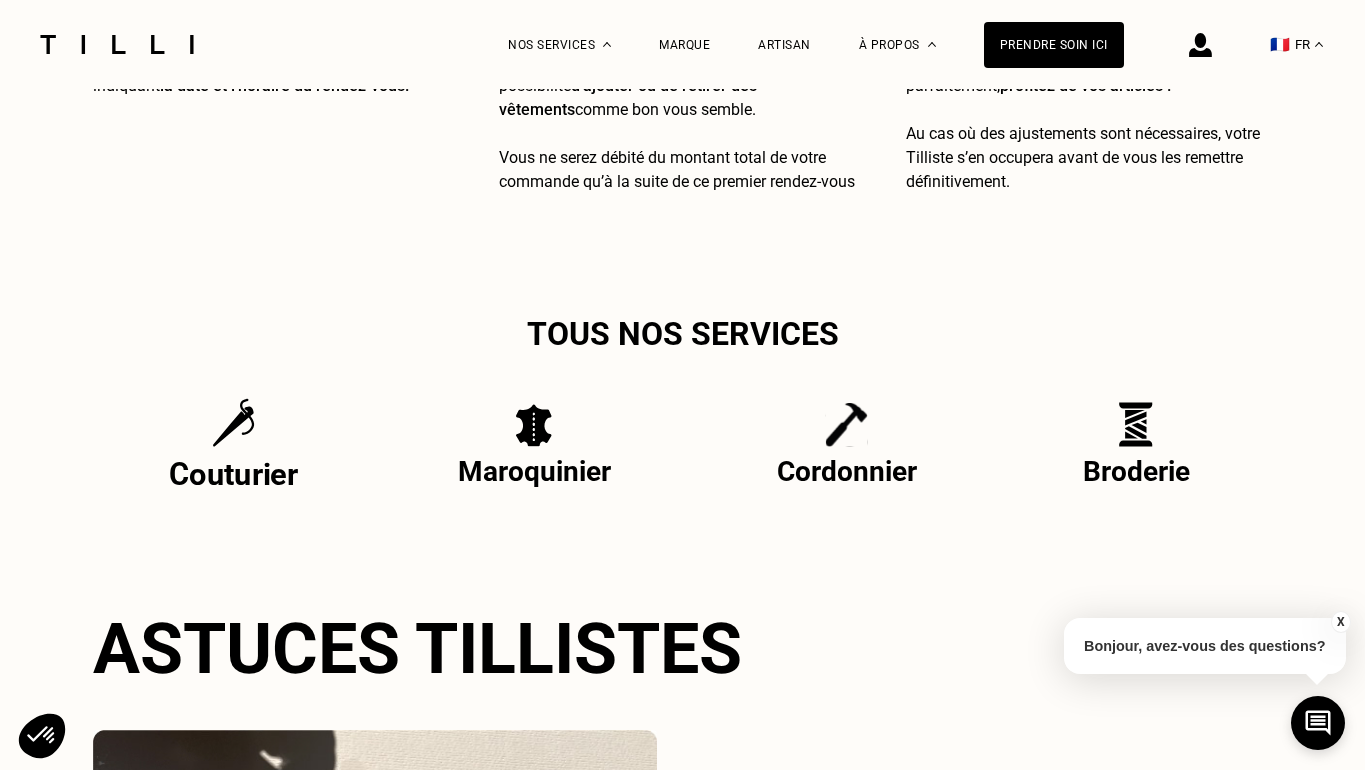 scroll, scrollTop: 4379, scrollLeft: 0, axis: vertical 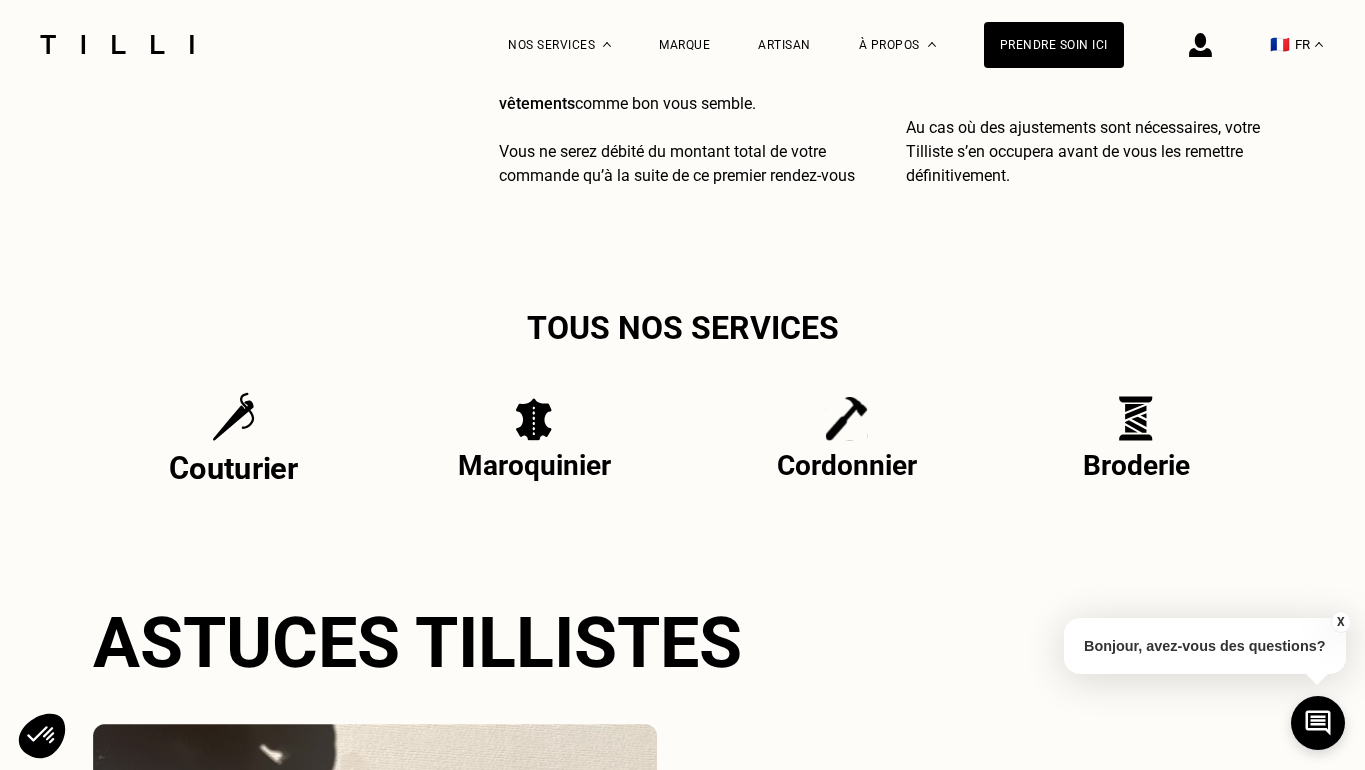 click on "Couturier" at bounding box center (234, 468) 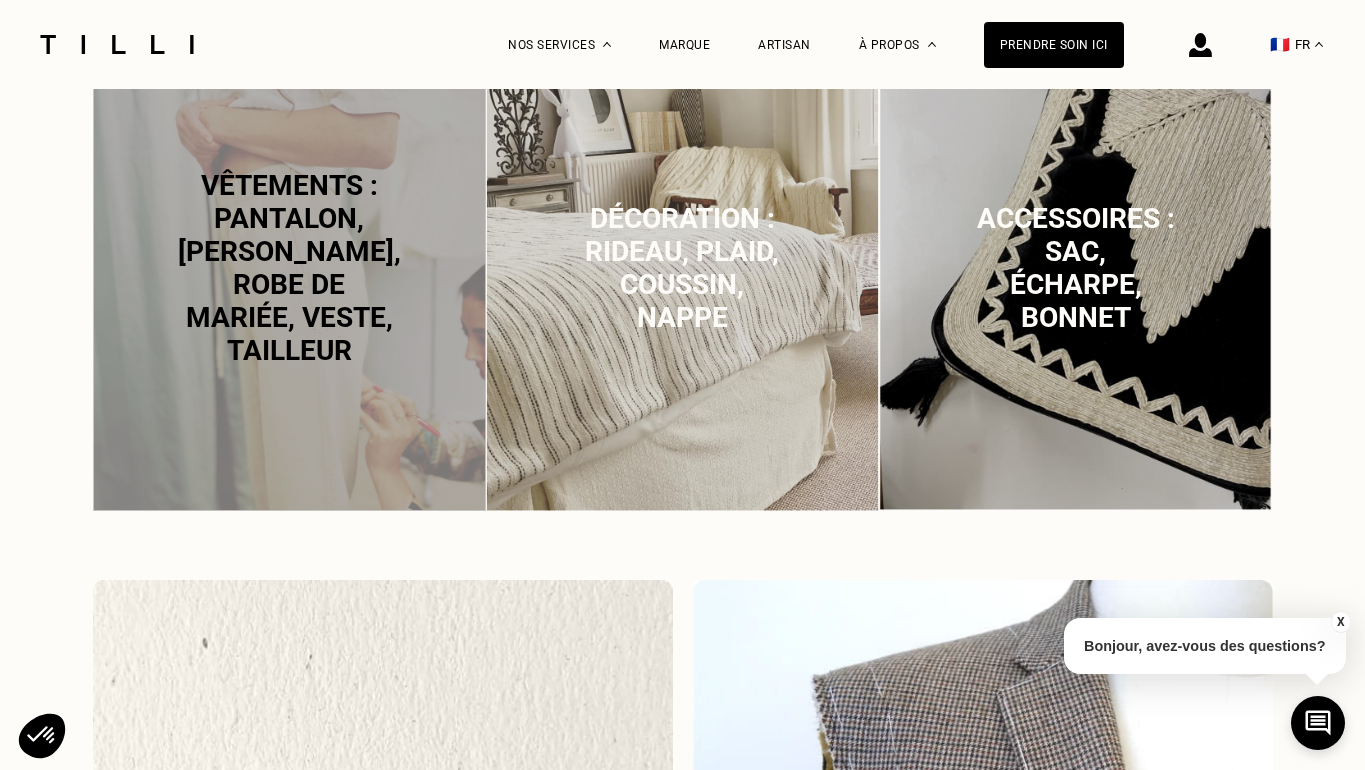 click on "Vêtements : pantalon, [PERSON_NAME], robe de mariée, veste, tailleur" at bounding box center (289, 268) 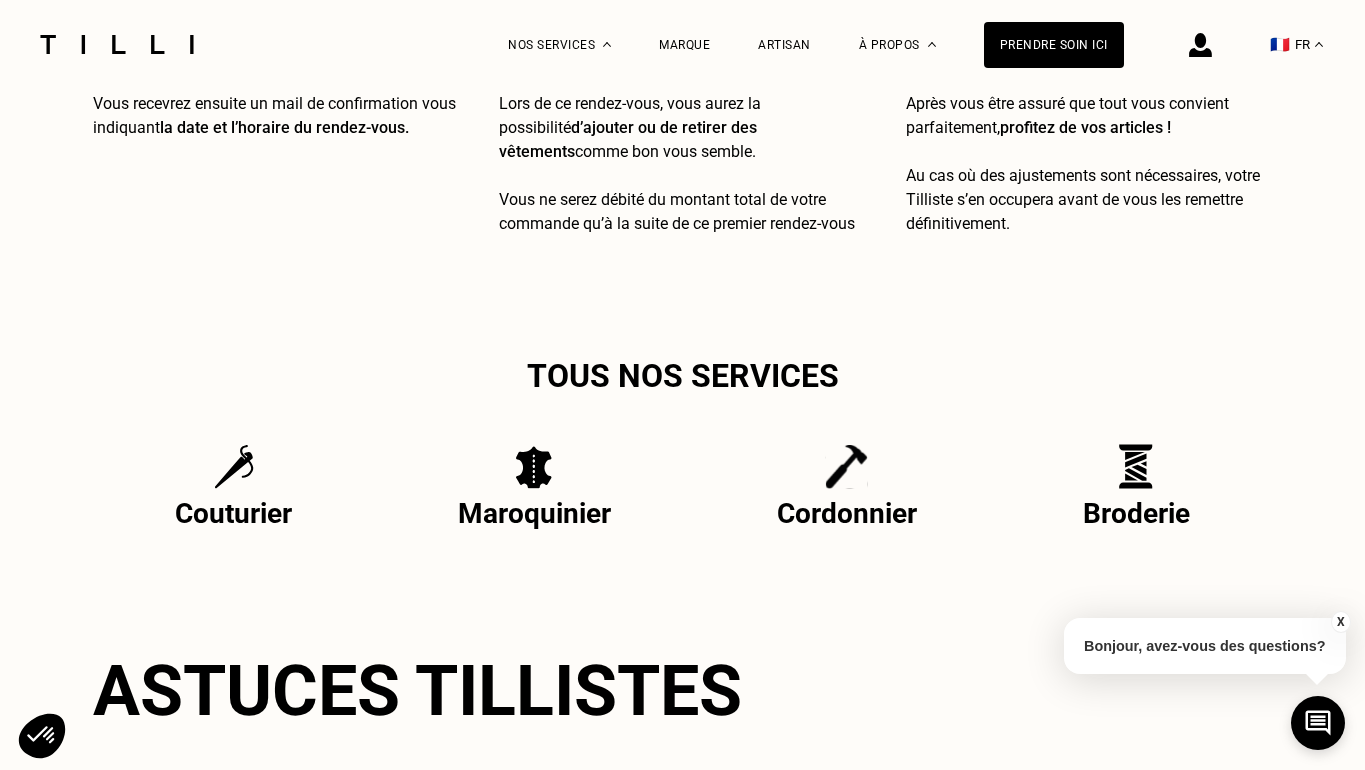 scroll, scrollTop: 4328, scrollLeft: 0, axis: vertical 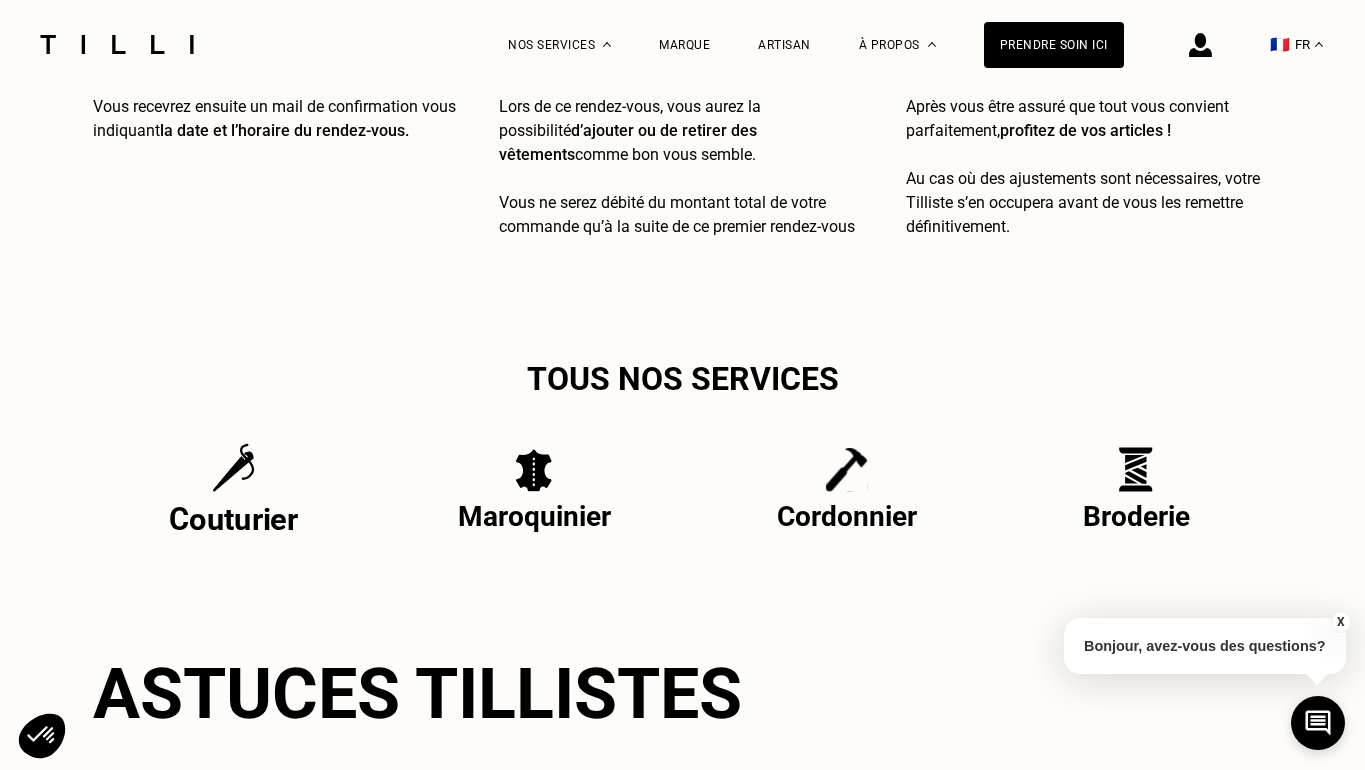 click at bounding box center [233, 468] 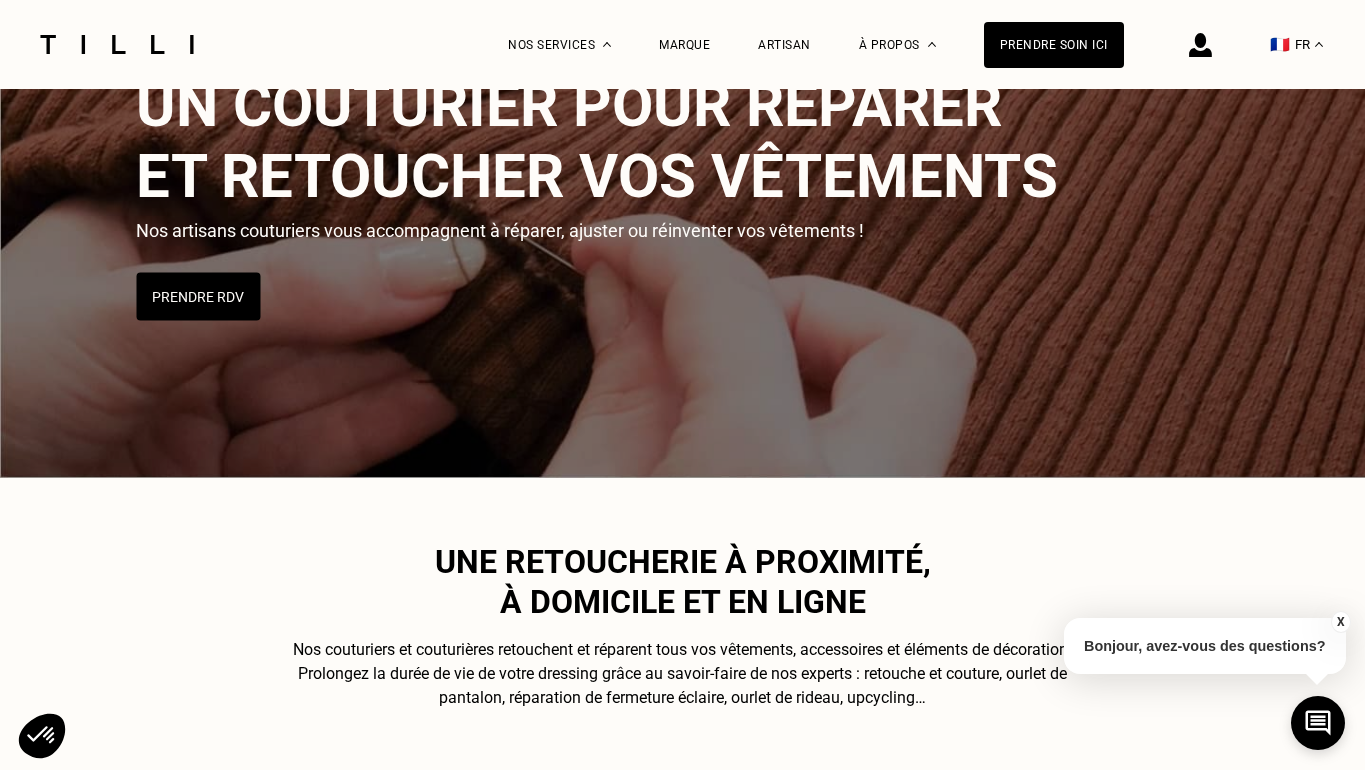 scroll, scrollTop: 165, scrollLeft: 0, axis: vertical 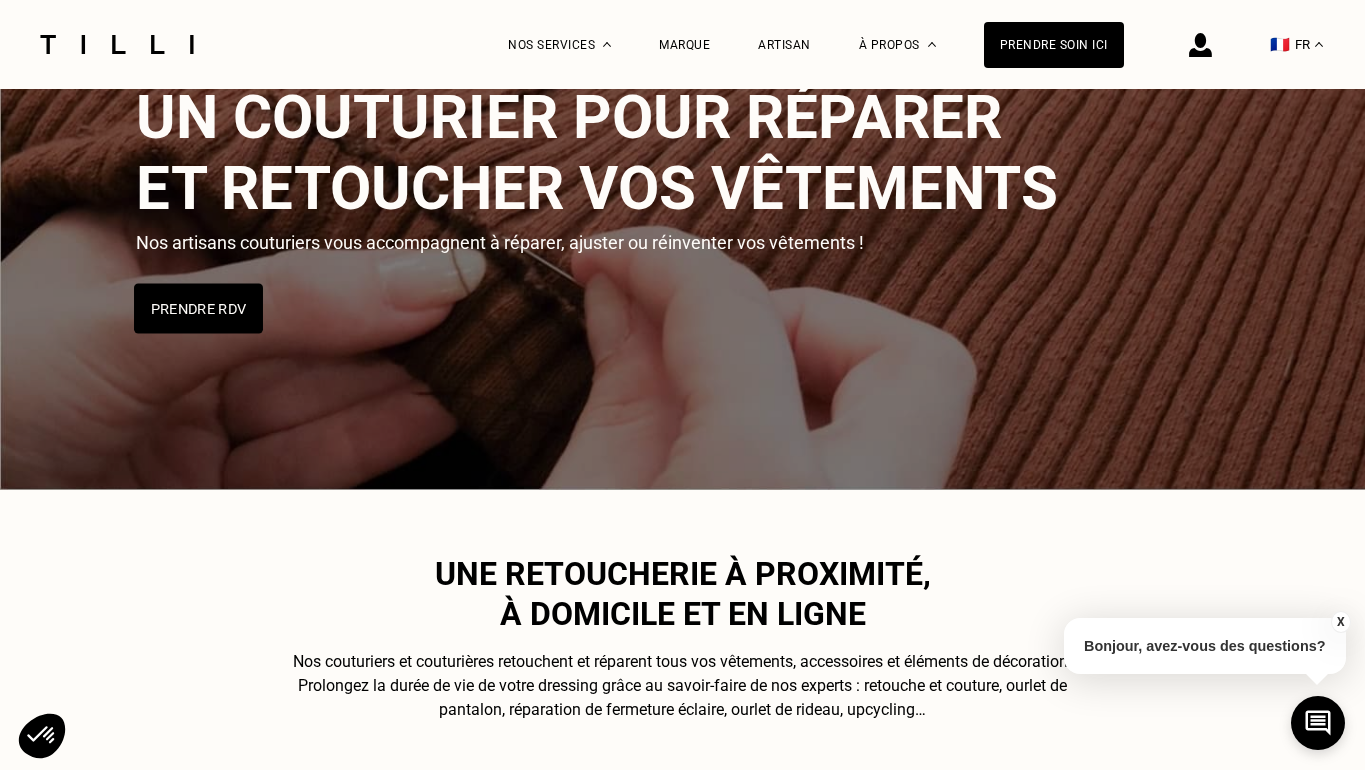 click on "Prendre RDV" at bounding box center [198, 308] 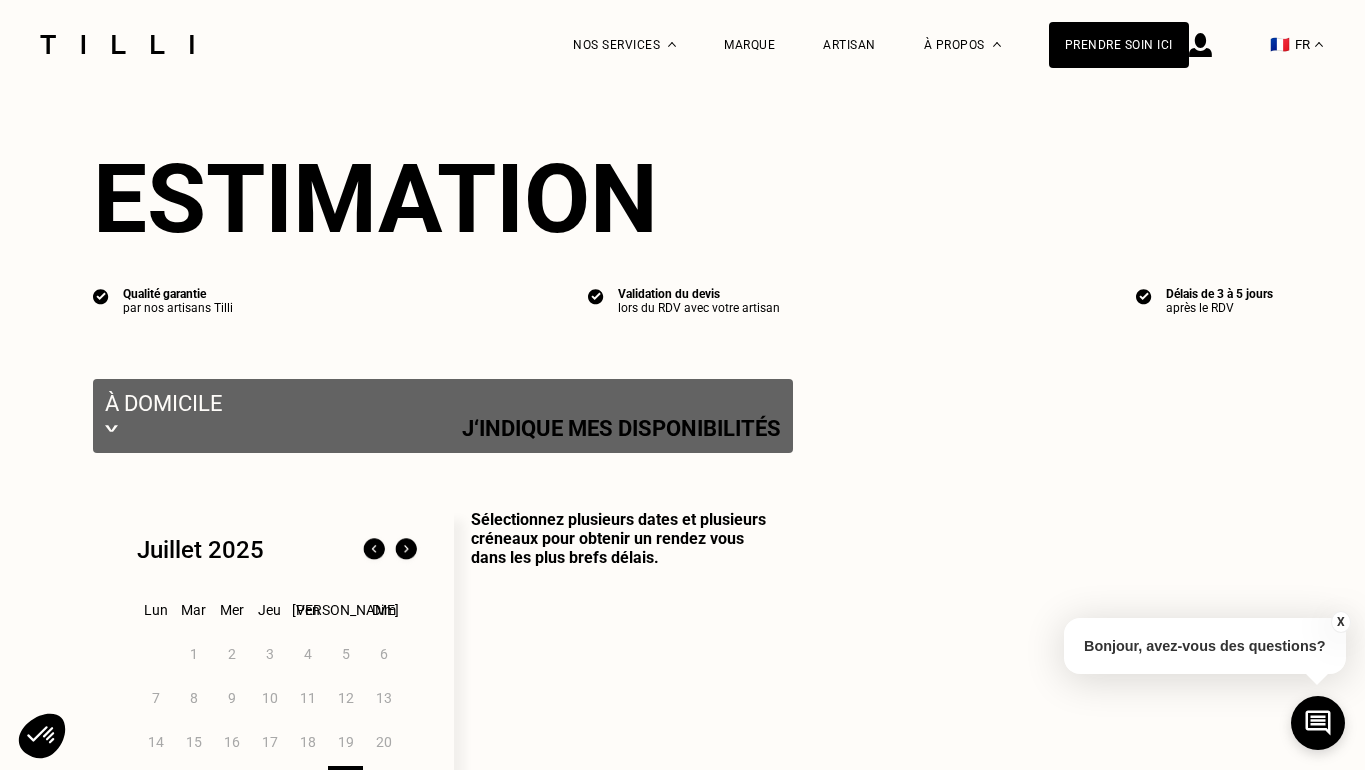 select on "FR" 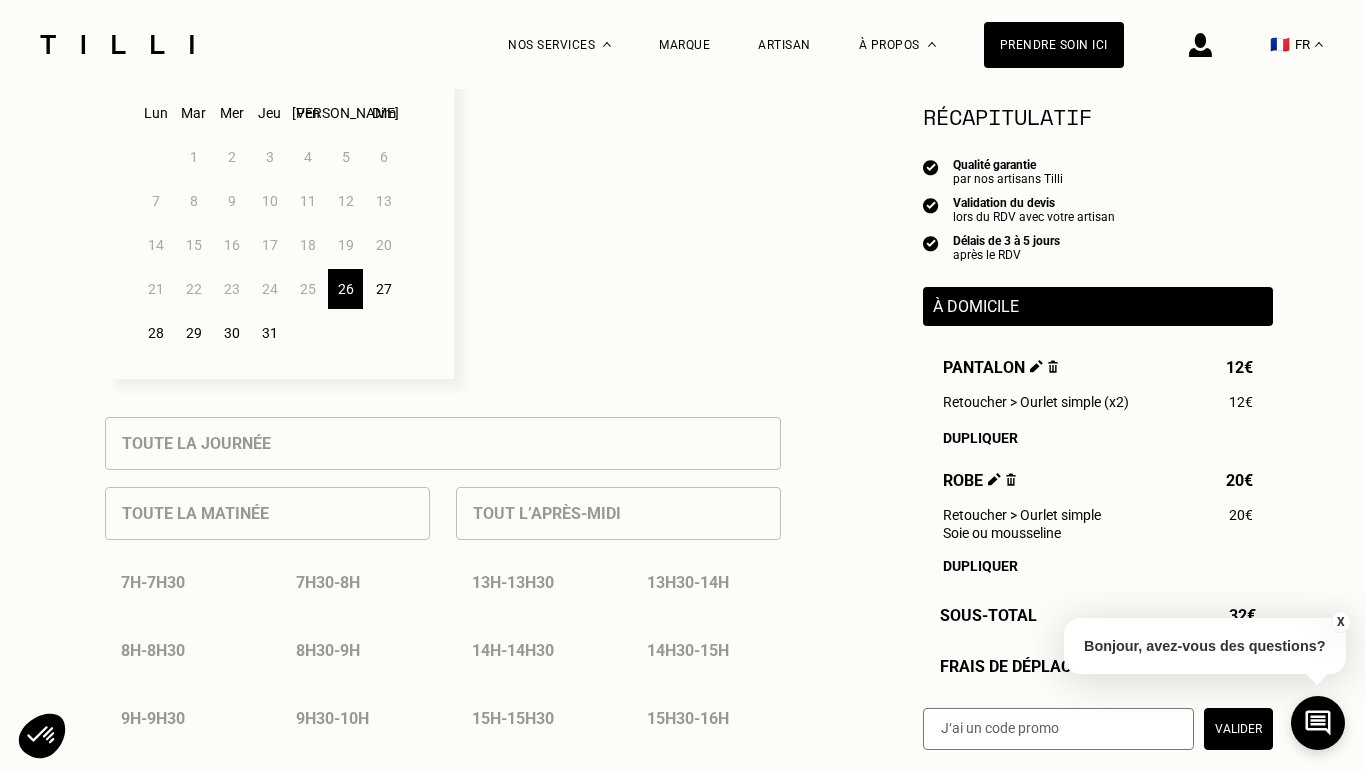 scroll, scrollTop: 589, scrollLeft: 0, axis: vertical 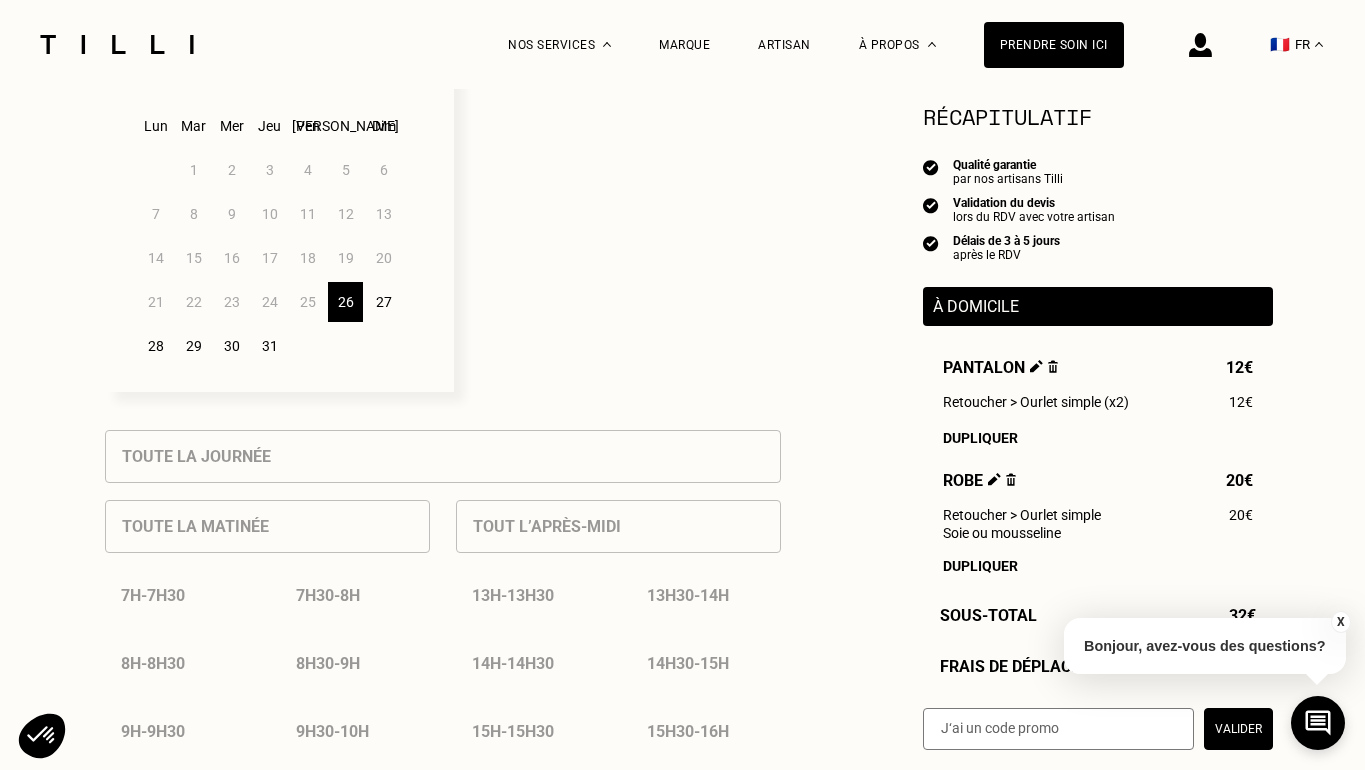 click on "27" at bounding box center (383, 302) 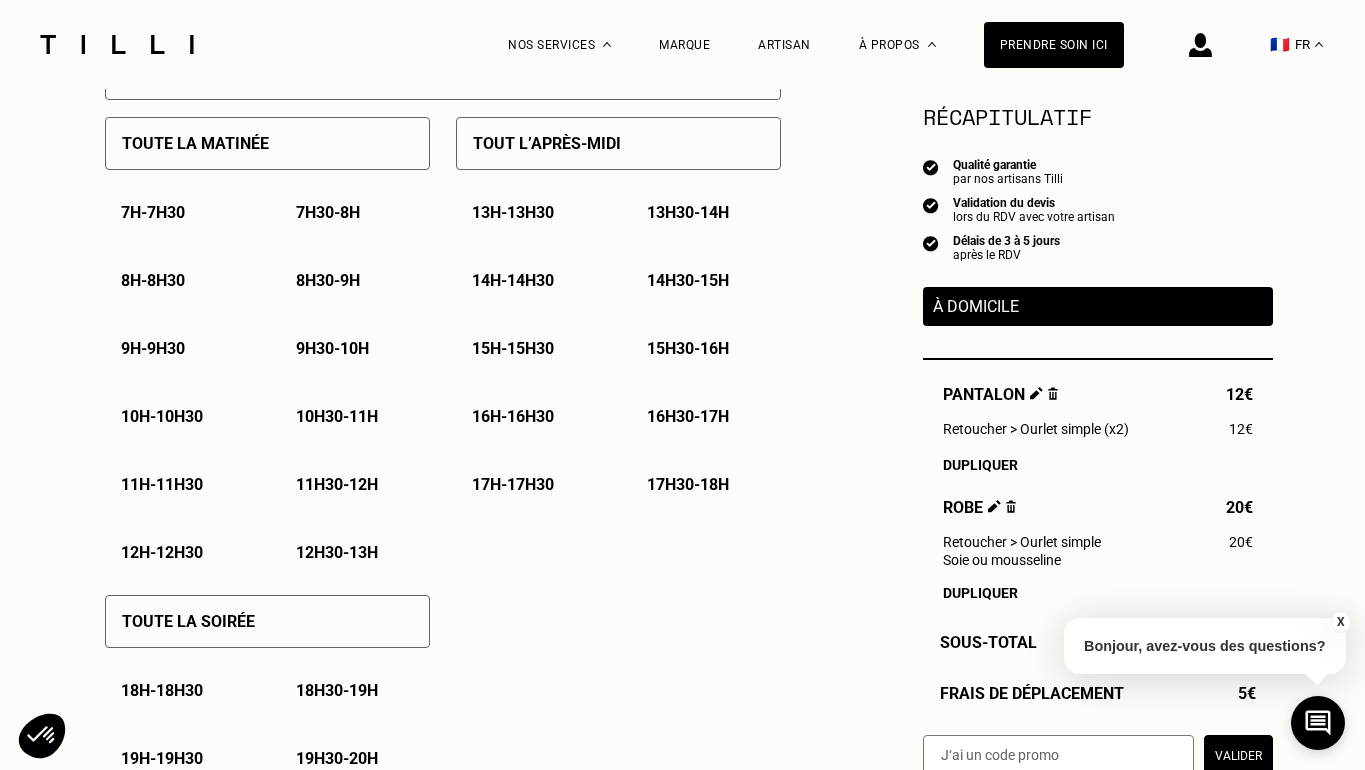 scroll, scrollTop: 973, scrollLeft: 0, axis: vertical 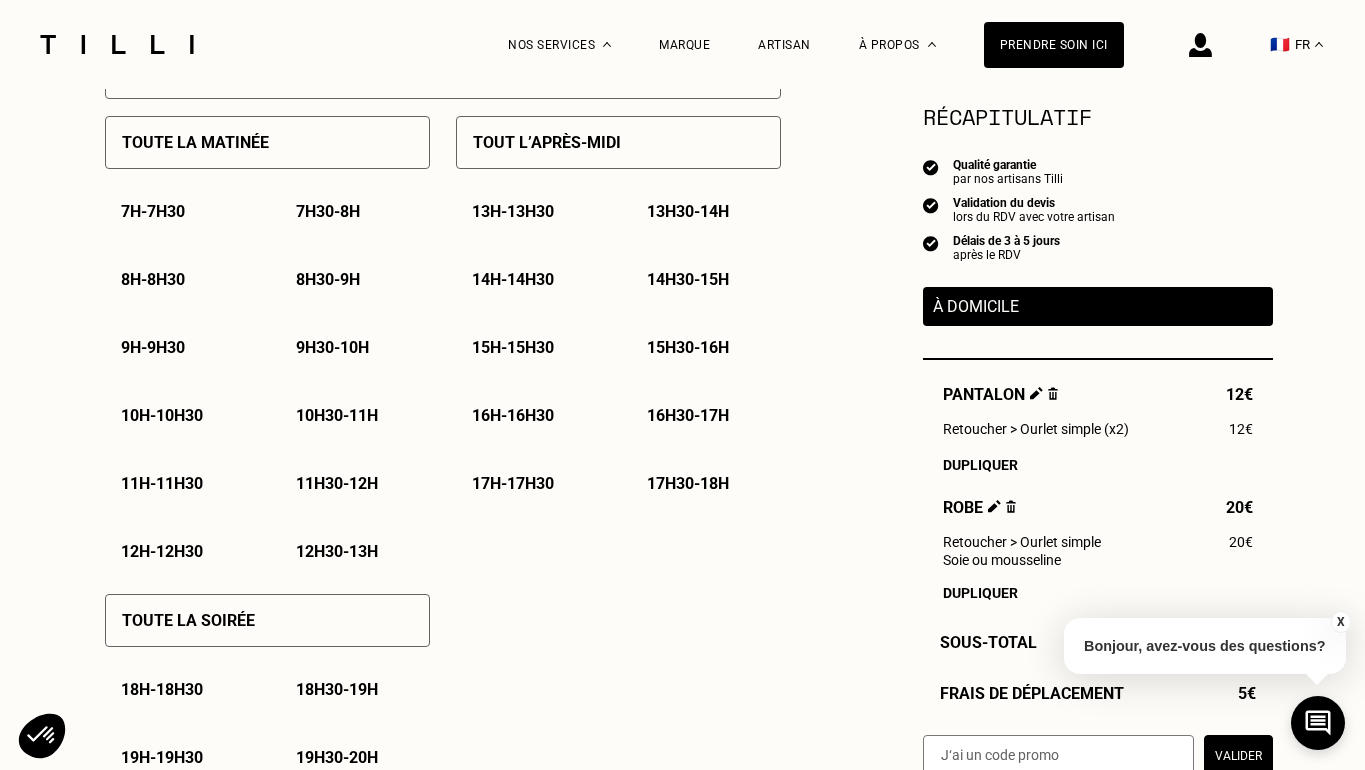 click on "14h  -  14h30" at bounding box center (513, 279) 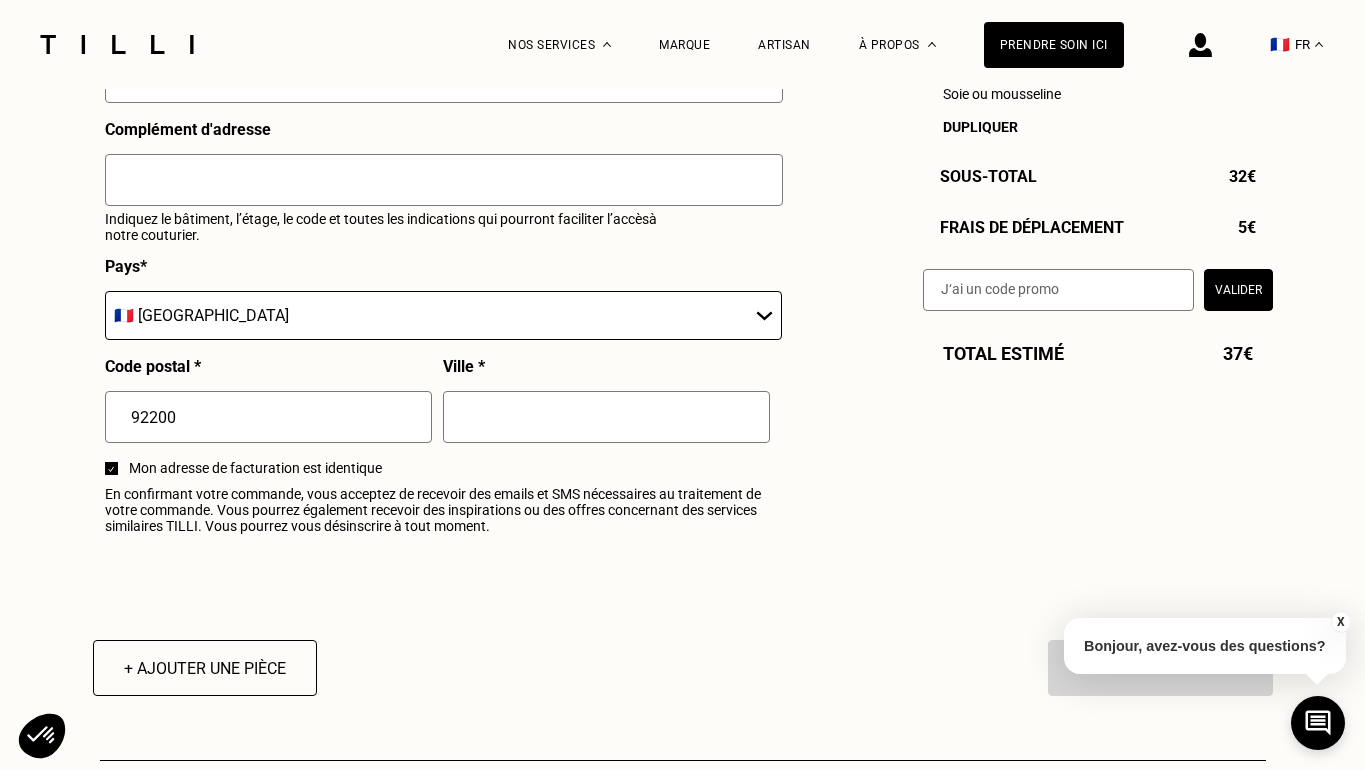 scroll, scrollTop: 2297, scrollLeft: 0, axis: vertical 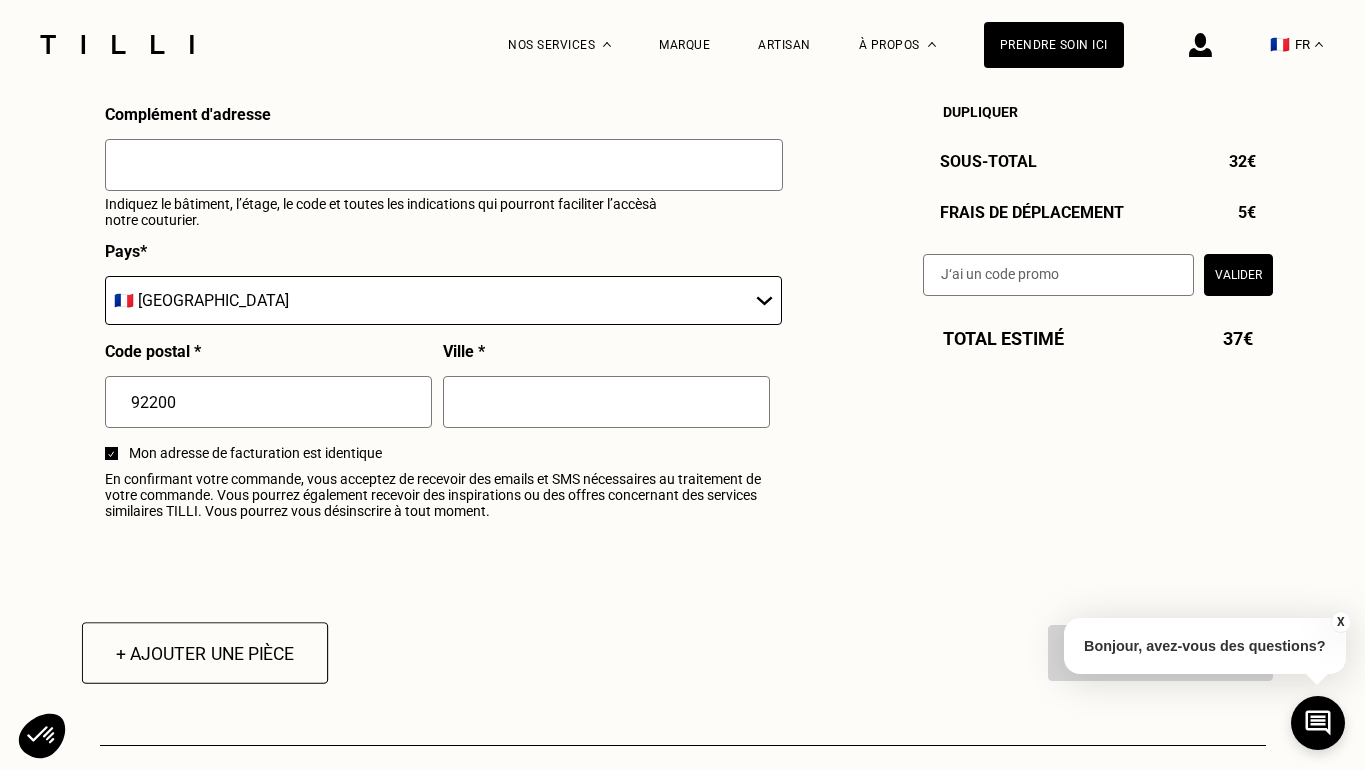 click on "+ Ajouter une pièce" at bounding box center (204, 653) 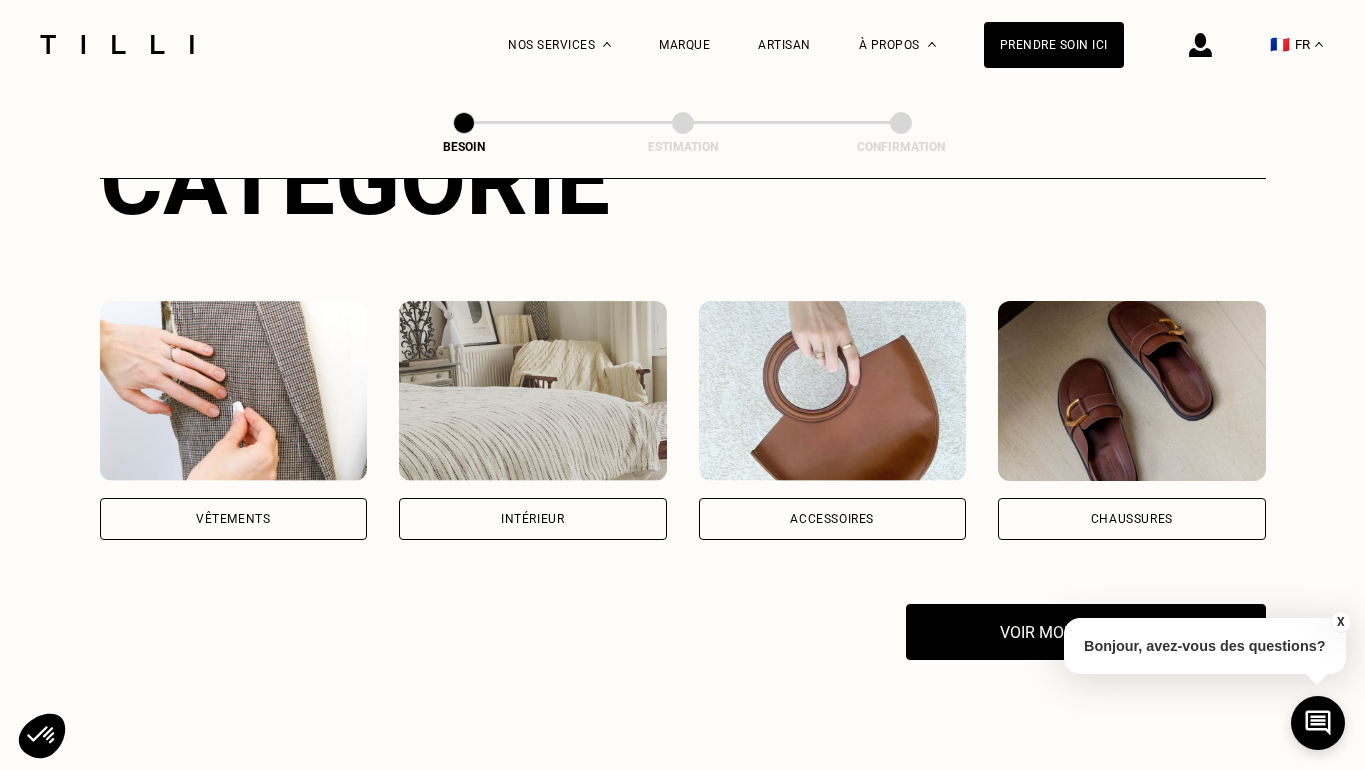 scroll, scrollTop: 313, scrollLeft: 0, axis: vertical 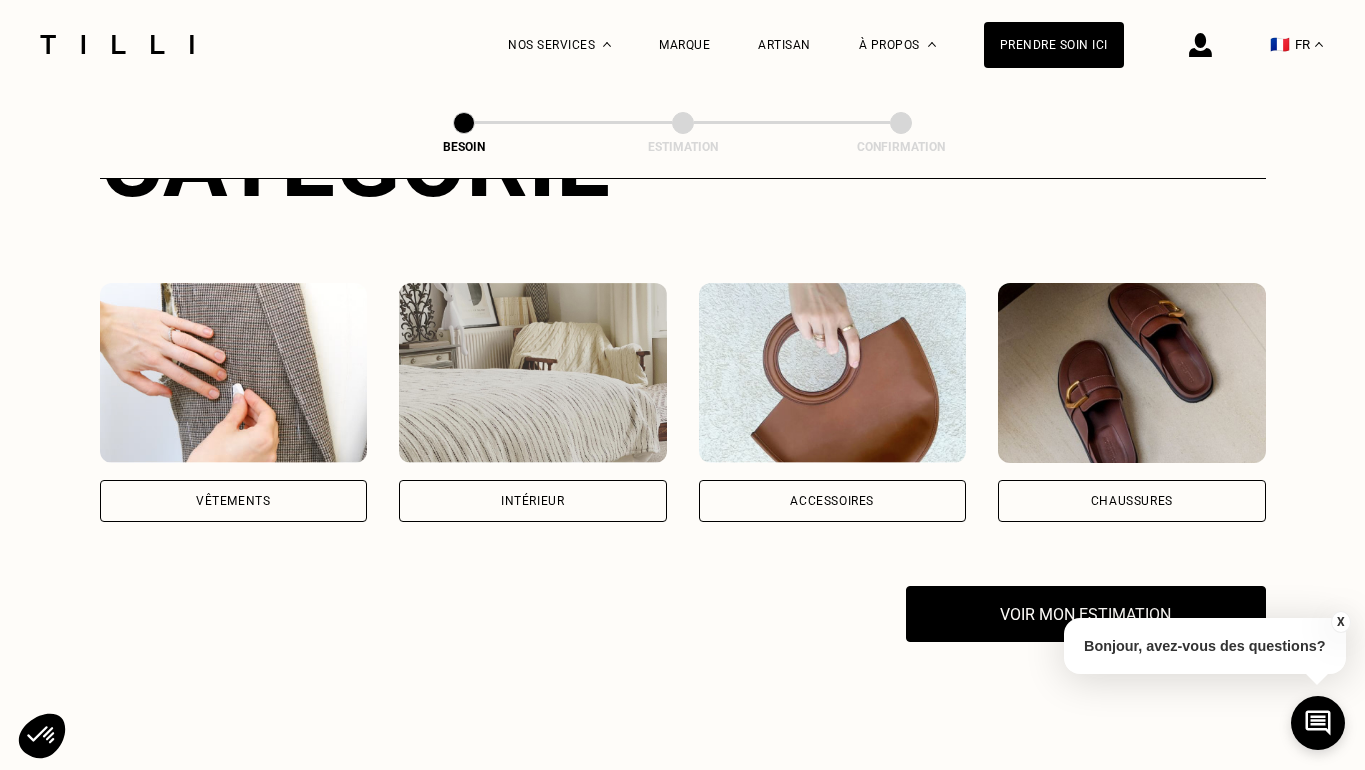 click on "Vêtements" at bounding box center (233, 501) 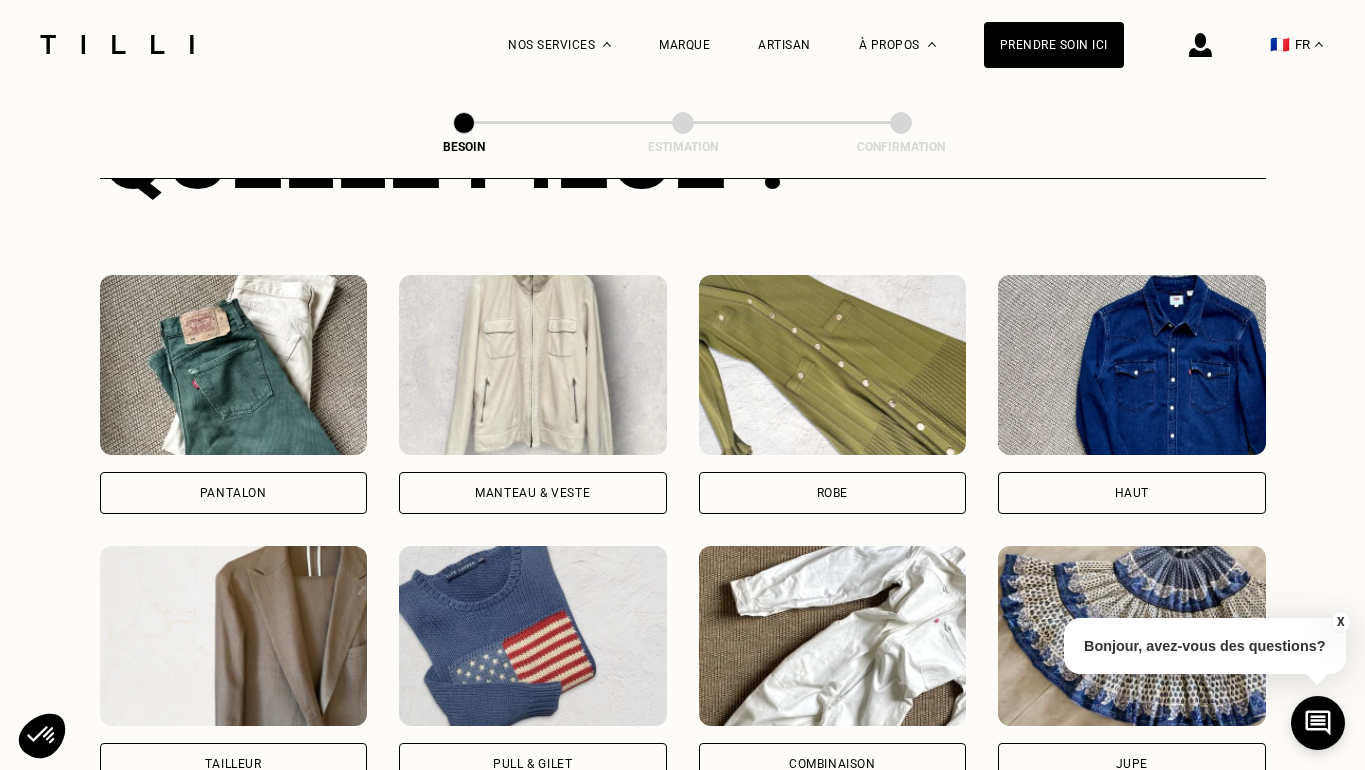 scroll, scrollTop: 876, scrollLeft: 0, axis: vertical 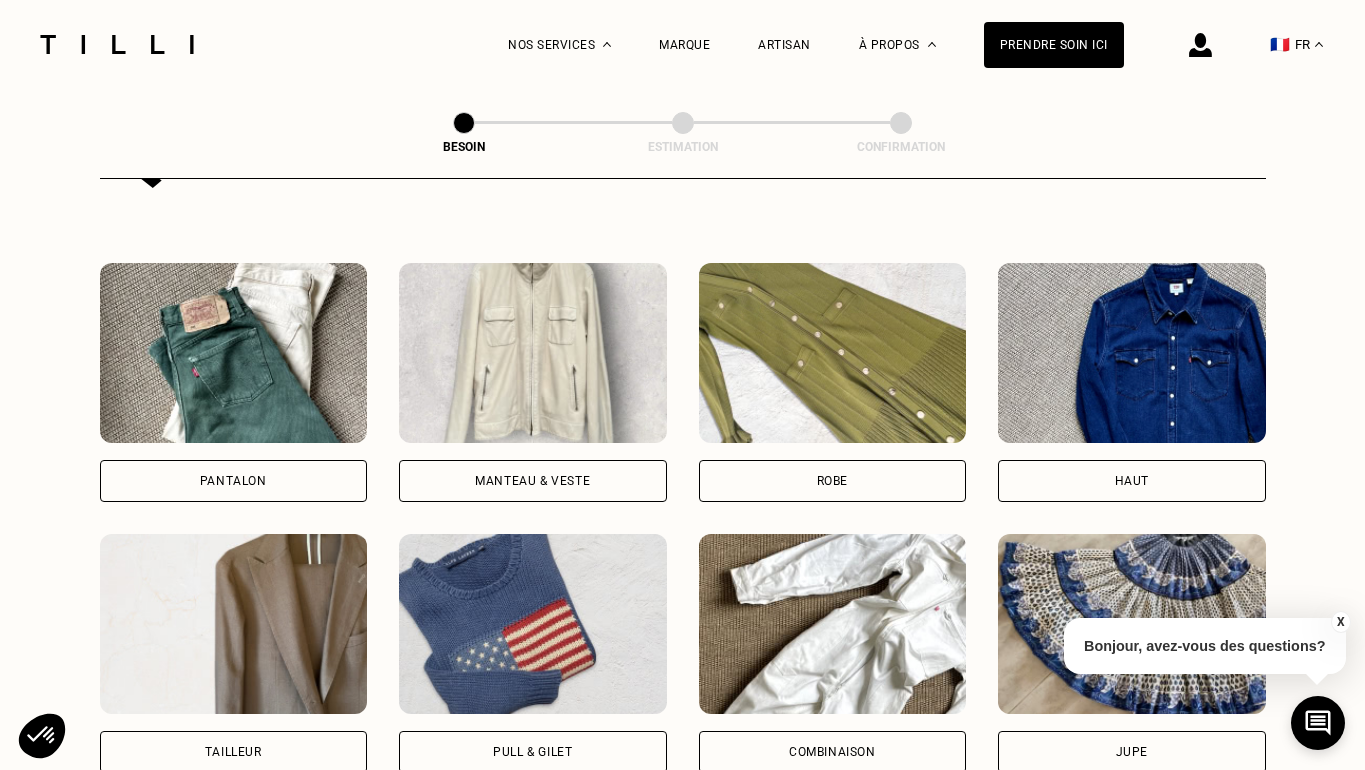 click on "Robe" at bounding box center (833, 481) 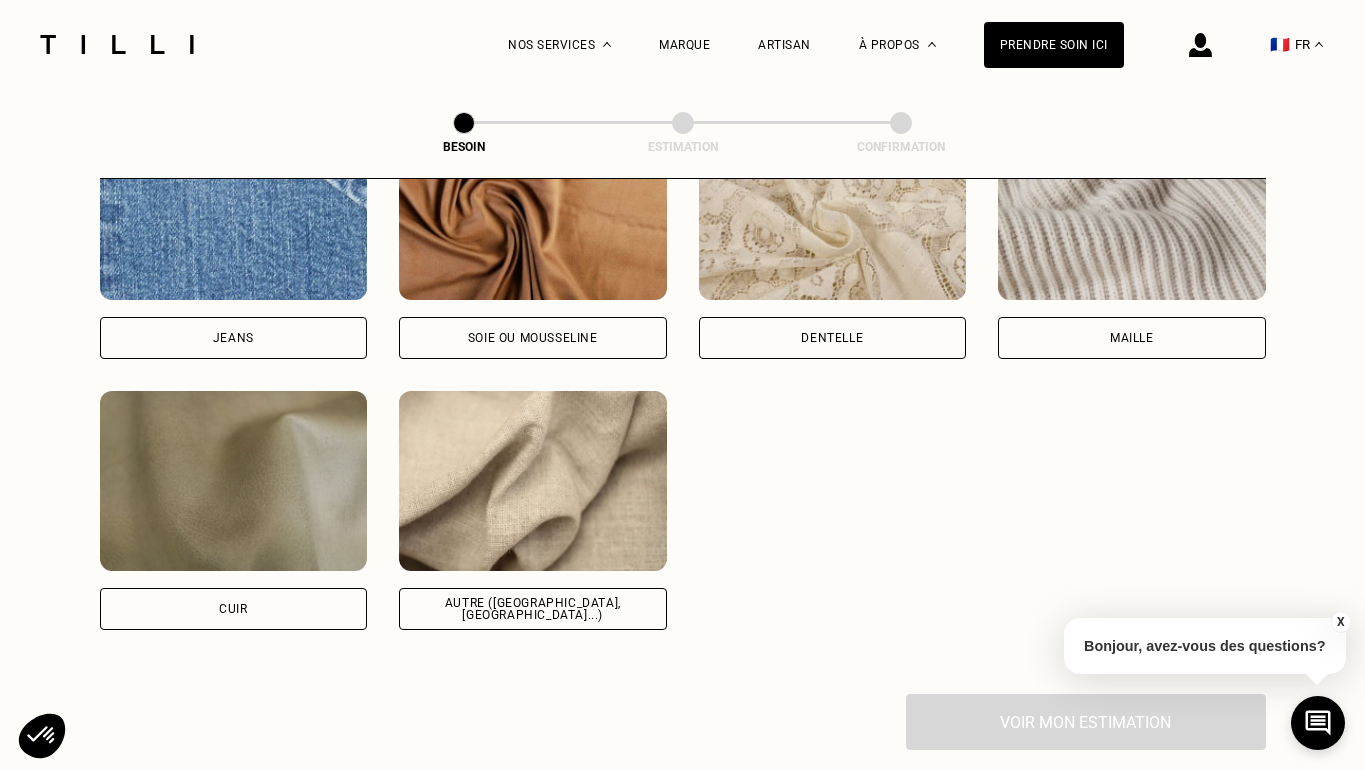 scroll, scrollTop: 2236, scrollLeft: 0, axis: vertical 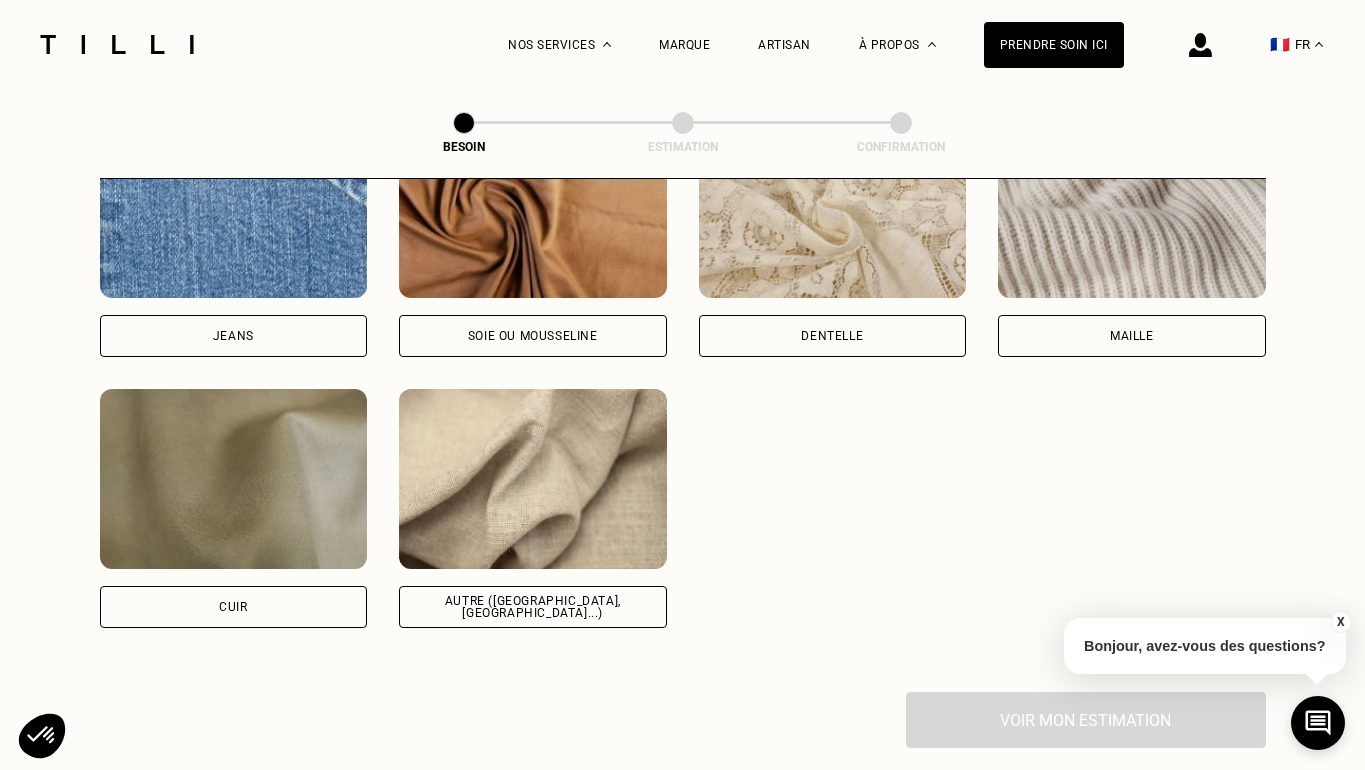 click on "Autre ([GEOGRAPHIC_DATA], [GEOGRAPHIC_DATA]...)" at bounding box center [533, 607] 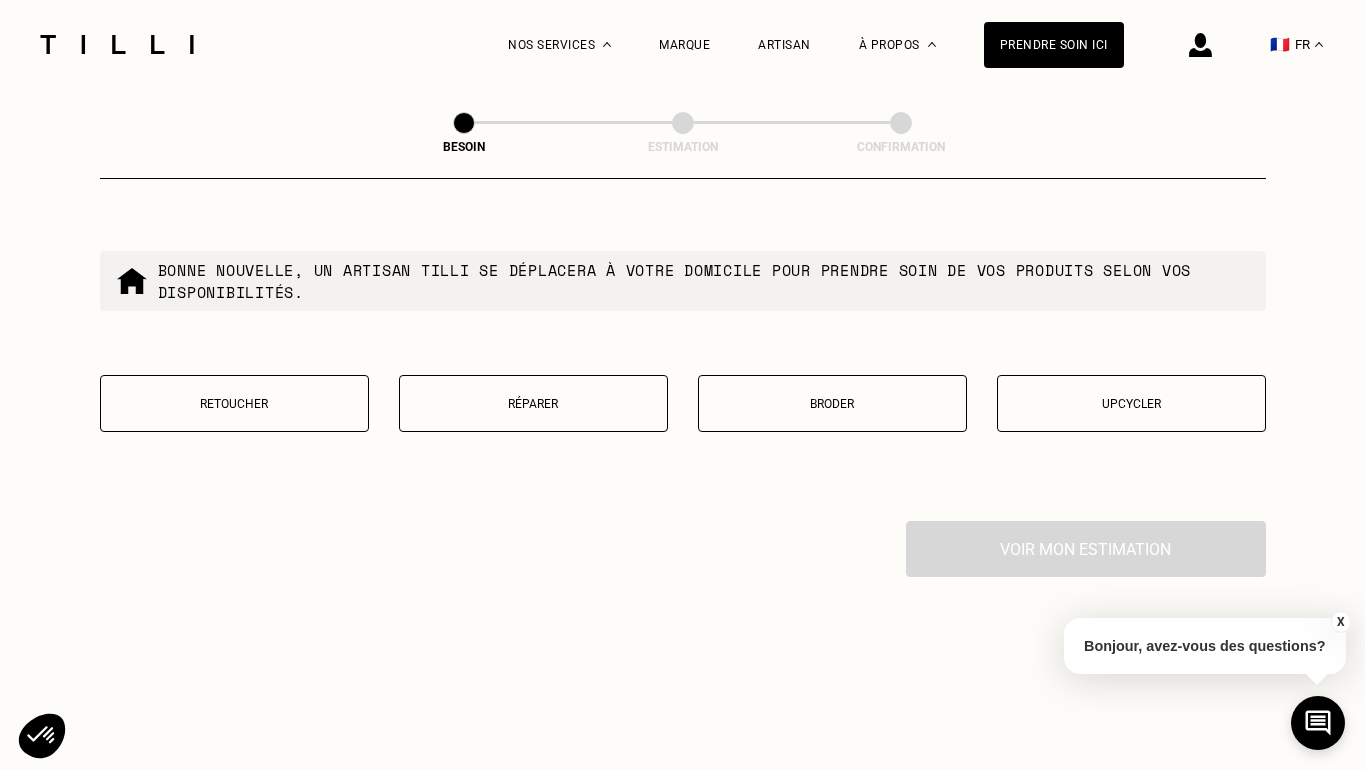 scroll, scrollTop: 3414, scrollLeft: 0, axis: vertical 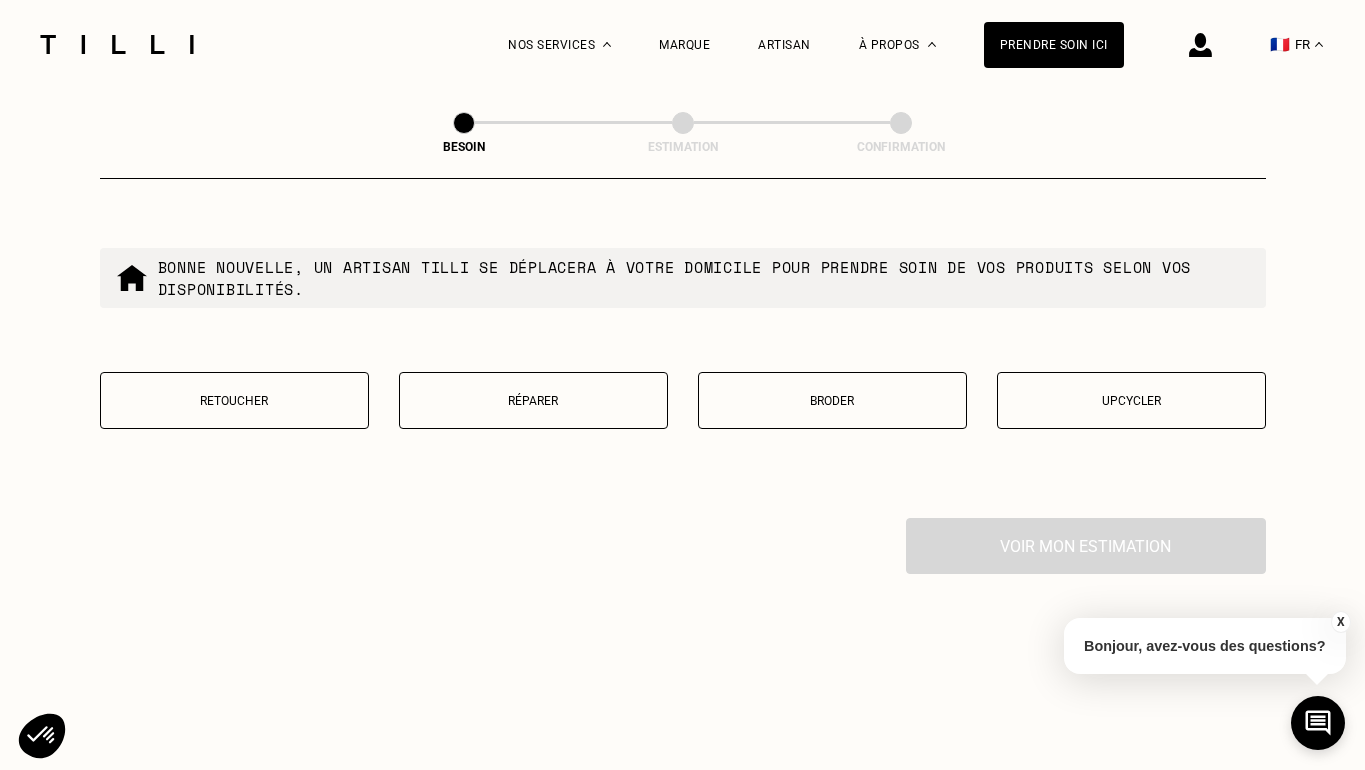 click on "Réparer" at bounding box center [533, 401] 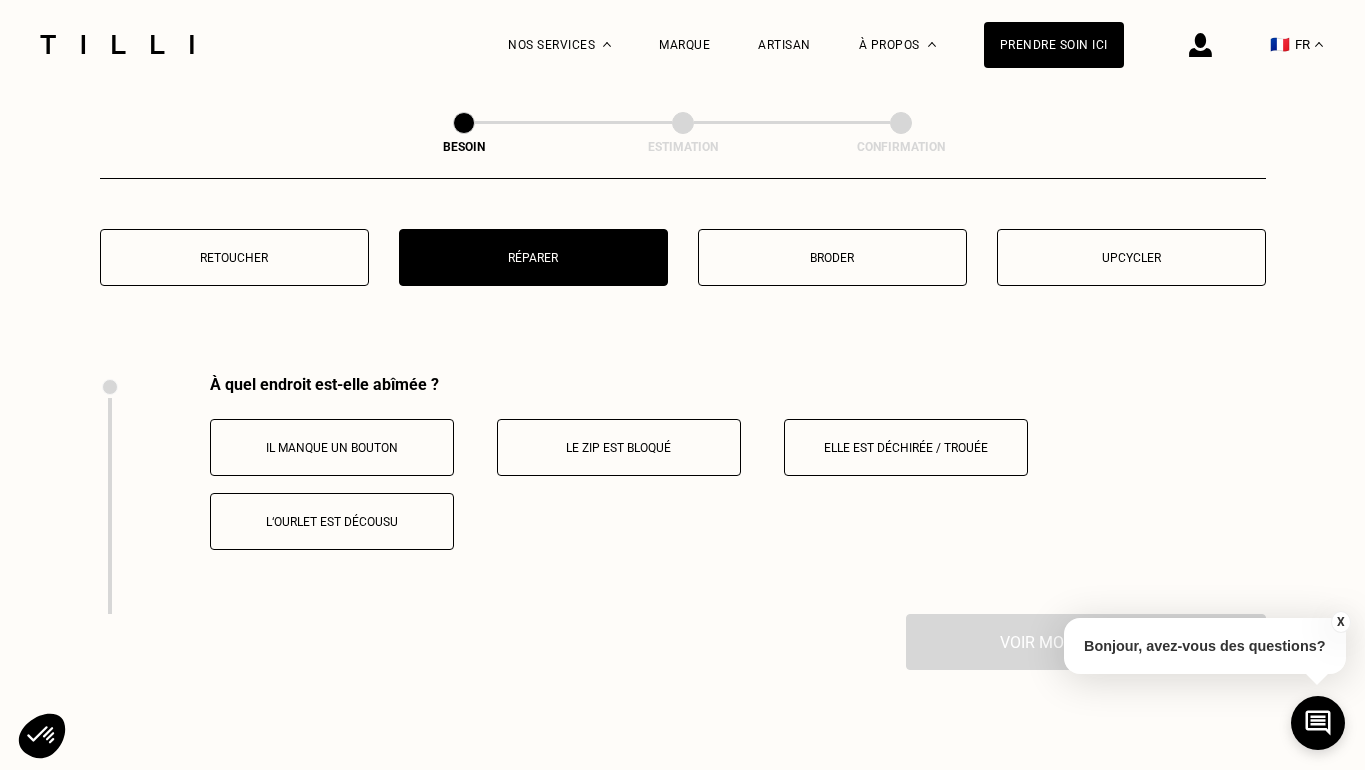 scroll, scrollTop: 3688, scrollLeft: 0, axis: vertical 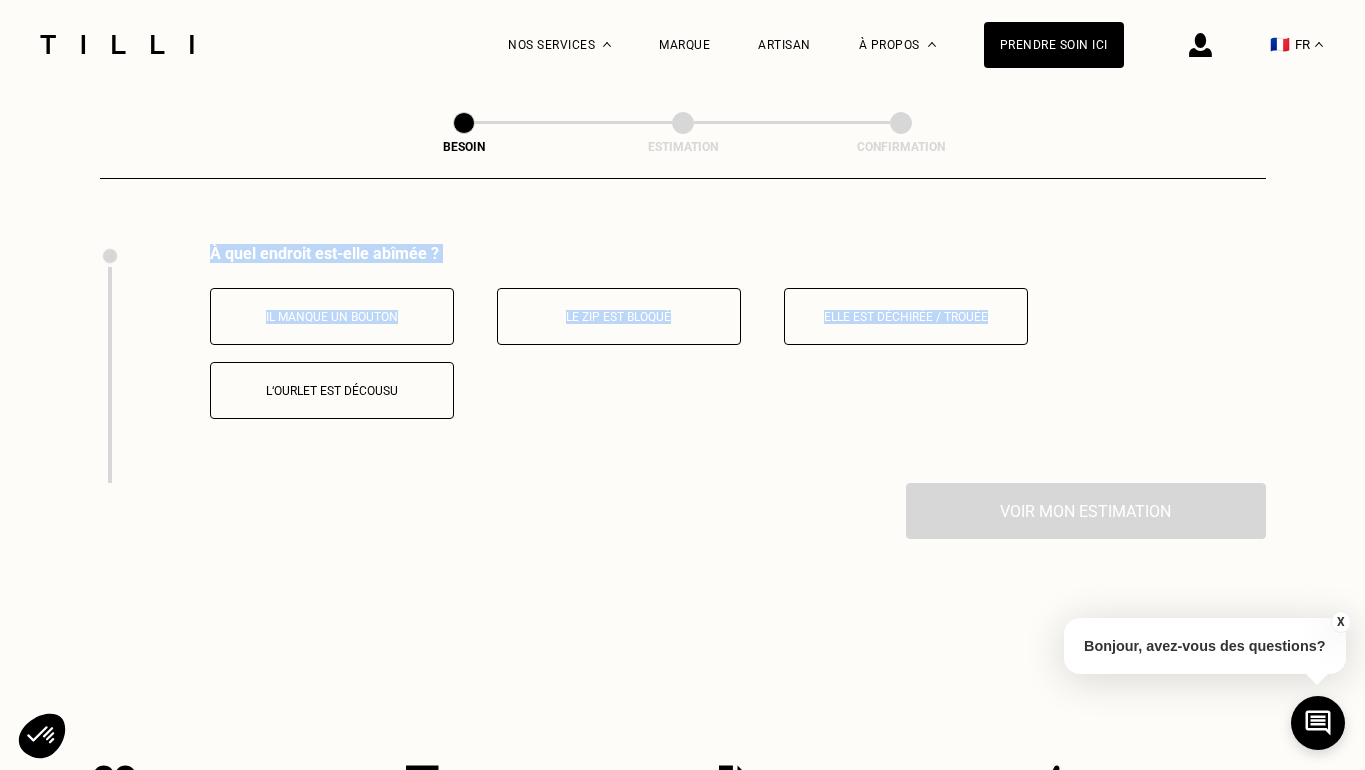 drag, startPoint x: 108, startPoint y: 236, endPoint x: 287, endPoint y: 486, distance: 307.4752 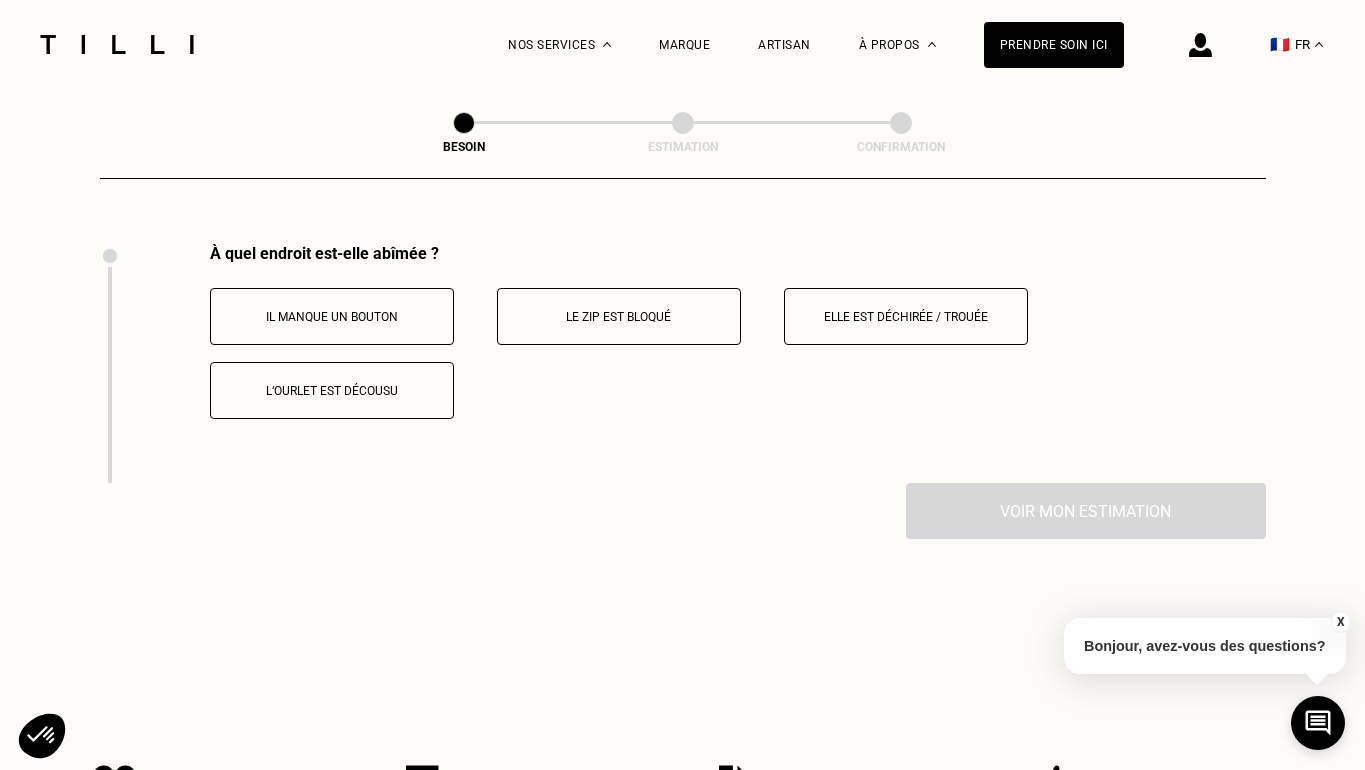 click on "Besoin Estimation Confirmation Dites nous de quoi vous avez besoin en 2 minutes top chrono Chez Tilli nous faisons appel aux meilleurs artisans couturiers , maroquiniers et cordonniers   français pour prendre soin de vos objets du quotidien. Catégorie Vêtements Intérieur Accessoires Chaussures Quelle pièce ? Pantalon Manteau & Veste Robe Haut Tailleur Pull & gilet Combinaison Jupe Robe de mariée Maillot de bain Lingerie Bonnet, écharpe, gants Accessoires Quelle matière ? Certaines matières nécessitent un savoir-faire et des outils spécifiques. Si besoin, nous mobiliserons un spécialiste pour prendre soin de vos pièces. Pas d’inquiétude, le prix reste le même. [PERSON_NAME] ou mousseline Dentelle Maille Attention ! Pour le moment, nous traitons que le cuir léger comme les hauts & pantalons (pas de blouson). Cuir Autre ([GEOGRAPHIC_DATA], [GEOGRAPHIC_DATA]...) Localisation Quel est votre pays ? 🇩🇪   [GEOGRAPHIC_DATA] 🇦🇹   [GEOGRAPHIC_DATA] 🇧🇪   [GEOGRAPHIC_DATA] 🇧🇬   Bulgarie 🇨🇾   Chypre 🇭🇷   Croatie" at bounding box center (682, -1470) 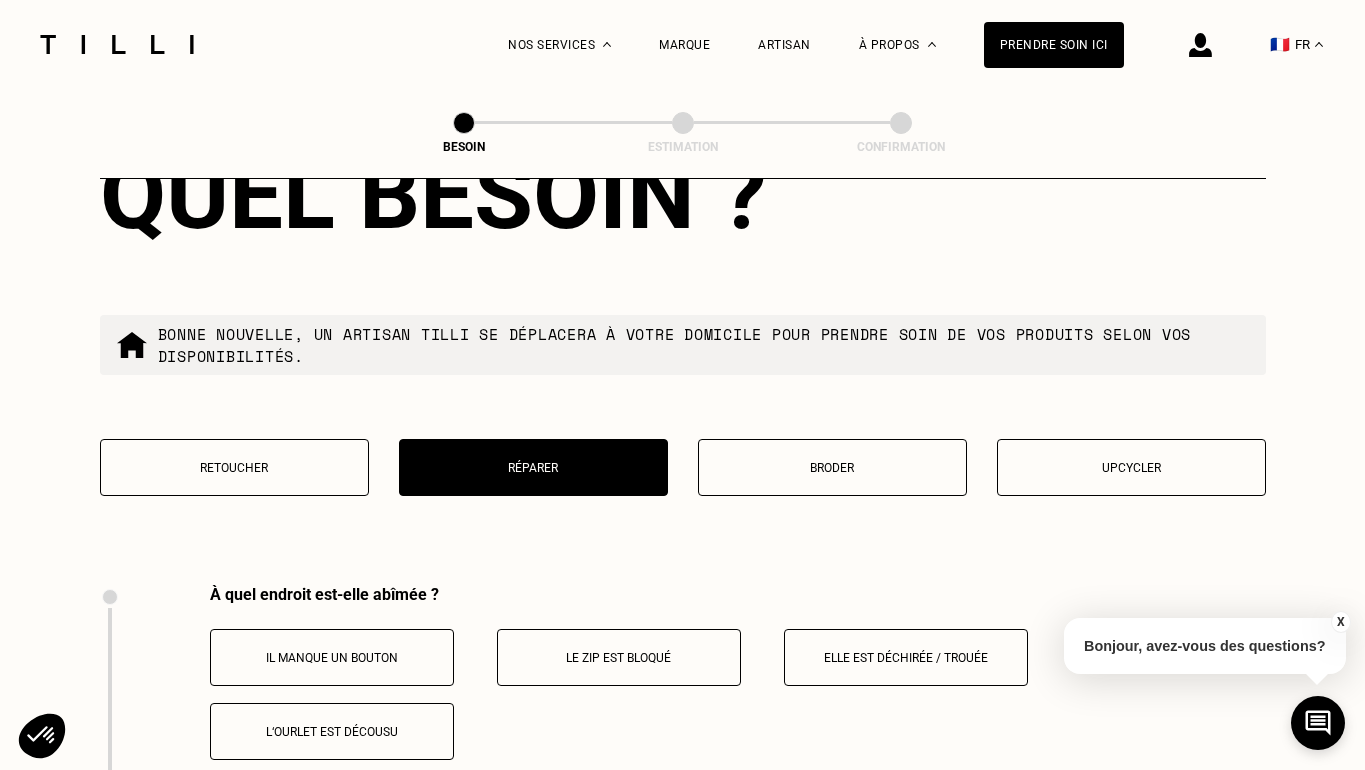 scroll, scrollTop: 3344, scrollLeft: 0, axis: vertical 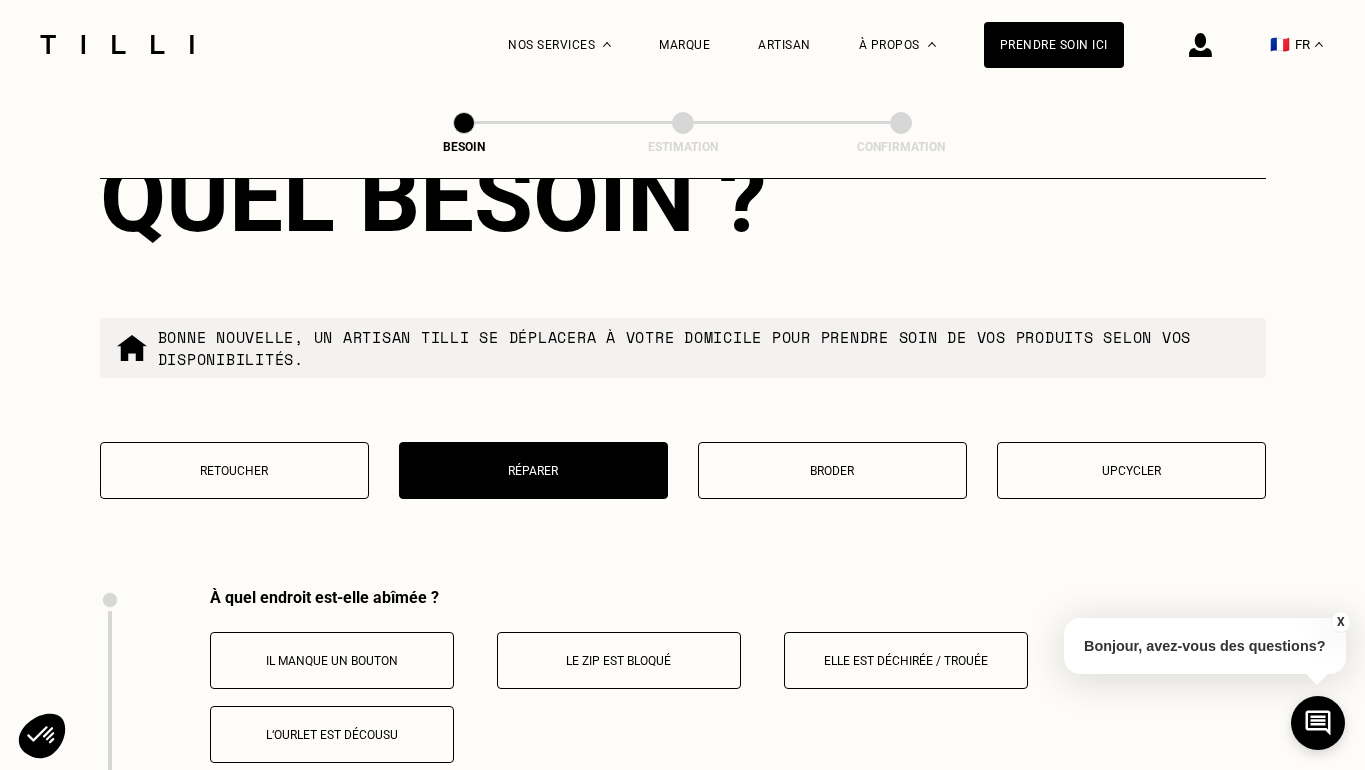 click on "Retoucher" at bounding box center (234, 471) 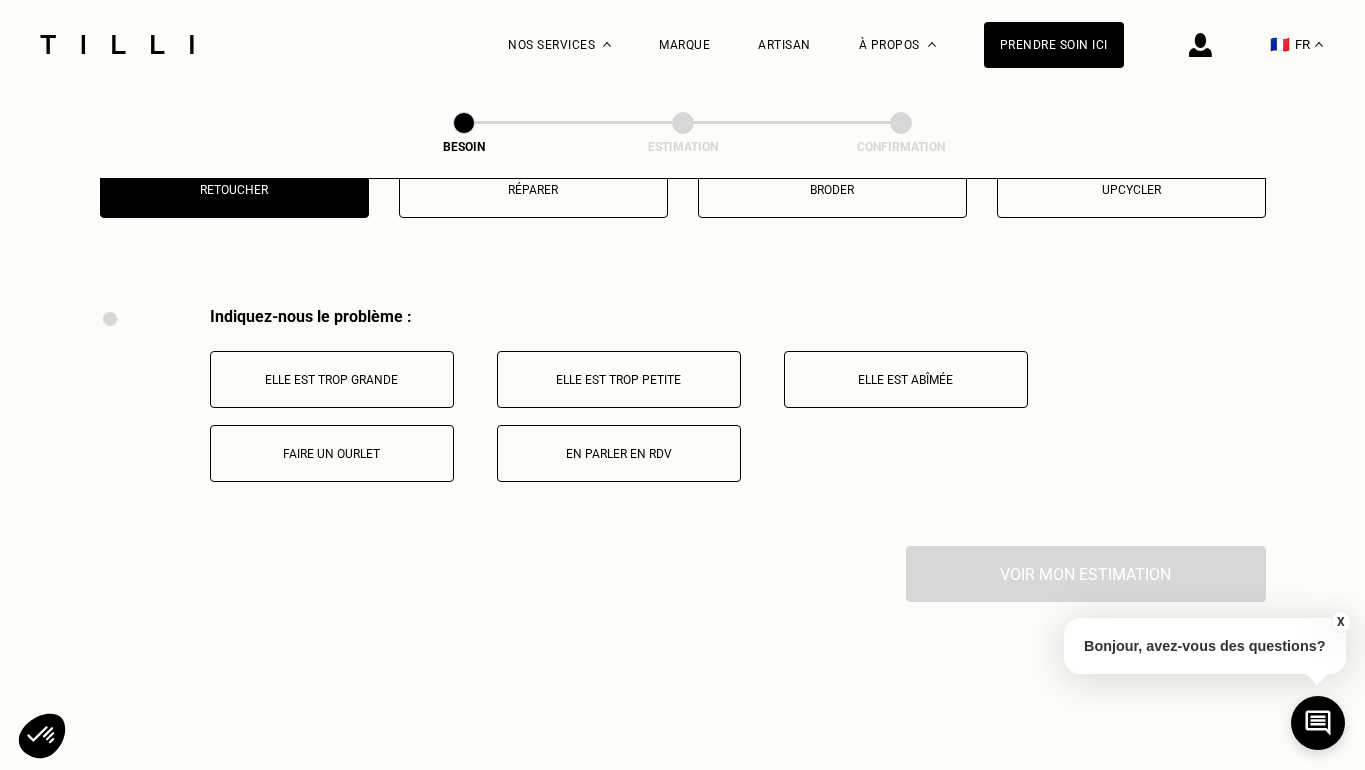 scroll, scrollTop: 3632, scrollLeft: 0, axis: vertical 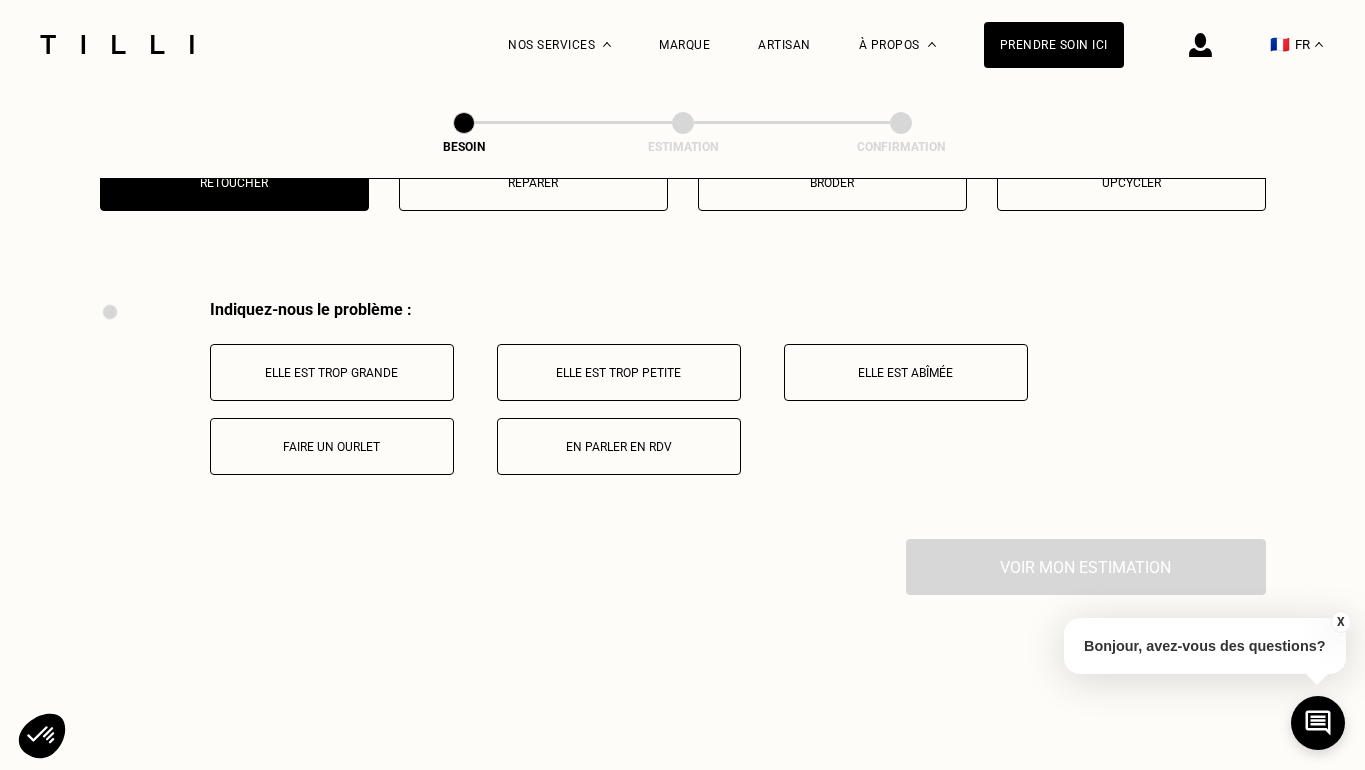 click on "Elle est trop grande" at bounding box center [332, 373] 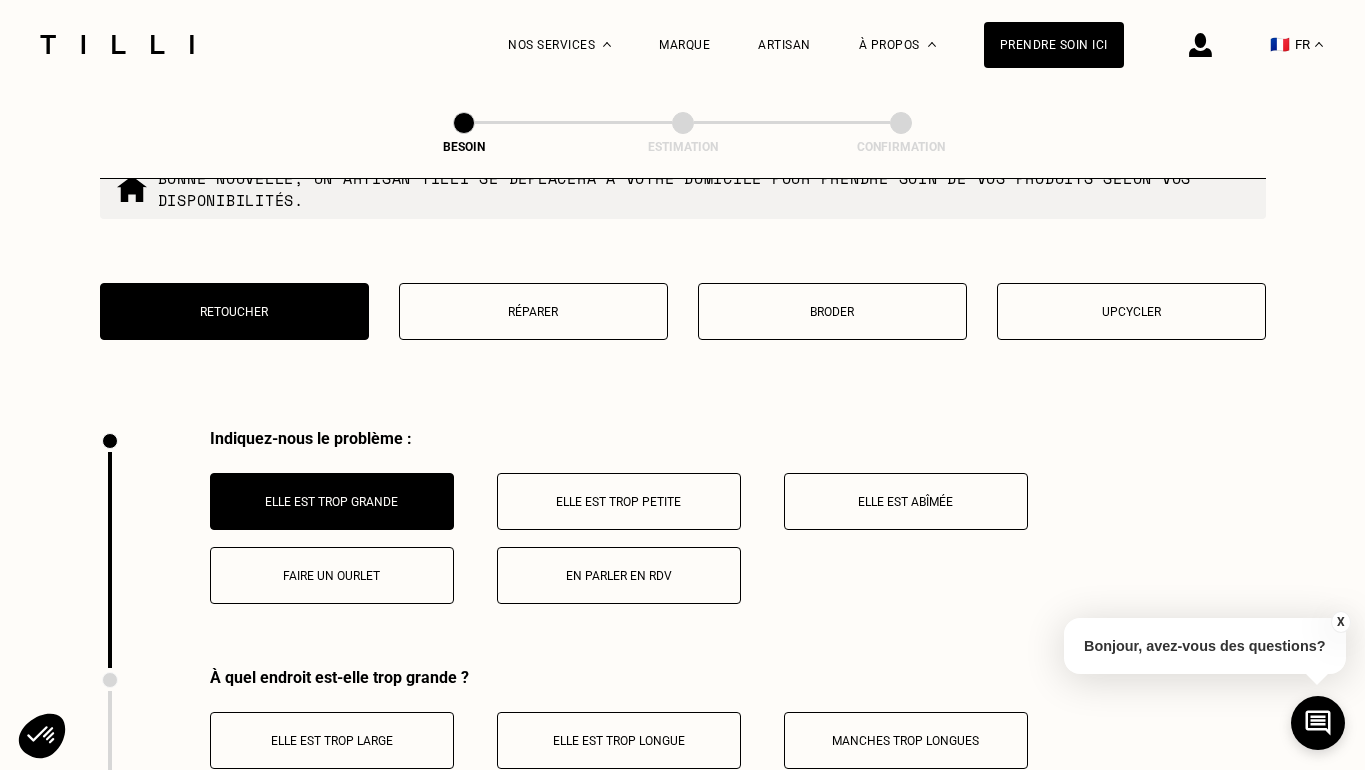 scroll, scrollTop: 3497, scrollLeft: 0, axis: vertical 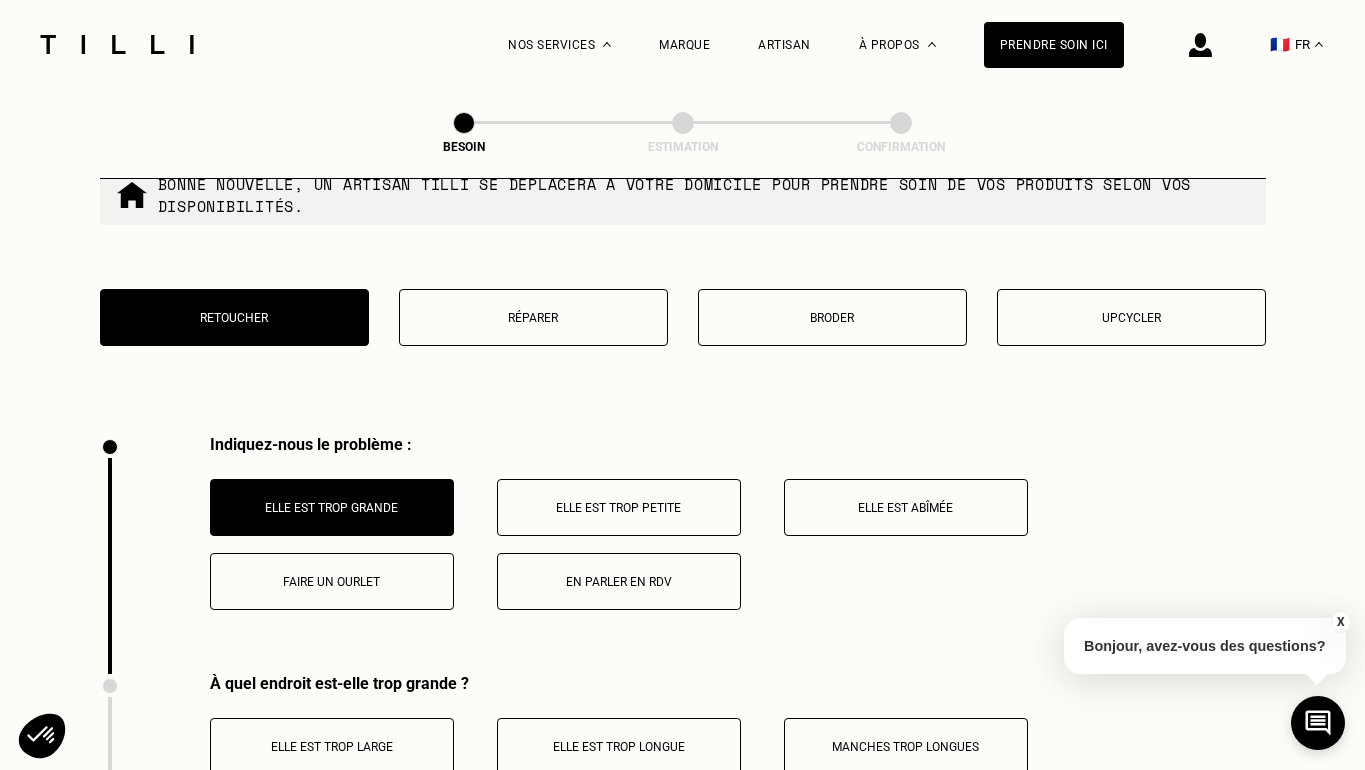 click on "En parler en RDV" at bounding box center (619, 581) 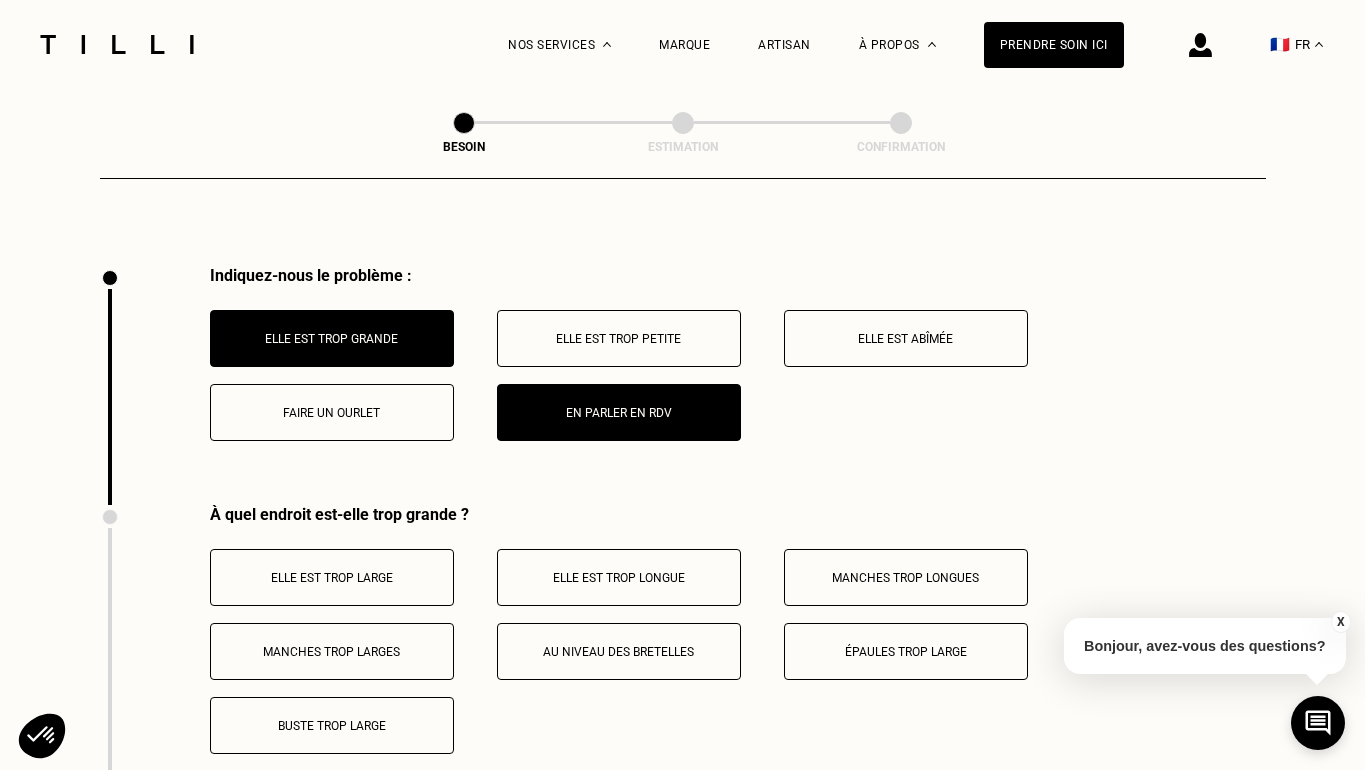 scroll, scrollTop: 3615, scrollLeft: 0, axis: vertical 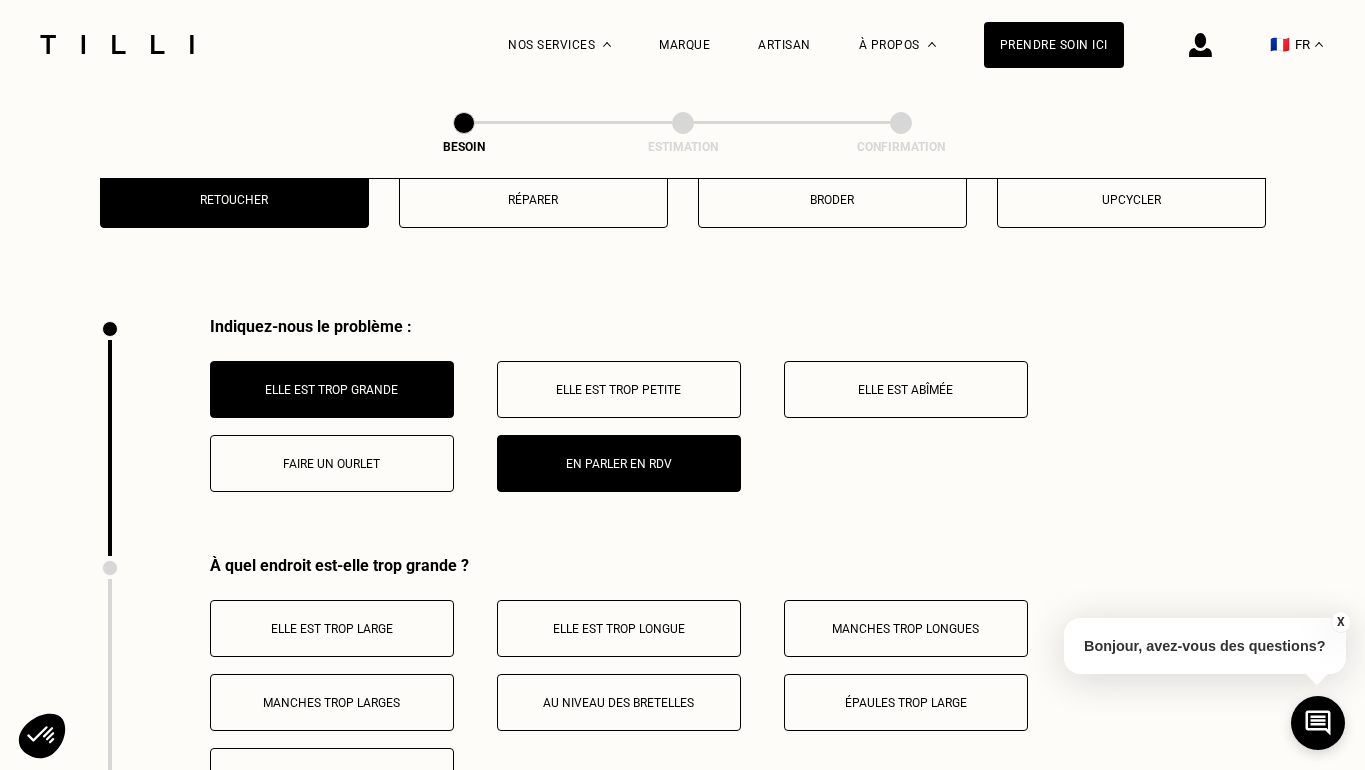 click on "Elle est trop grande" at bounding box center (332, 390) 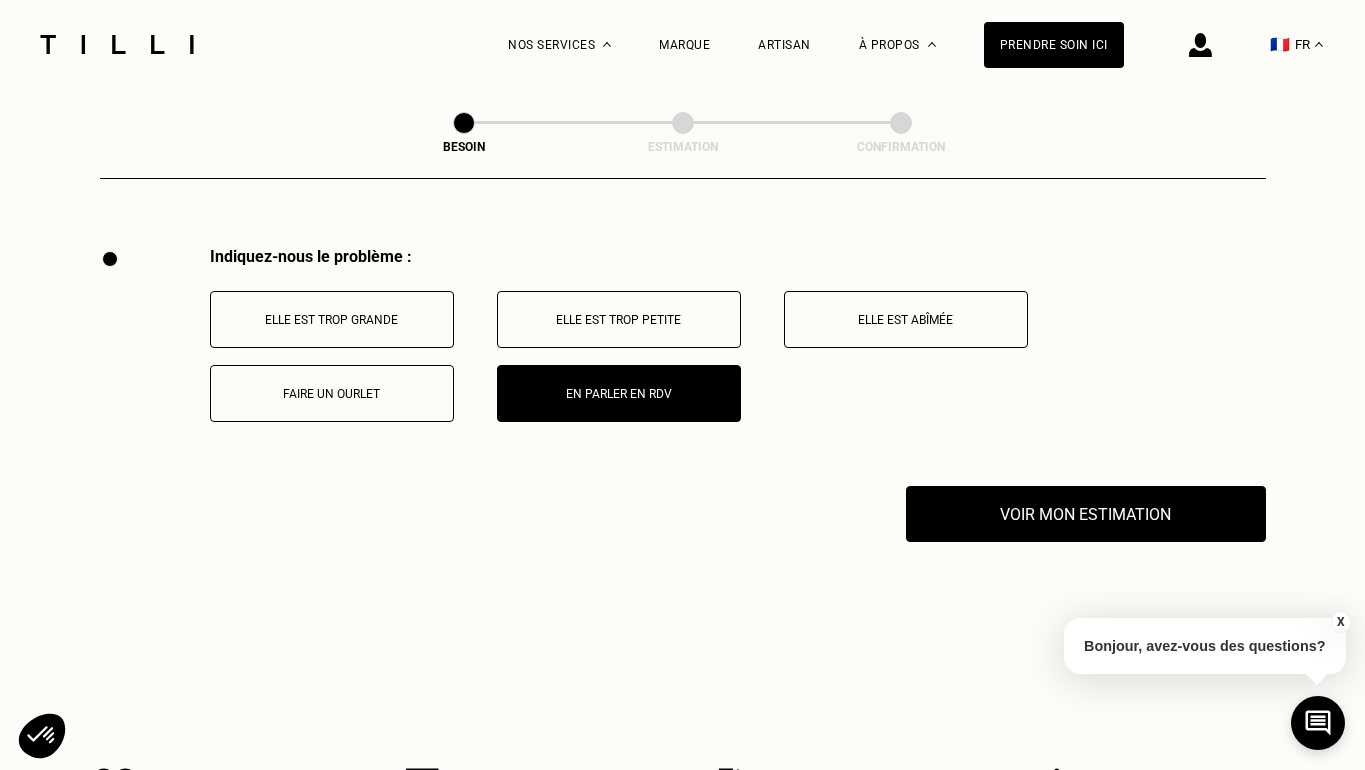 scroll, scrollTop: 3682, scrollLeft: 0, axis: vertical 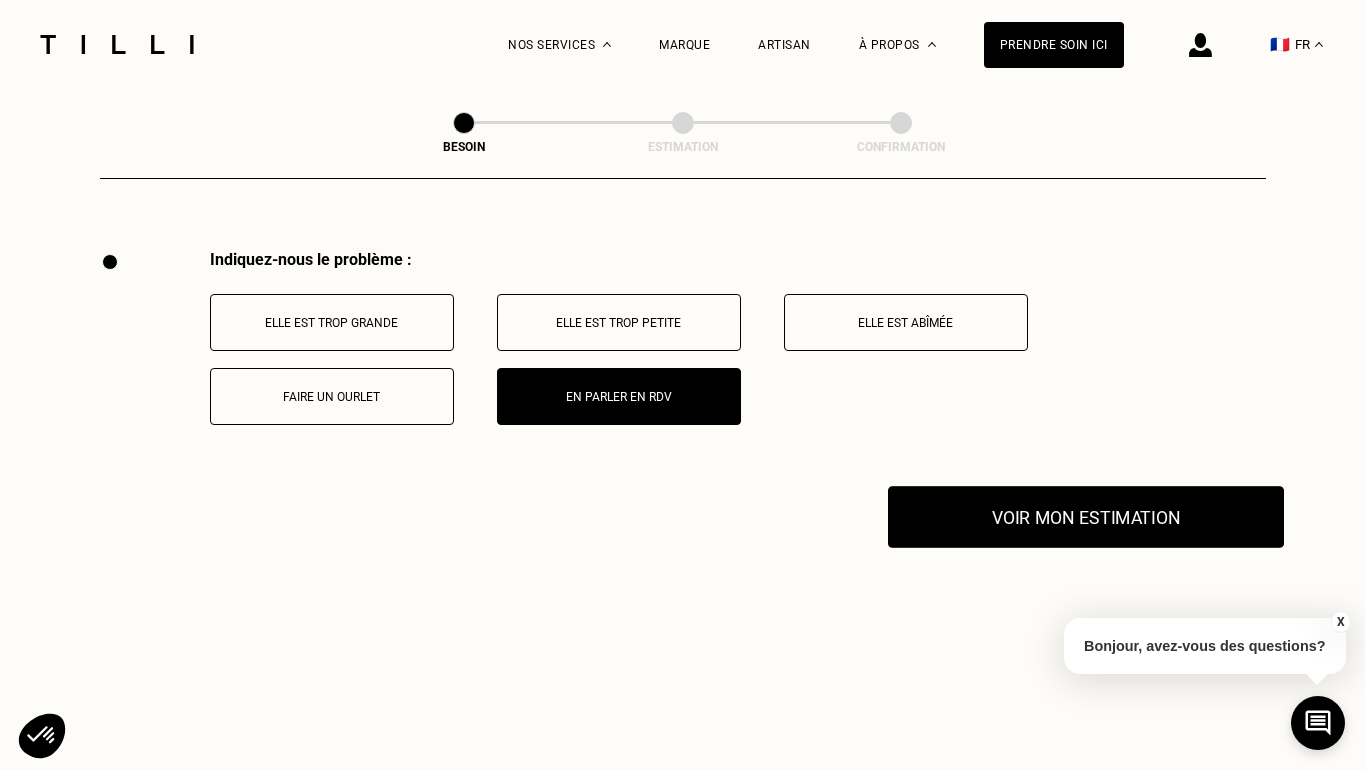 click on "Voir mon estimation" at bounding box center (1086, 517) 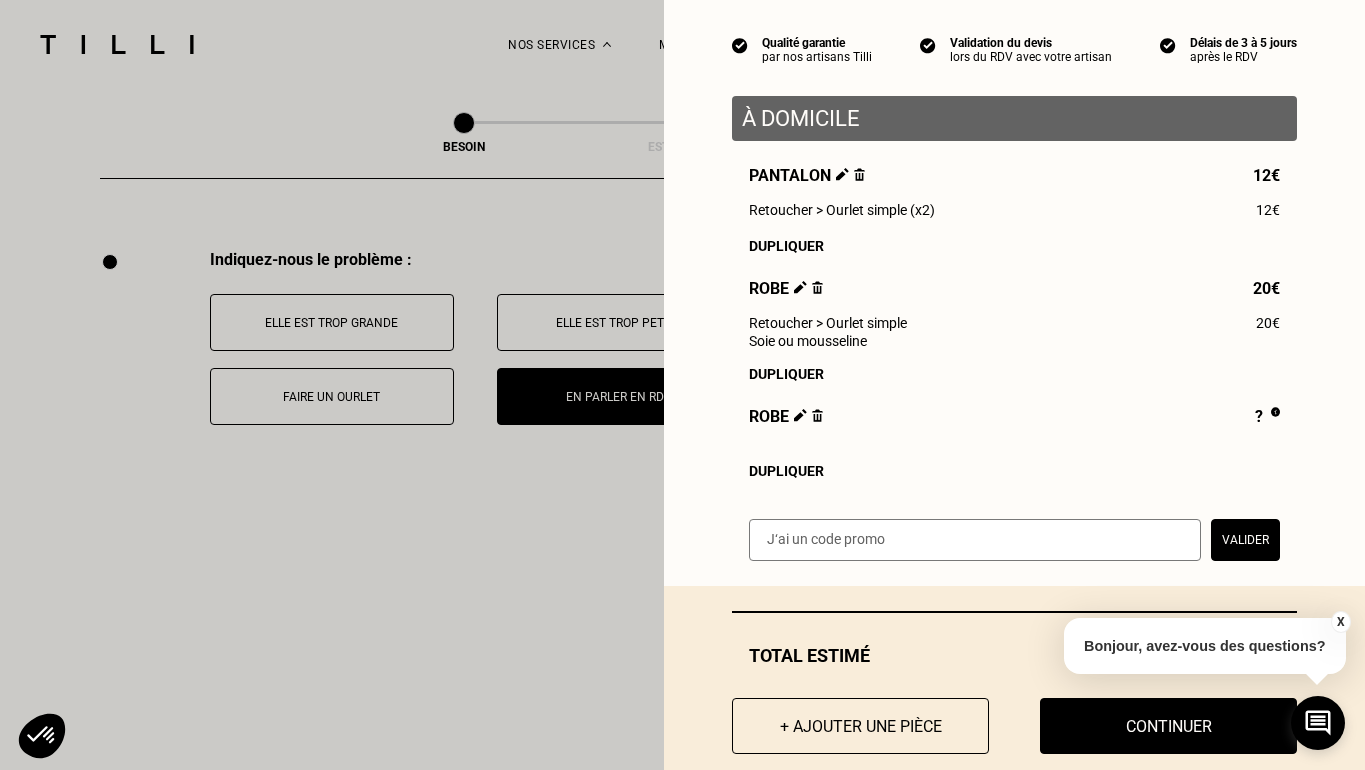 scroll, scrollTop: 209, scrollLeft: 0, axis: vertical 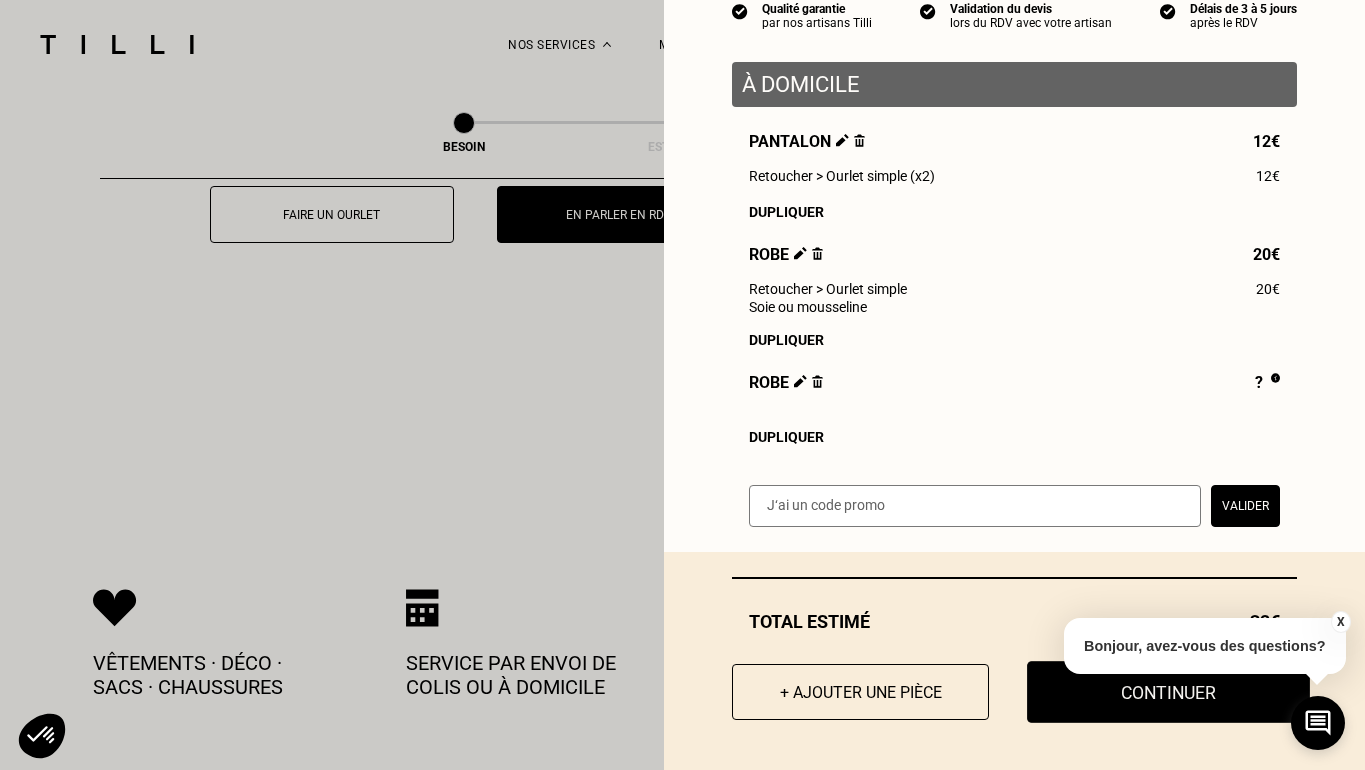 click on "Continuer" at bounding box center (1168, 692) 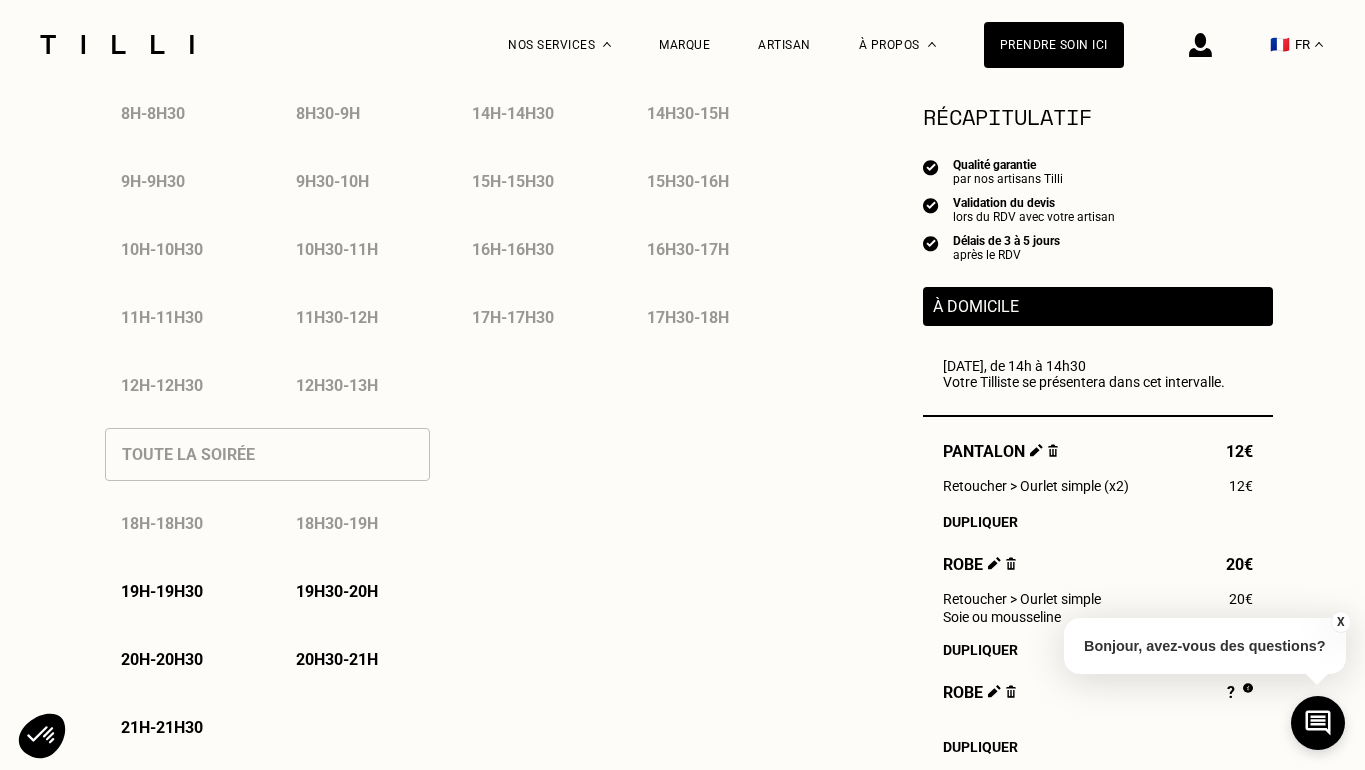 scroll, scrollTop: 1188, scrollLeft: 0, axis: vertical 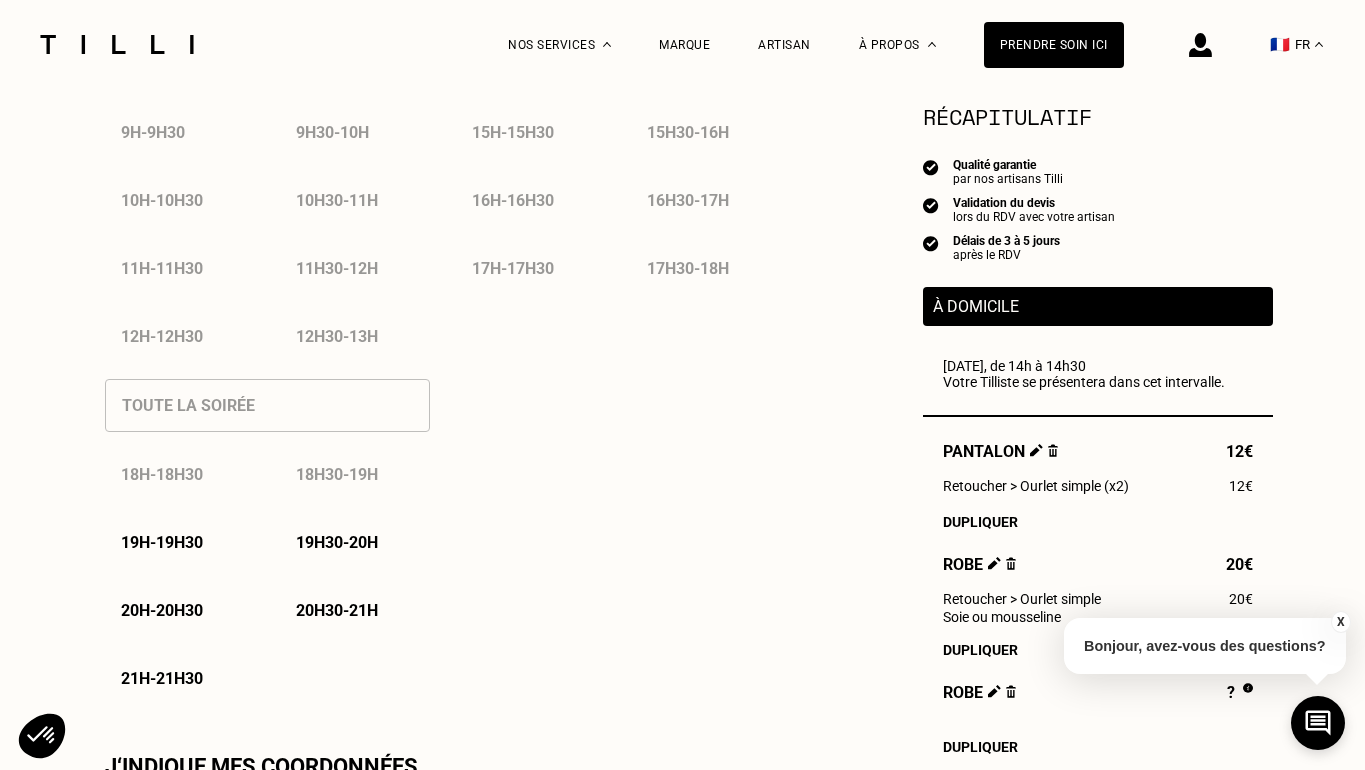 click on "19h  -  19h30" at bounding box center [162, 542] 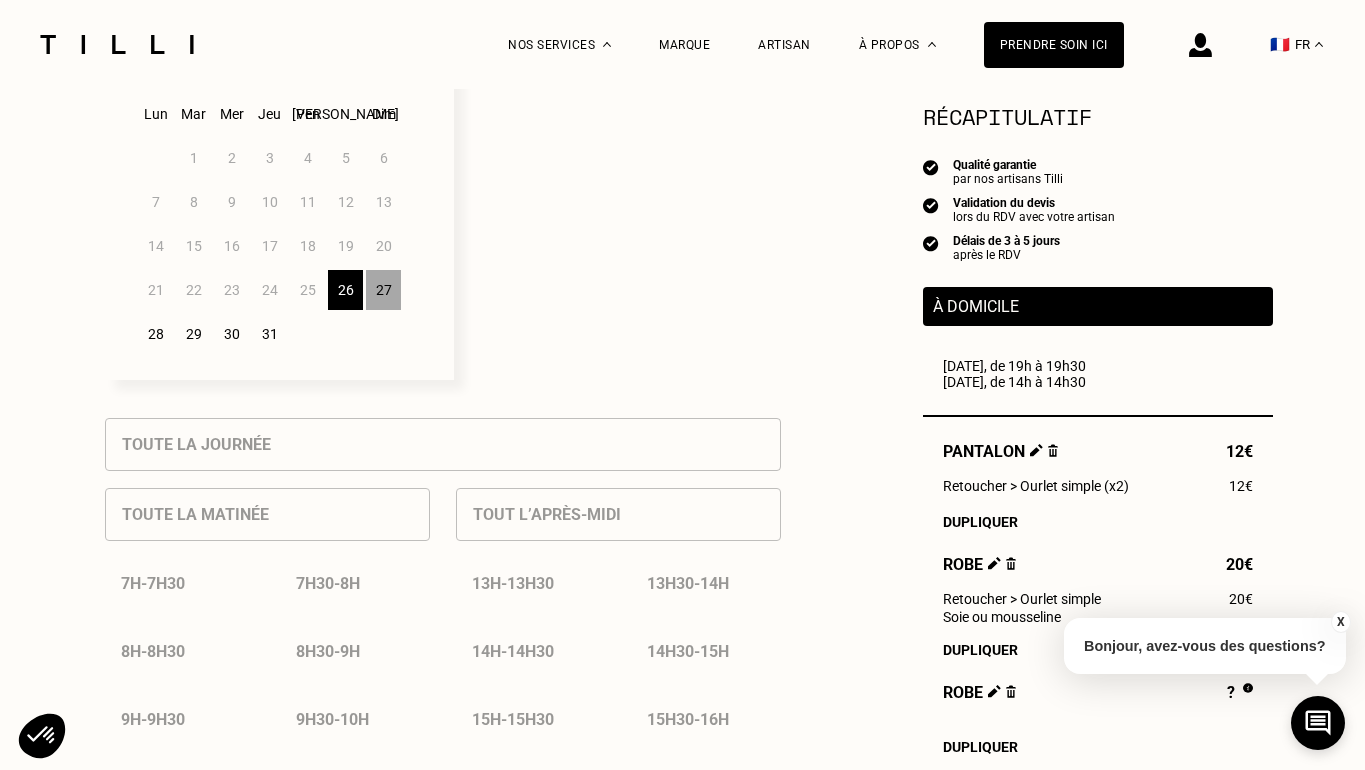 scroll, scrollTop: 583, scrollLeft: 0, axis: vertical 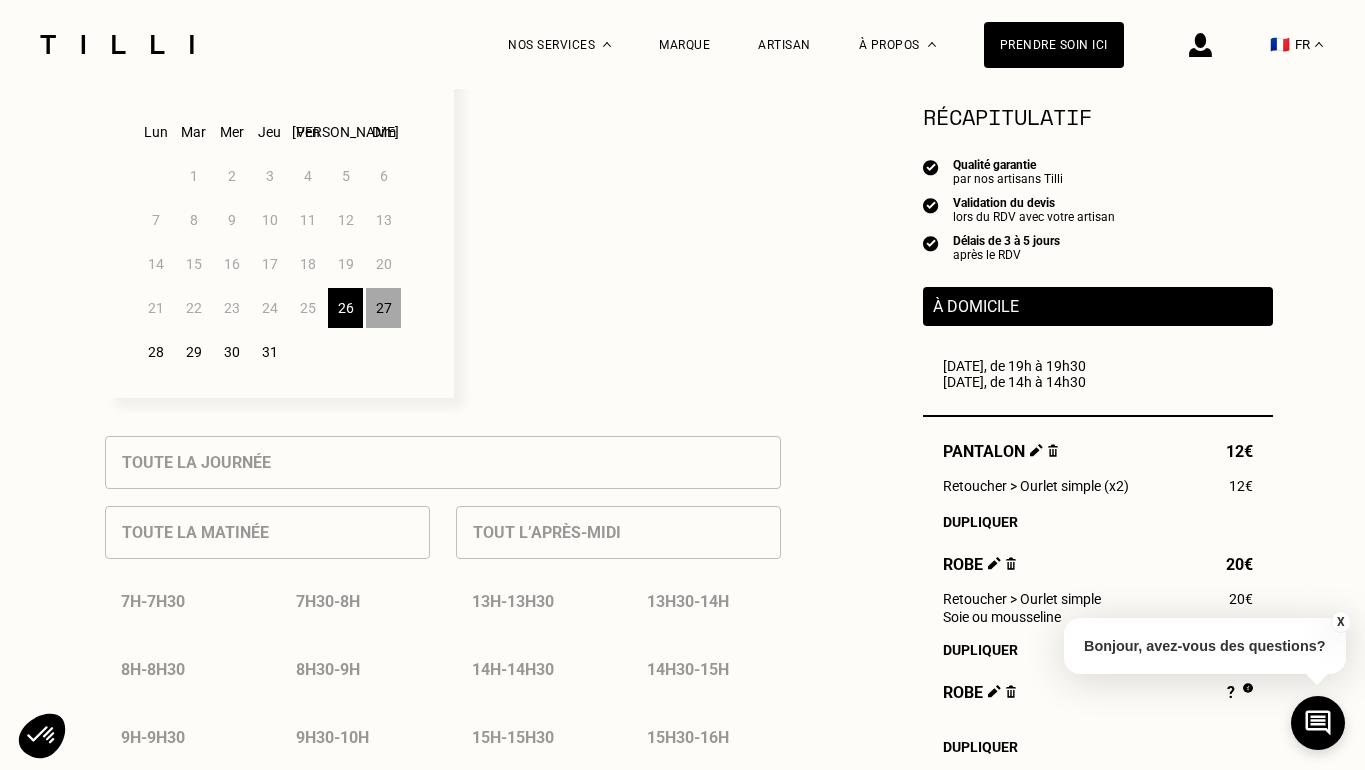 click on "27" at bounding box center [383, 308] 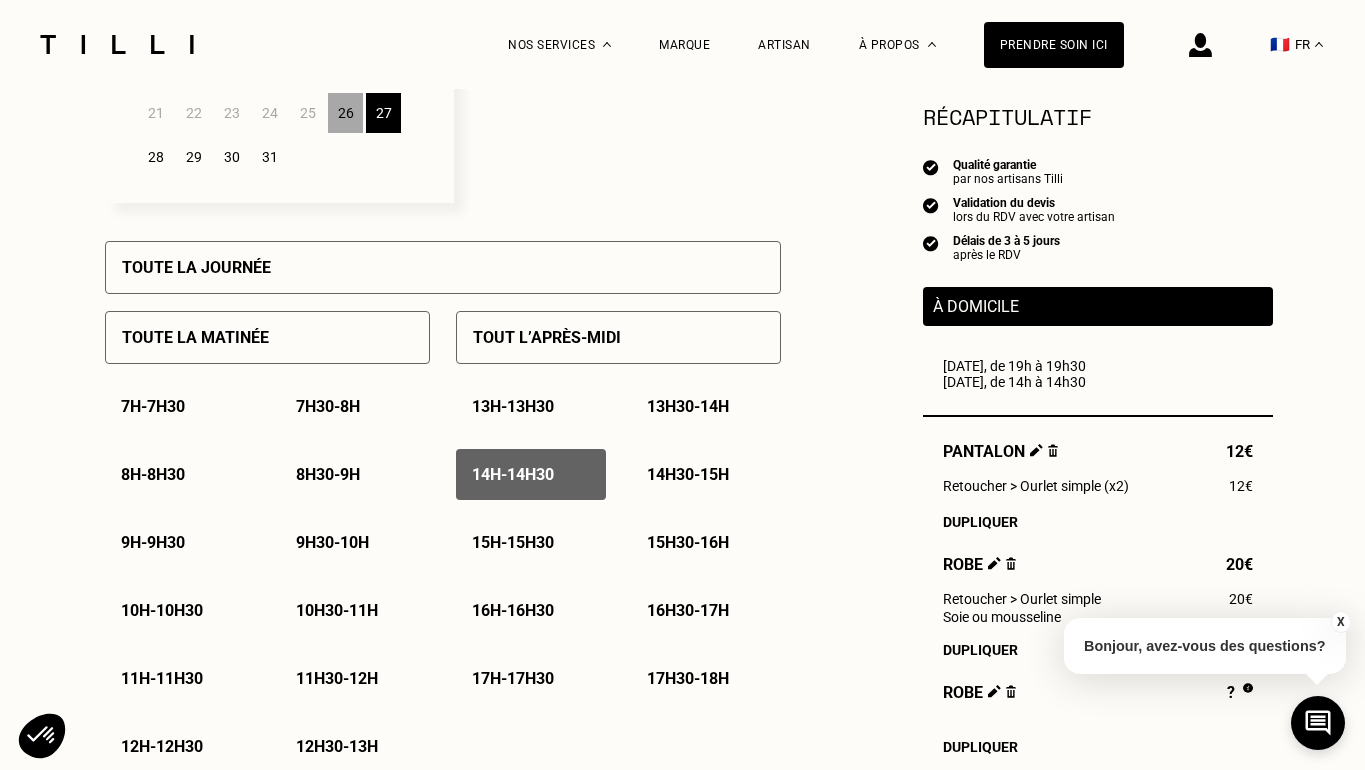 scroll, scrollTop: 795, scrollLeft: 0, axis: vertical 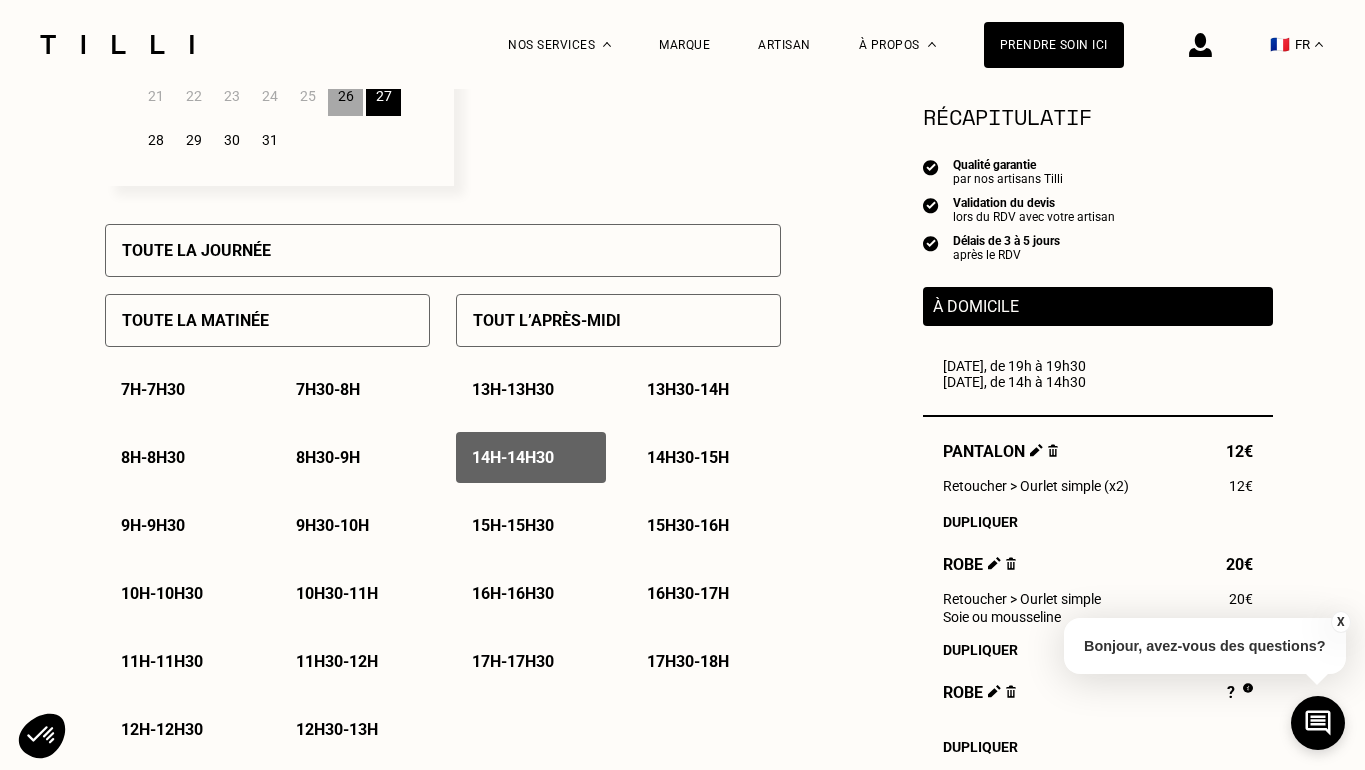 click on "14h30  -  15h" at bounding box center (688, 457) 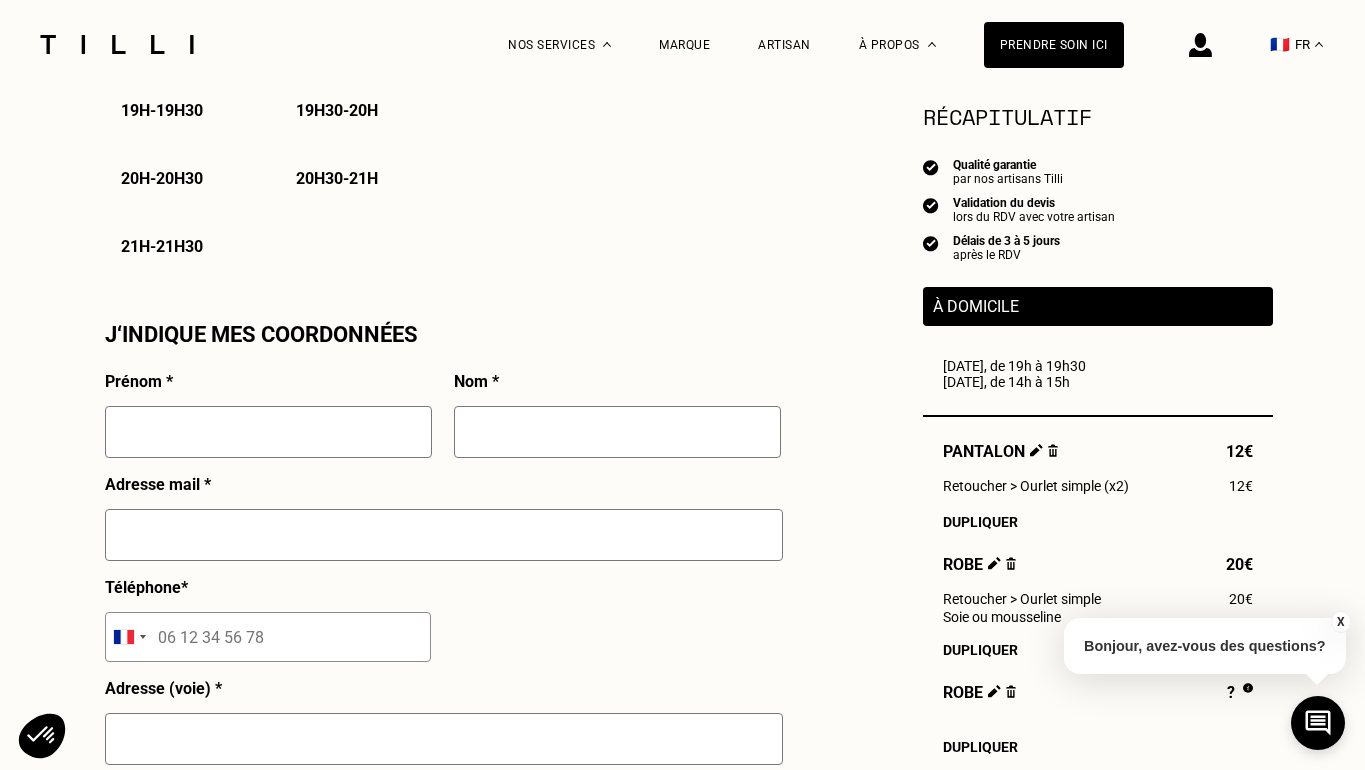 scroll, scrollTop: 1652, scrollLeft: 0, axis: vertical 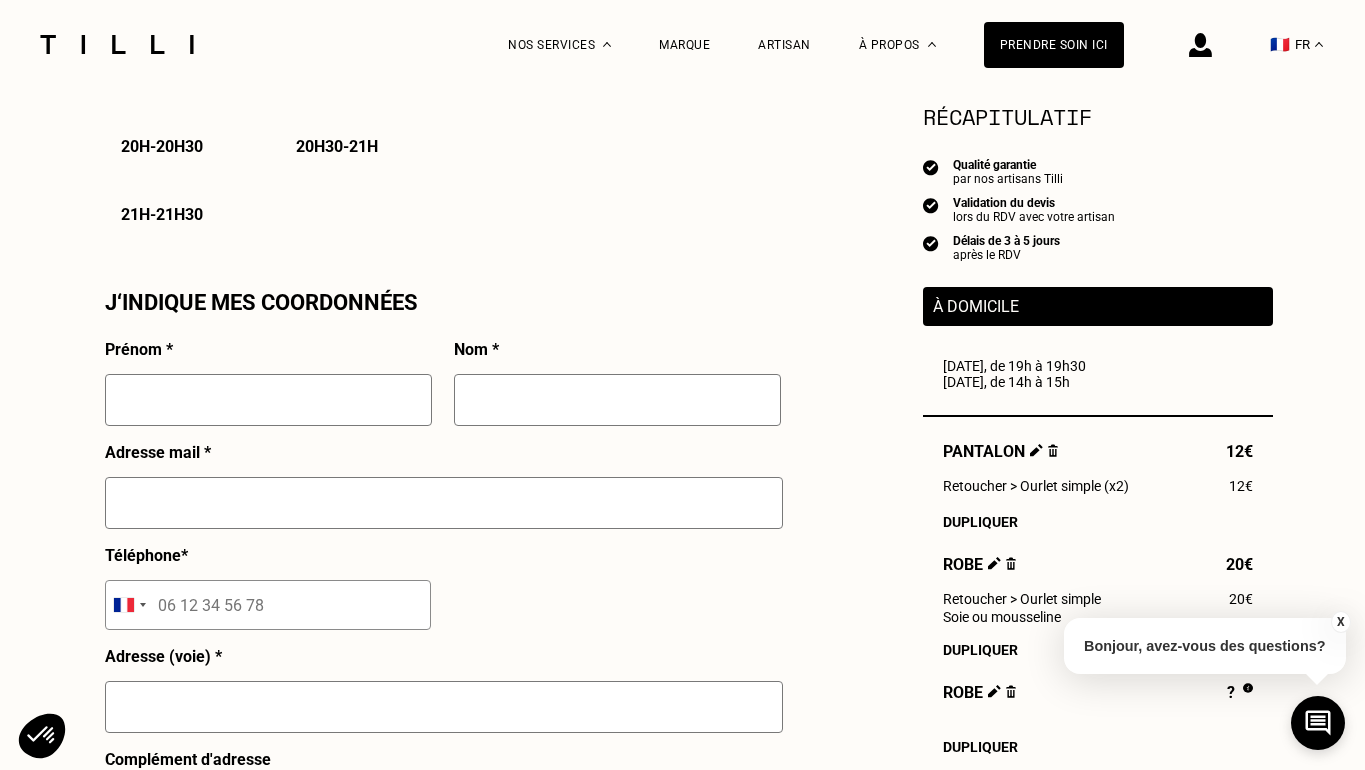 click at bounding box center [268, 400] 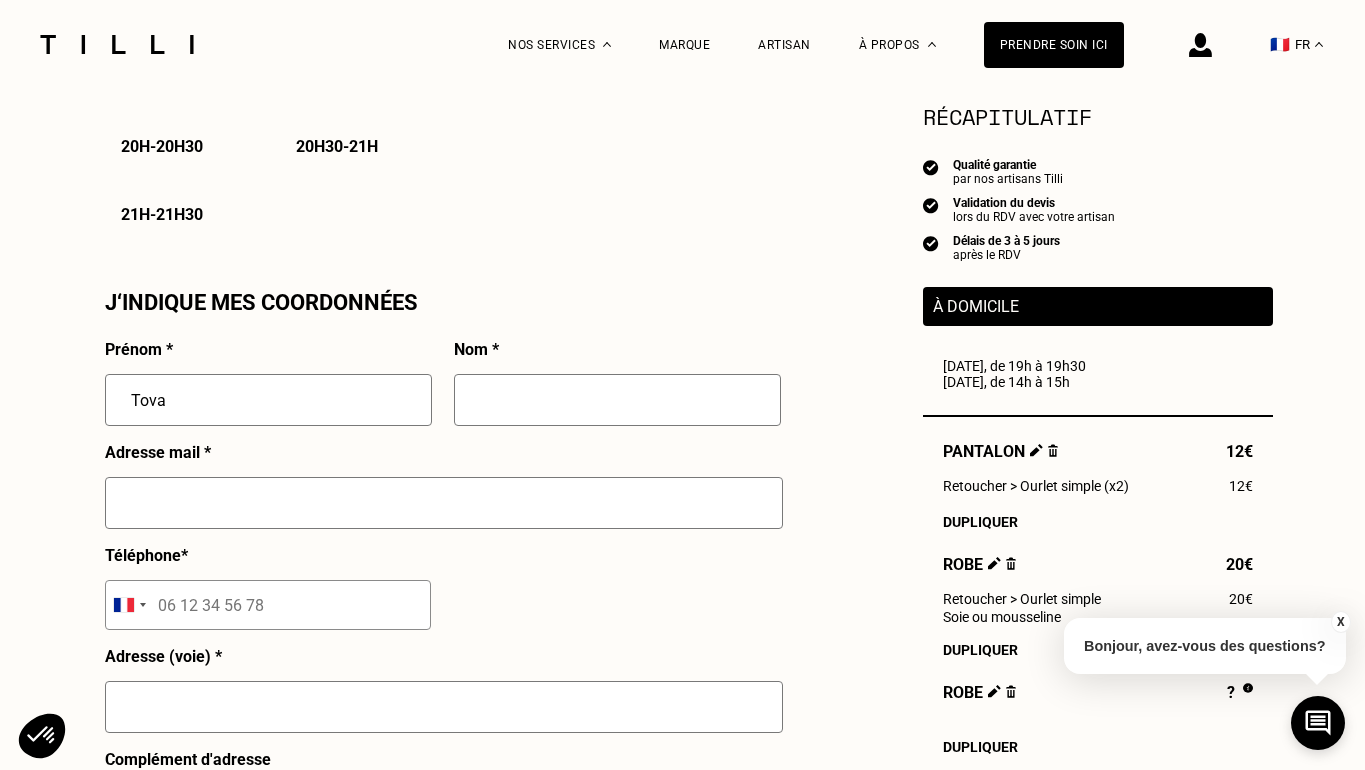 type on "Bensabat" 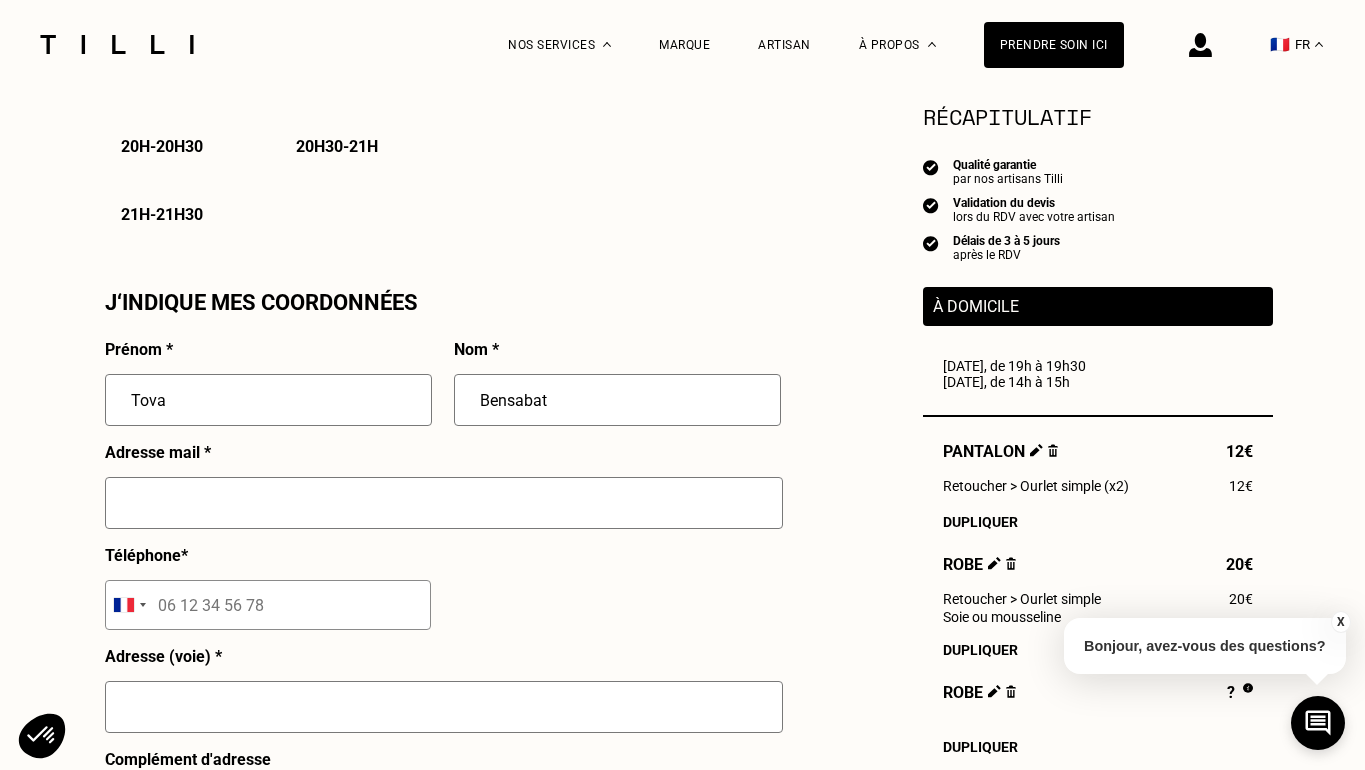 type on "[EMAIL_ADDRESS][DOMAIN_NAME]" 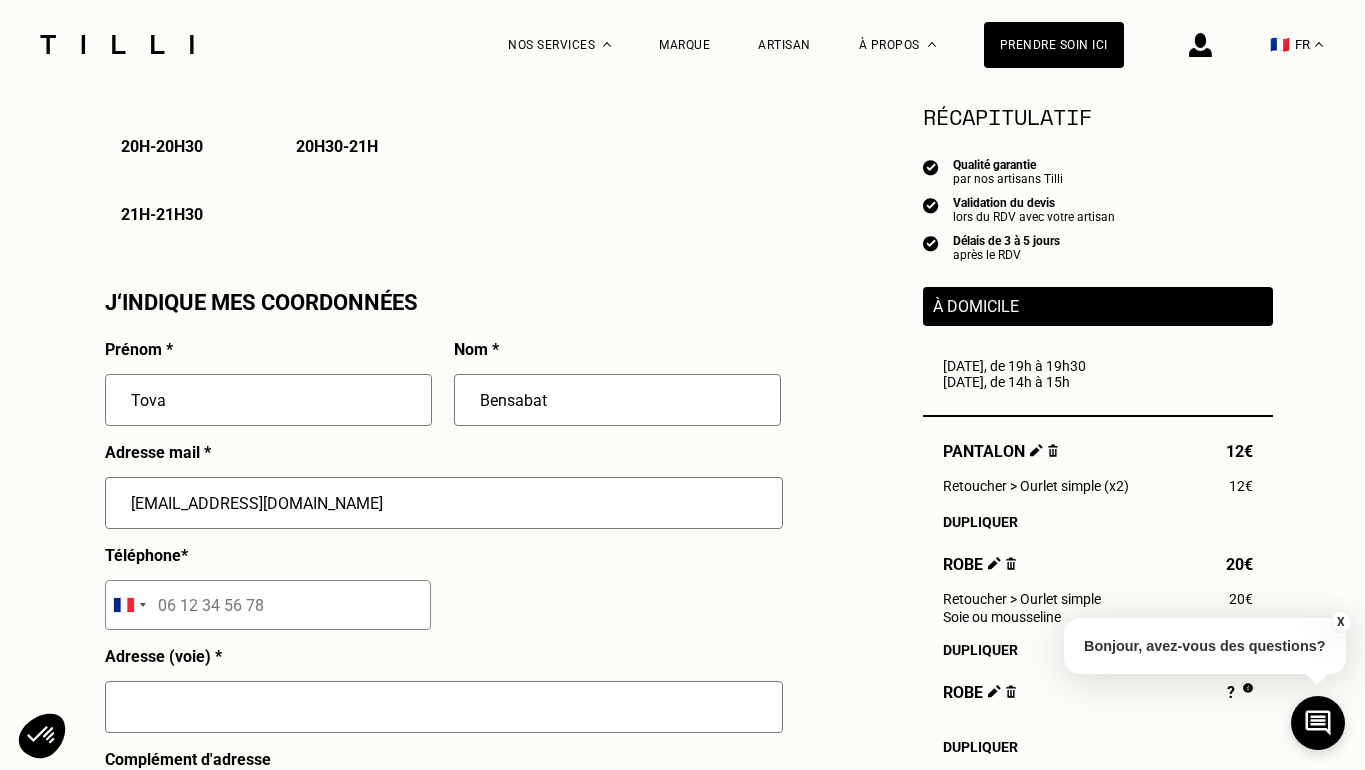 type on "06 60 50 61 39" 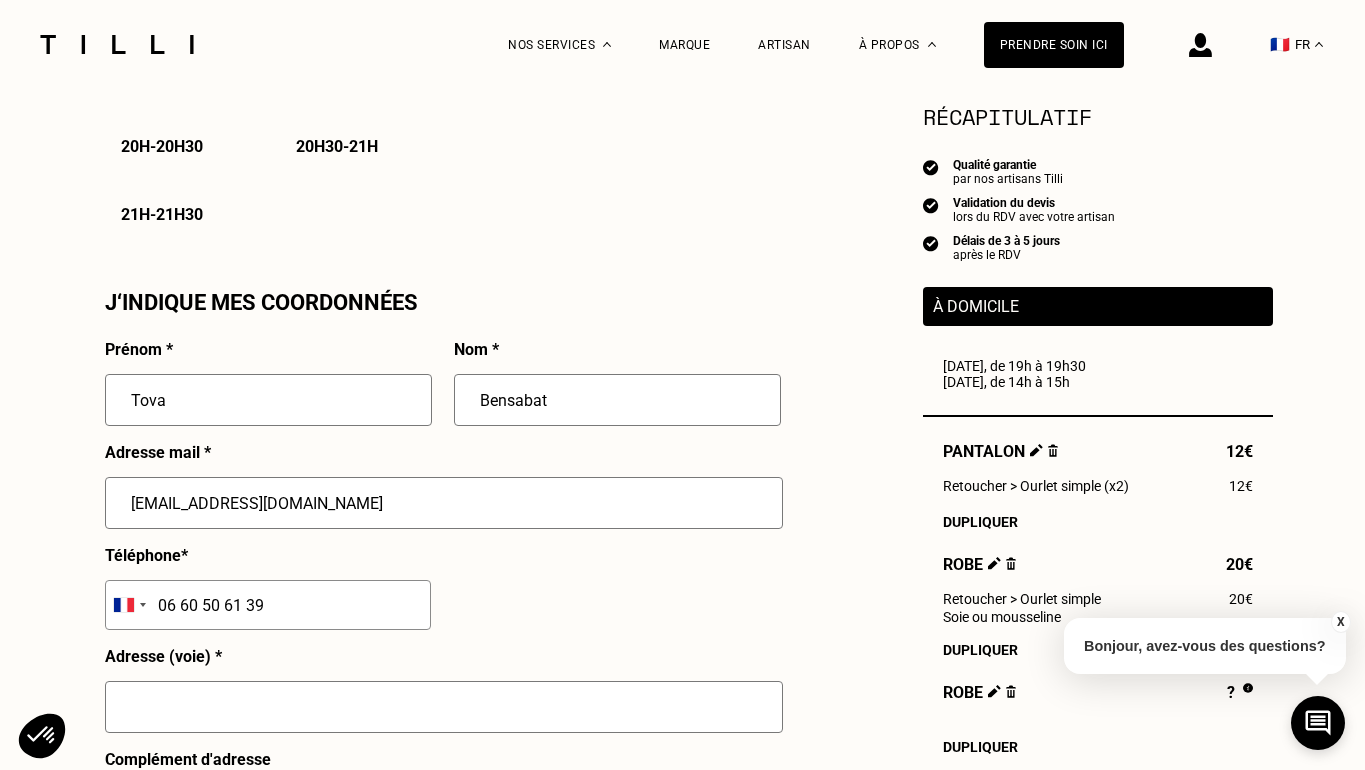 type on "[STREET_ADDRESS]" 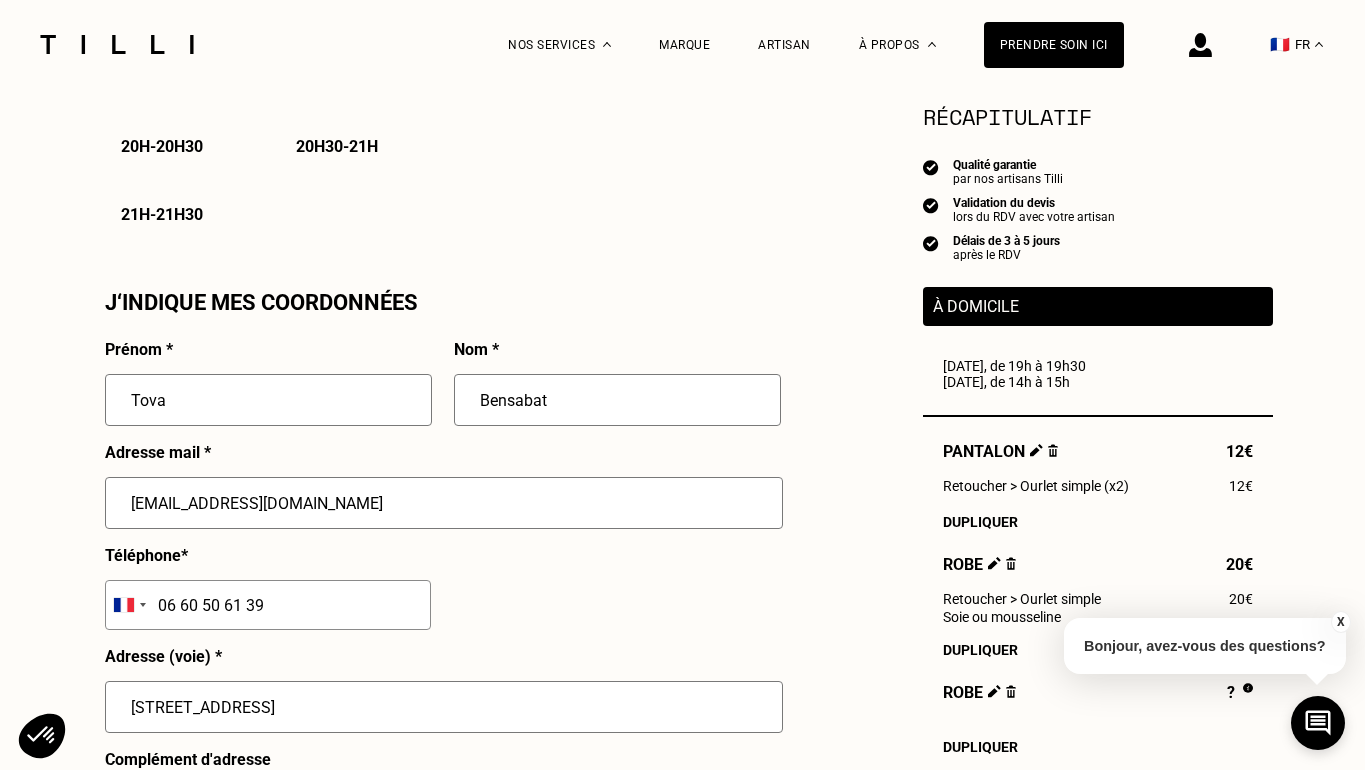 type on "[GEOGRAPHIC_DATA]" 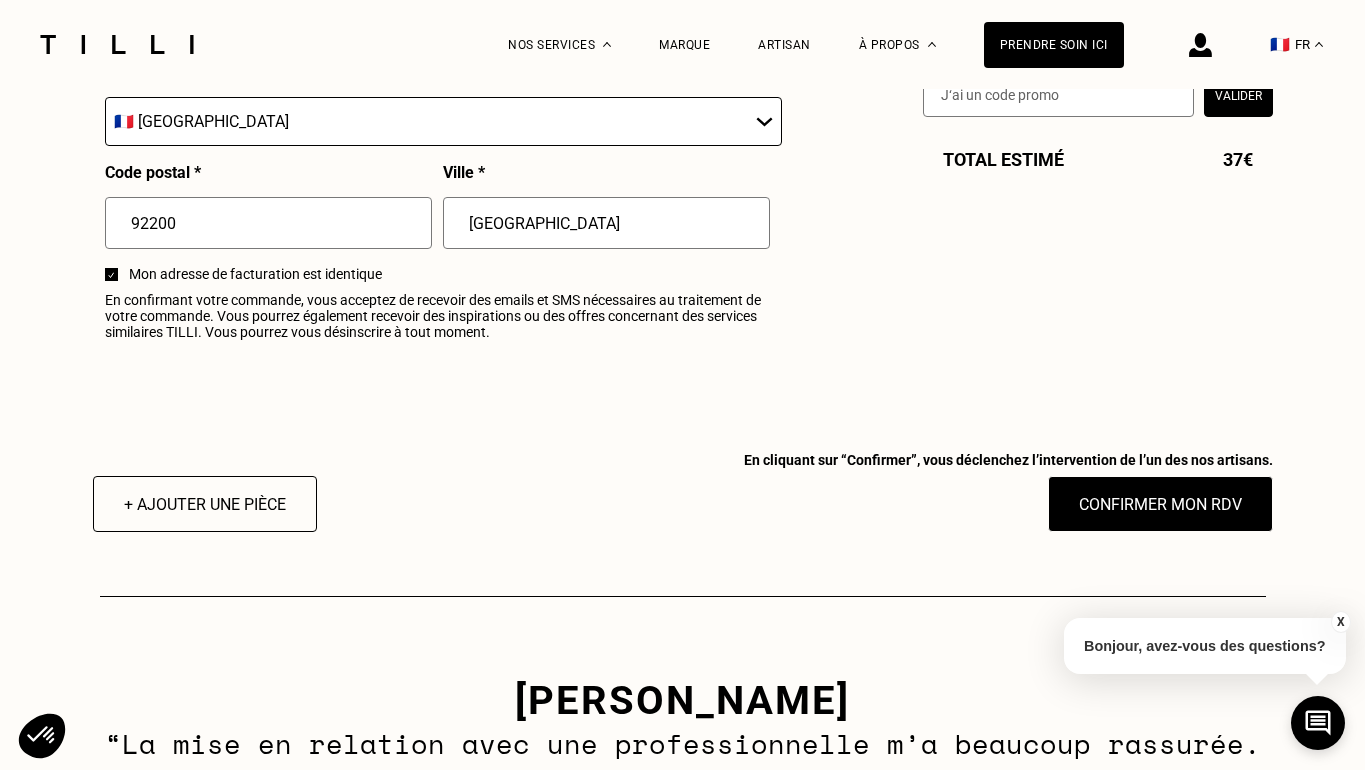 scroll, scrollTop: 2536, scrollLeft: 0, axis: vertical 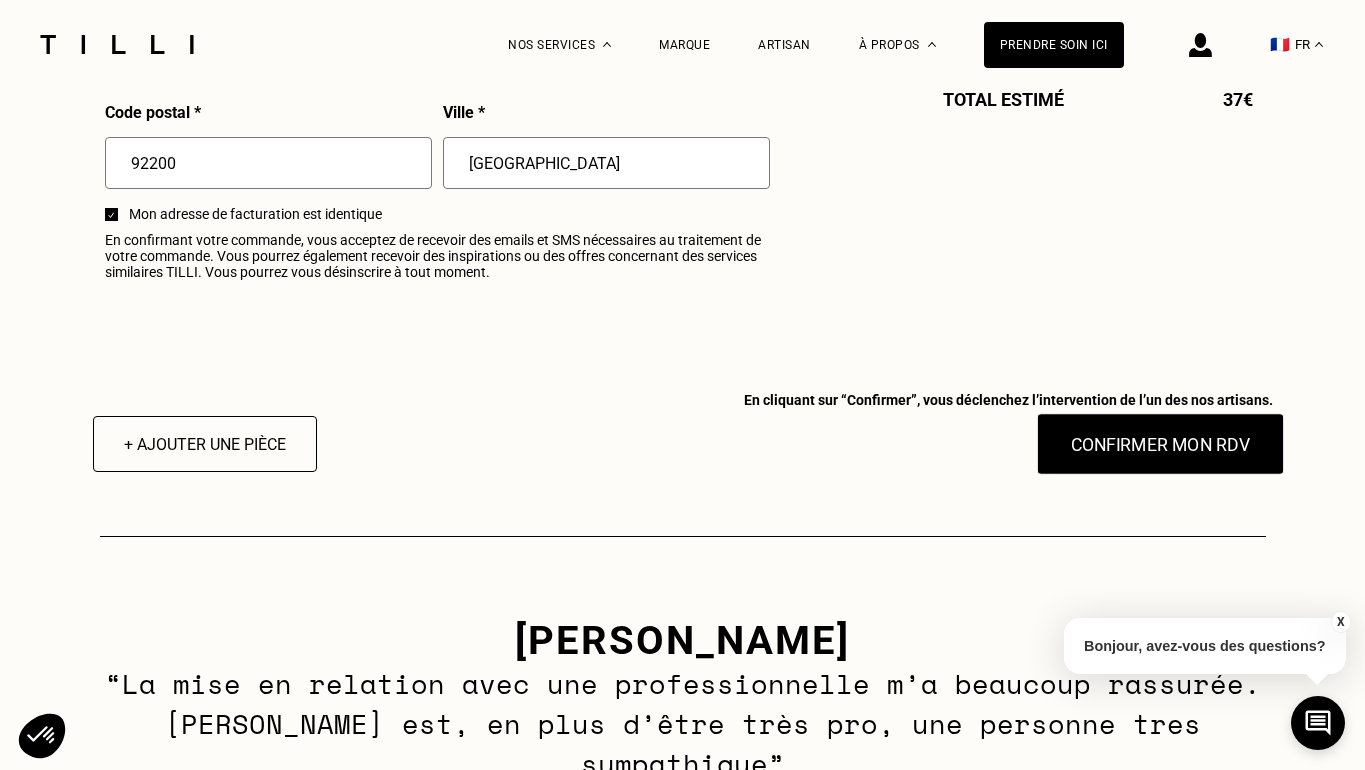 click on "Confirmer mon RDV" at bounding box center (1160, 444) 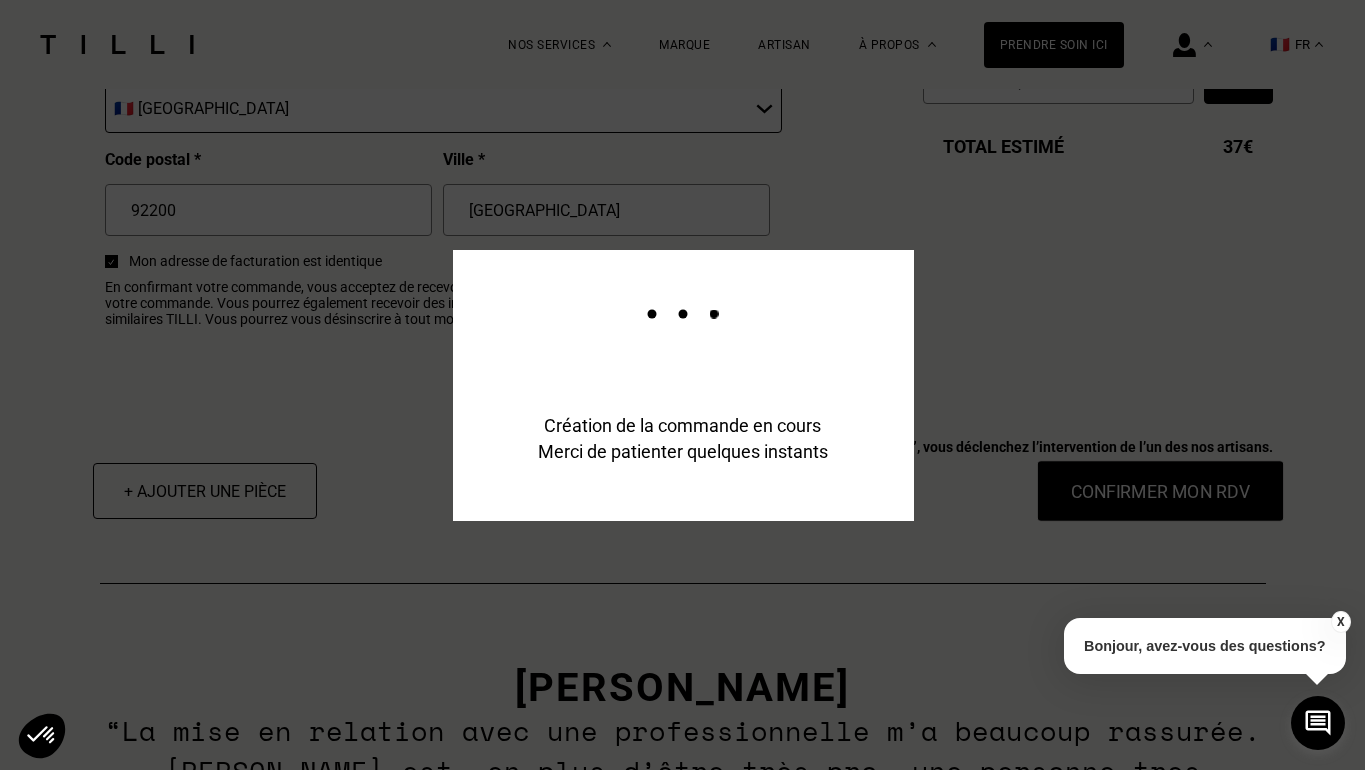 scroll, scrollTop: 2584, scrollLeft: 0, axis: vertical 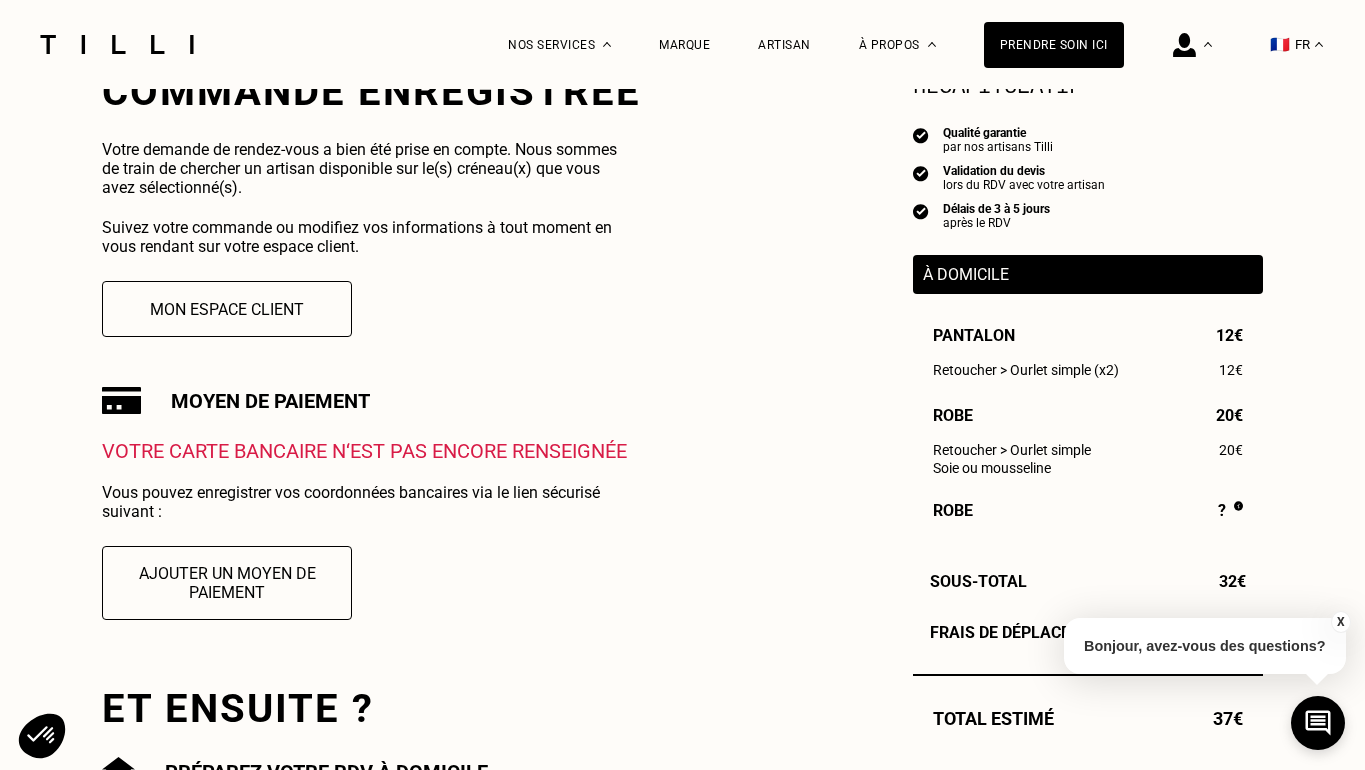 click on "Votre carte bancaire n‘est pas encore renseignée" at bounding box center [371, 451] 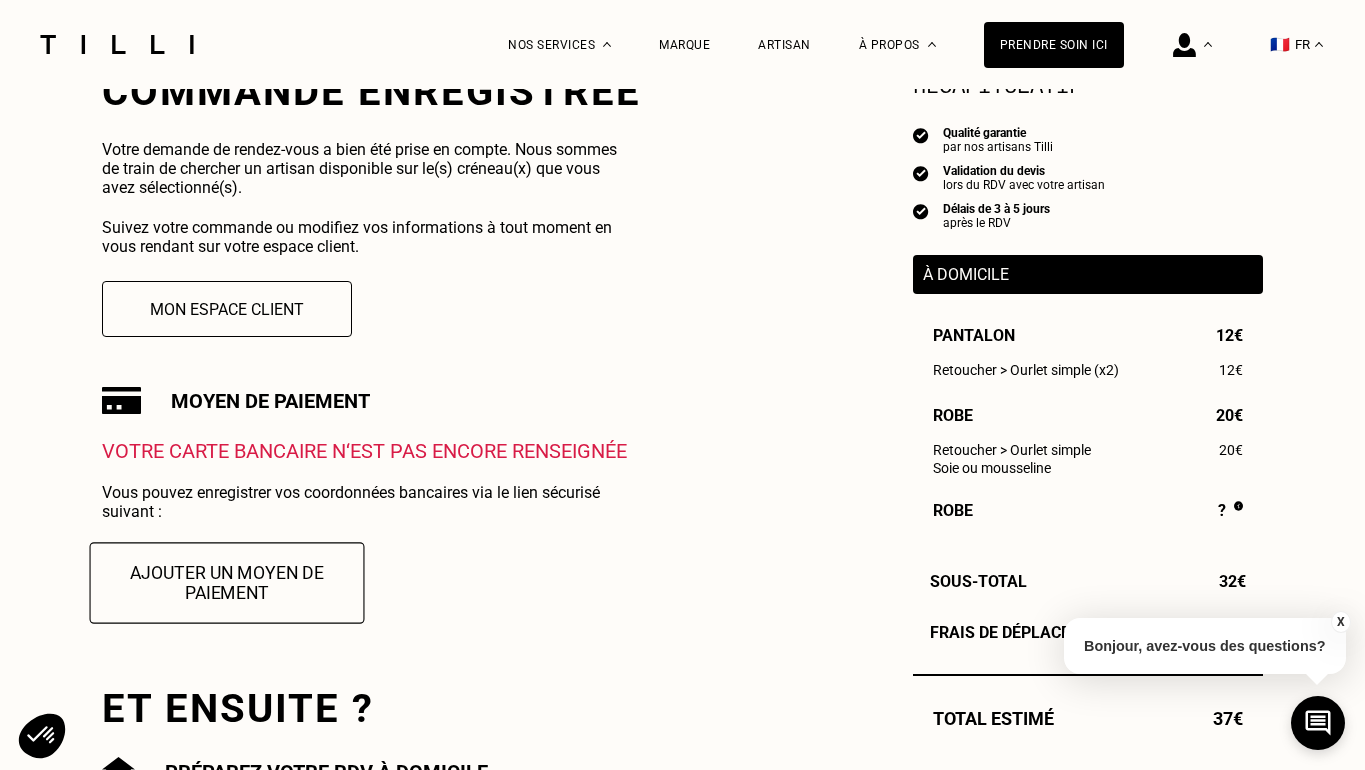 click on "Ajouter un moyen de paiement" at bounding box center [227, 582] 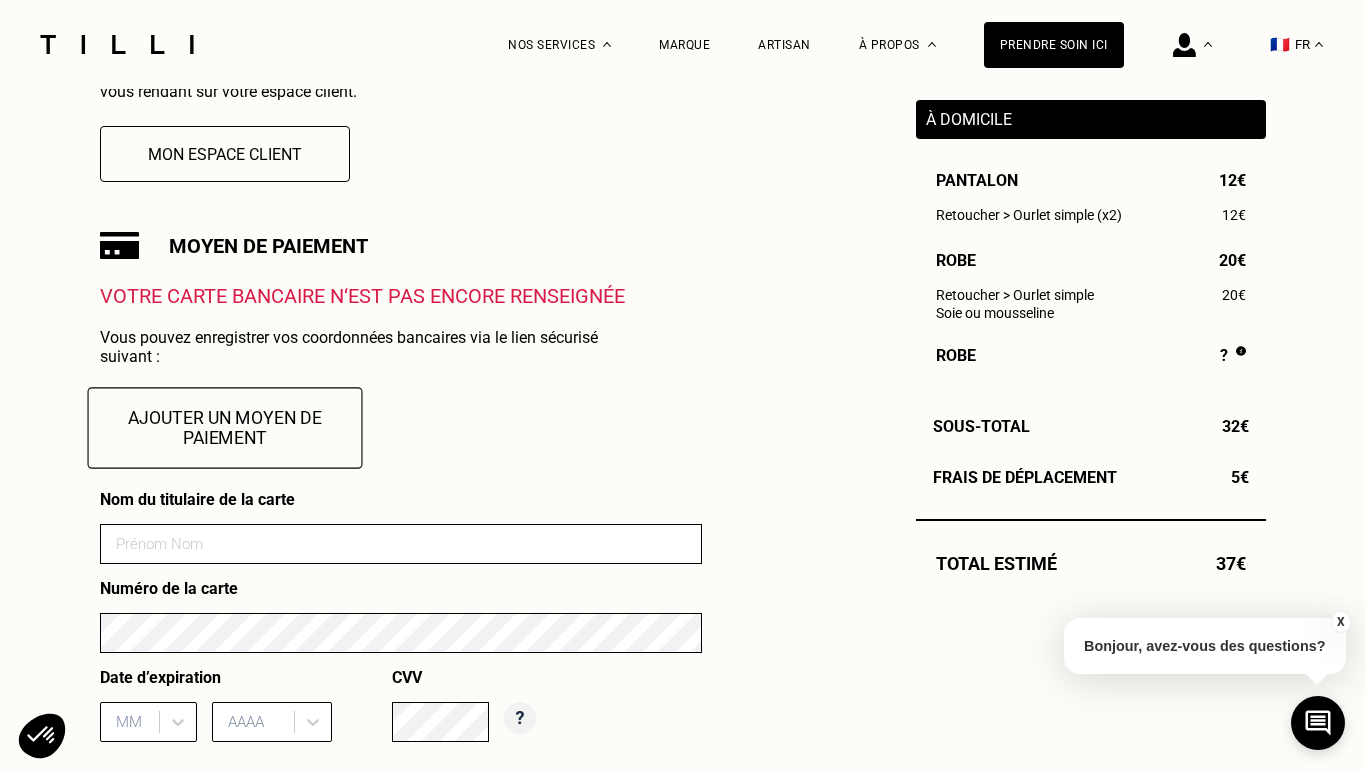 scroll, scrollTop: 586, scrollLeft: 0, axis: vertical 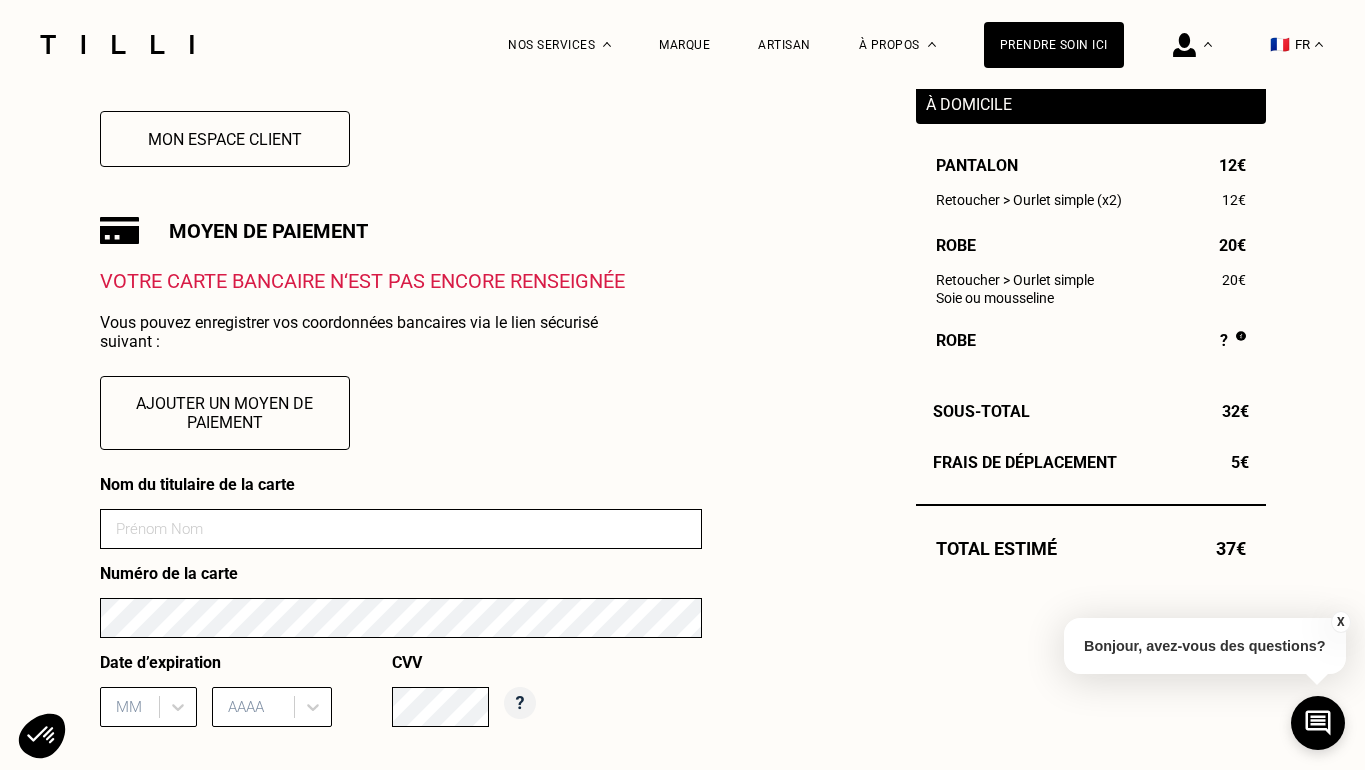 click at bounding box center (401, 529) 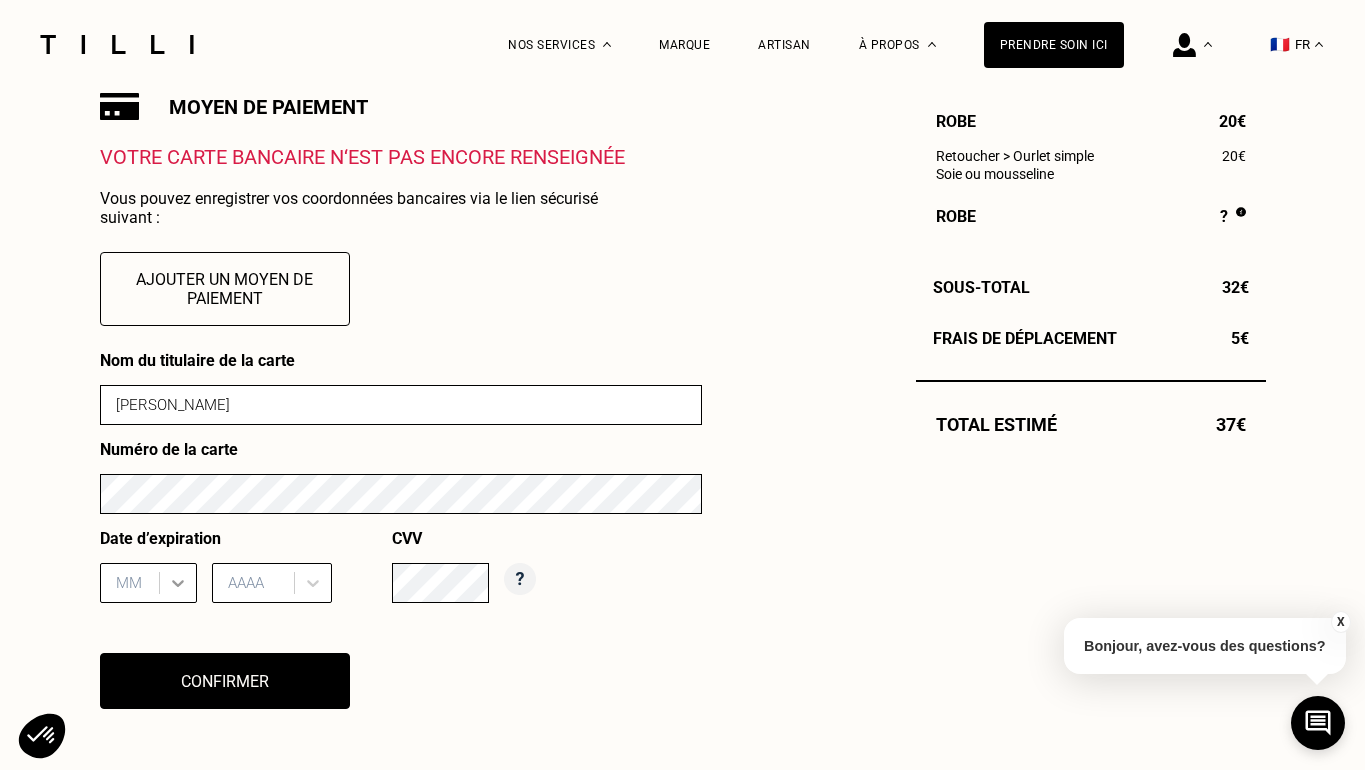 click on "MM" at bounding box center [148, 583] 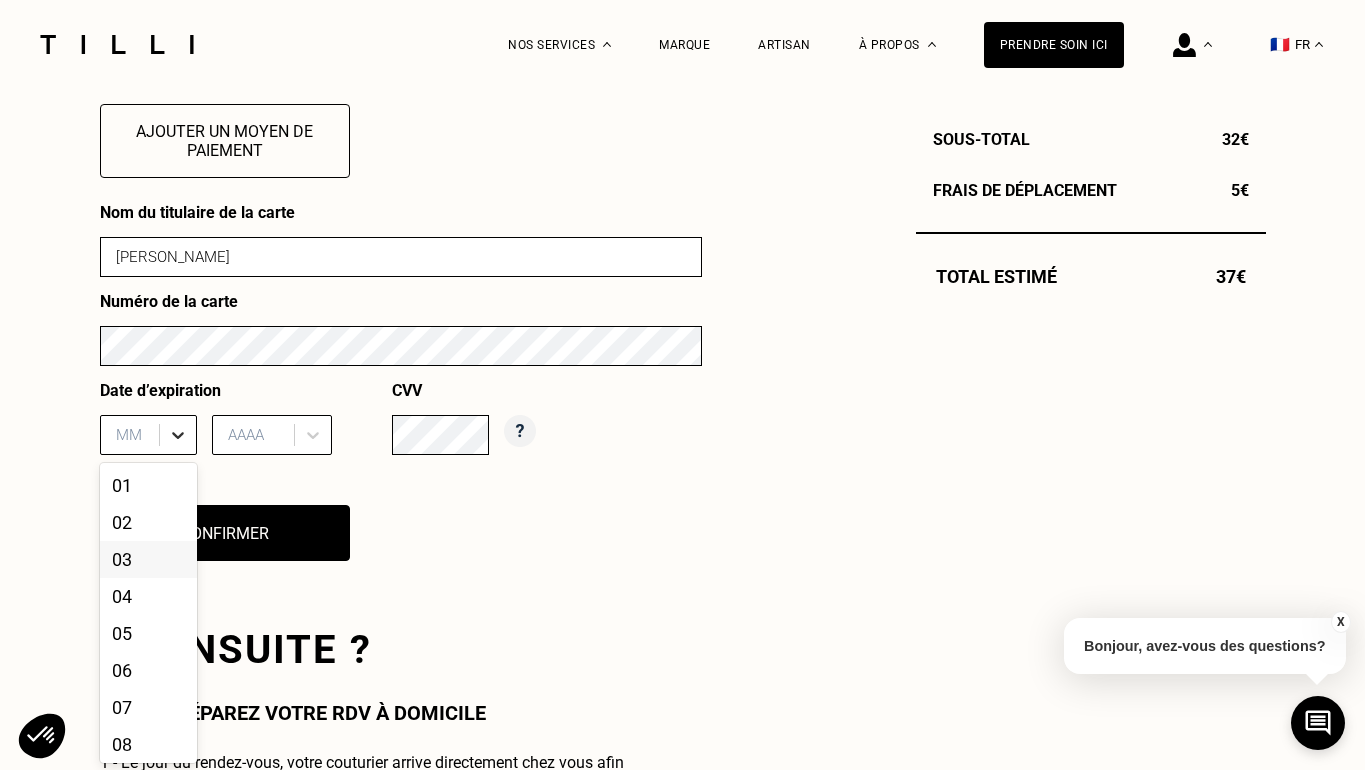 scroll, scrollTop: 859, scrollLeft: 0, axis: vertical 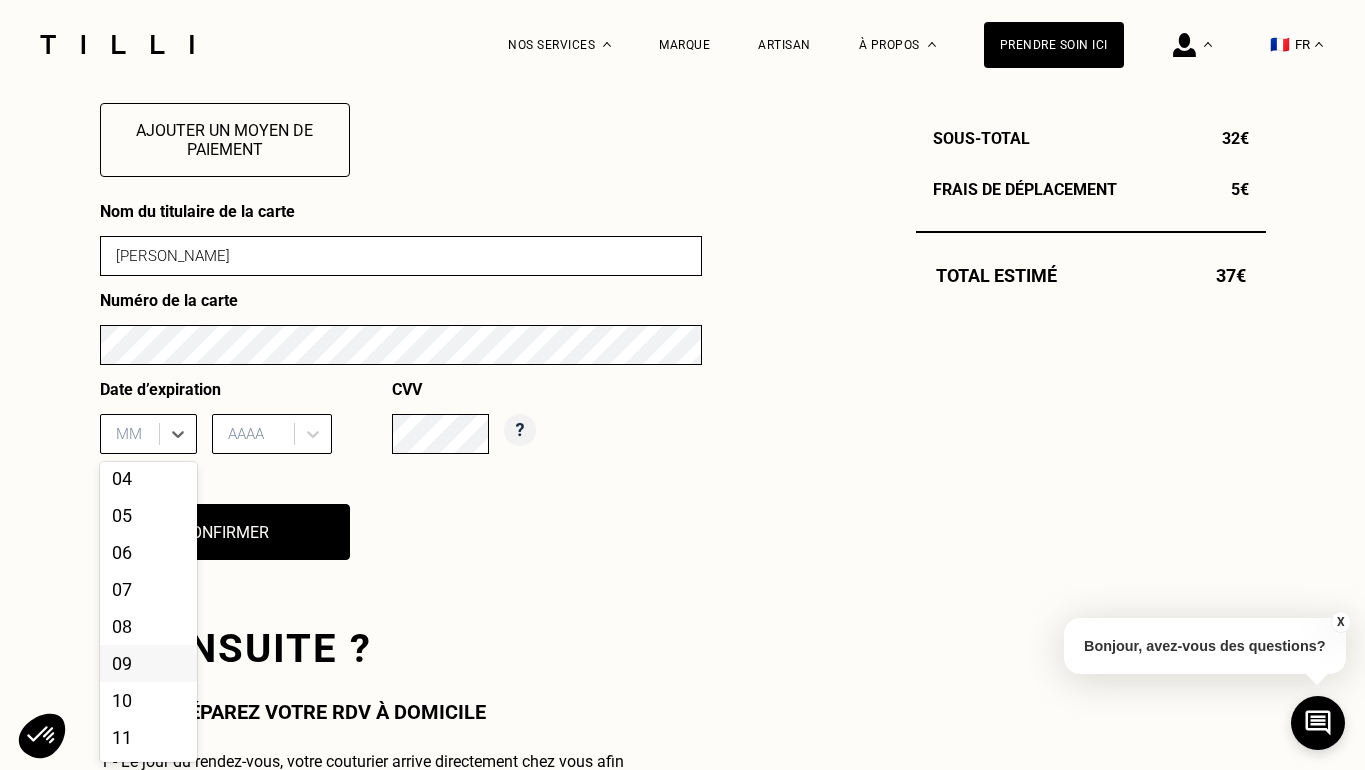click on "09" at bounding box center (148, 663) 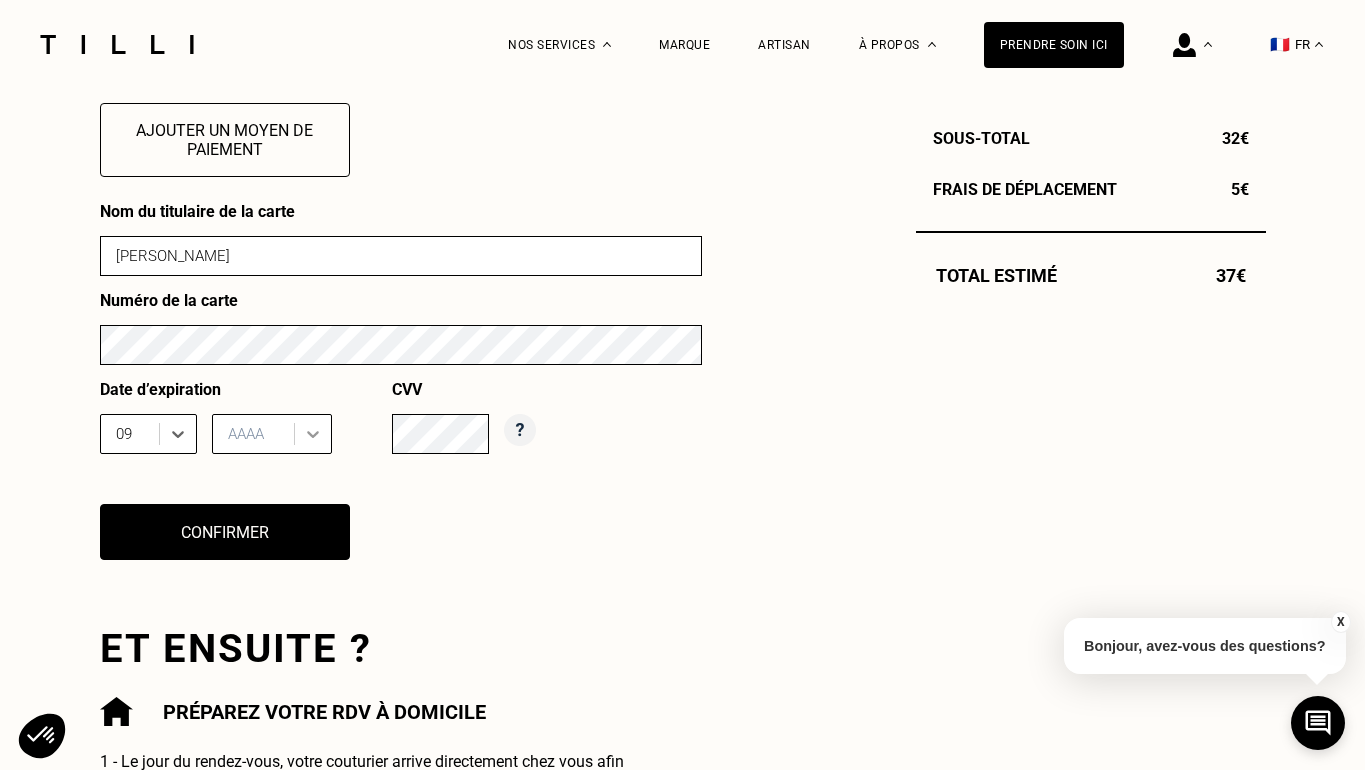 click 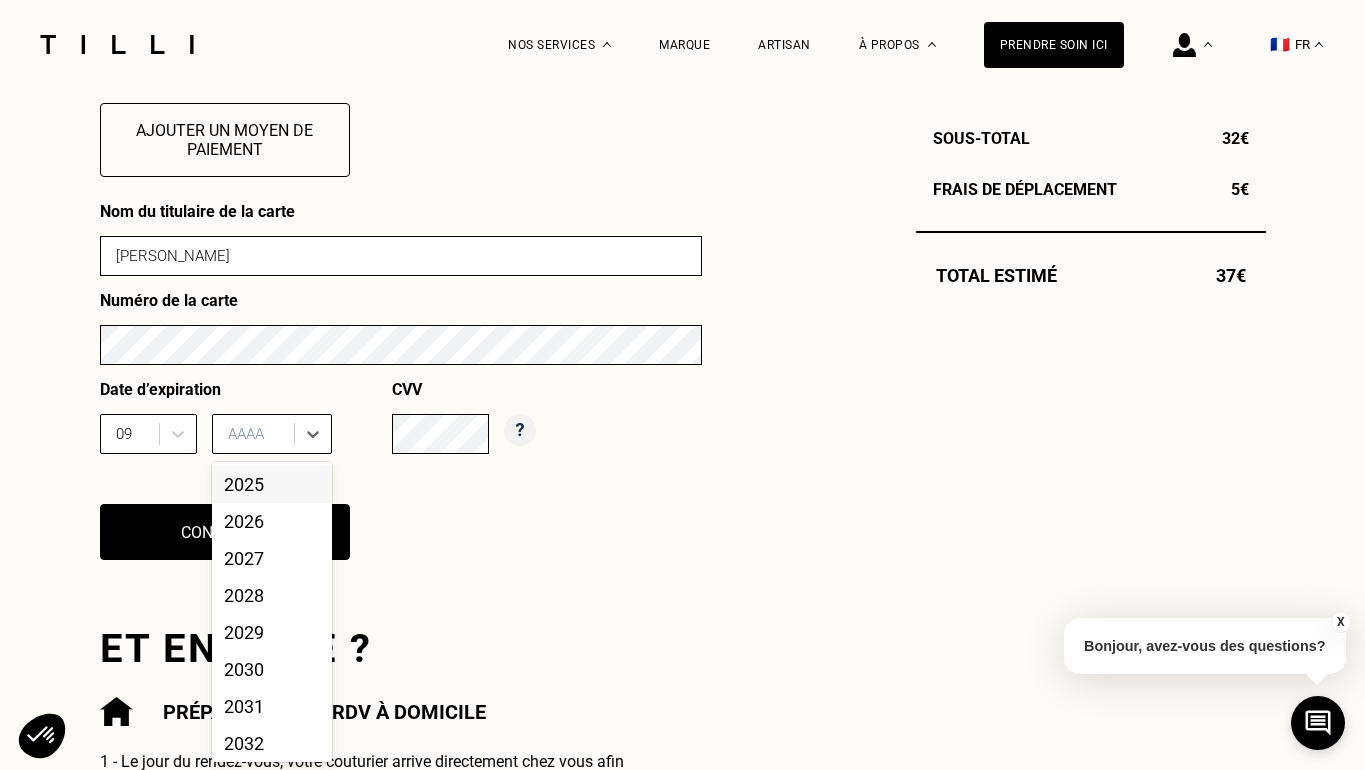 click on "2025" at bounding box center [272, 484] 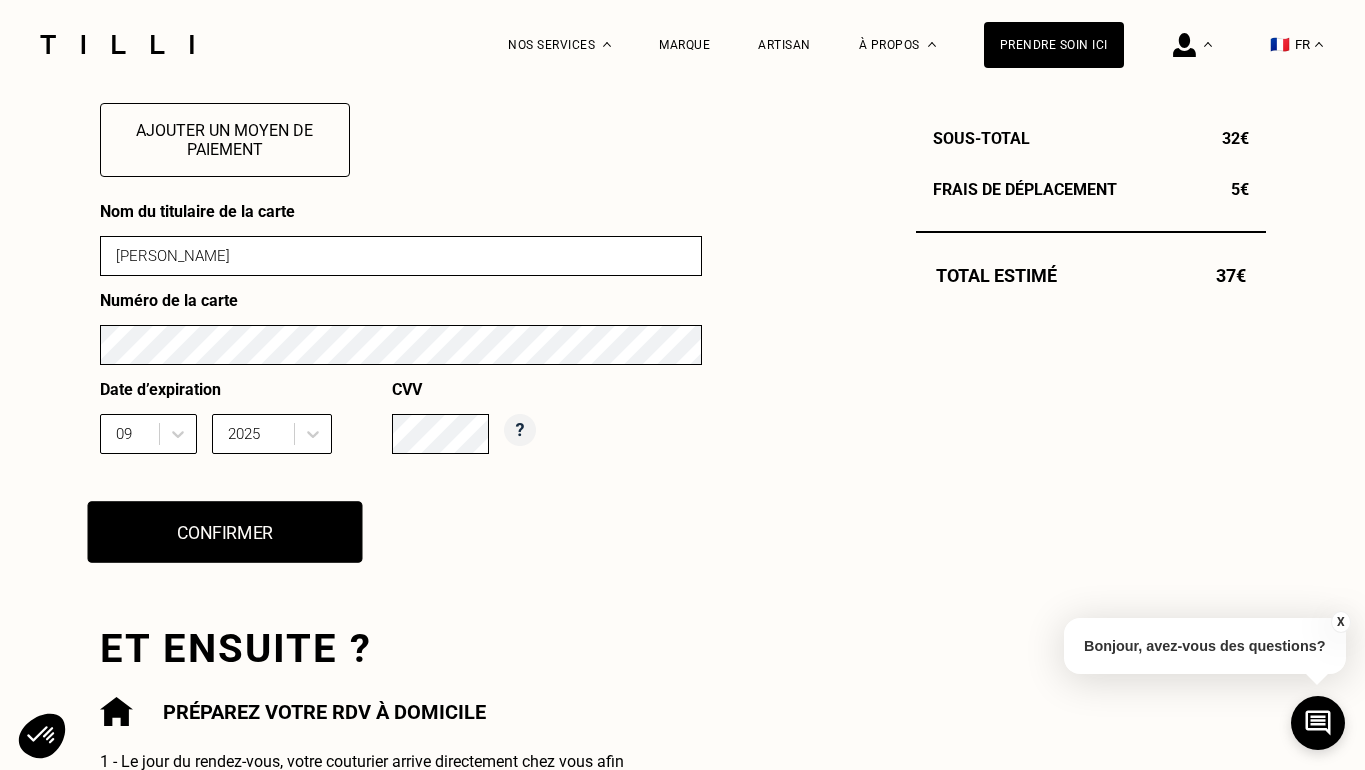 click on "Confirmer" at bounding box center [224, 532] 